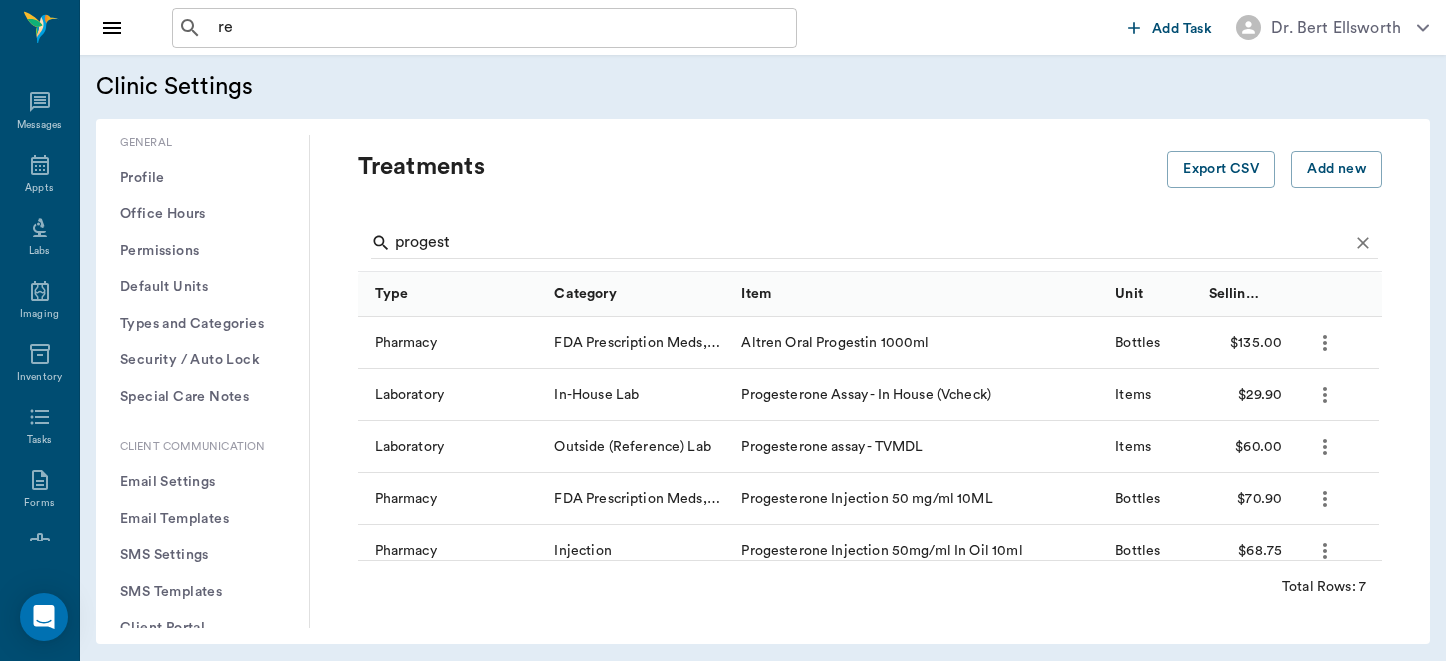 scroll, scrollTop: 0, scrollLeft: 0, axis: both 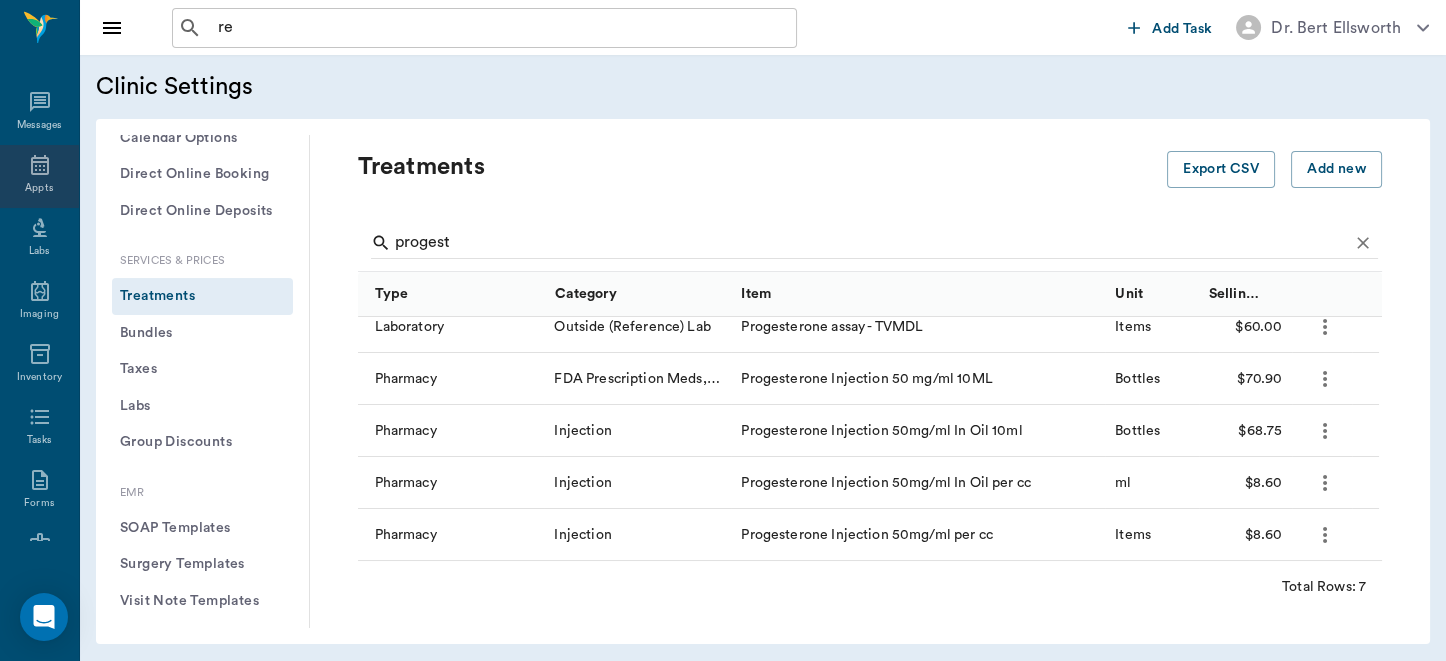 click on "Appts" at bounding box center (39, 188) 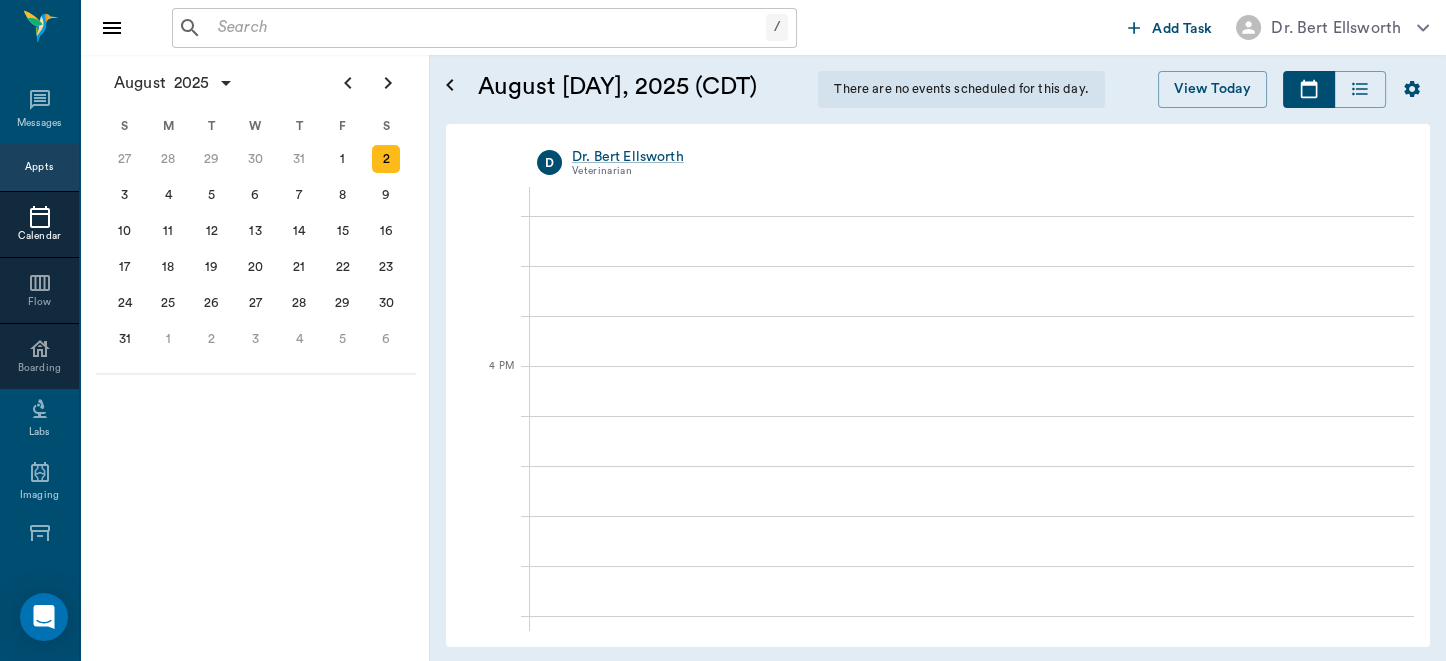 scroll, scrollTop: 1977, scrollLeft: 0, axis: vertical 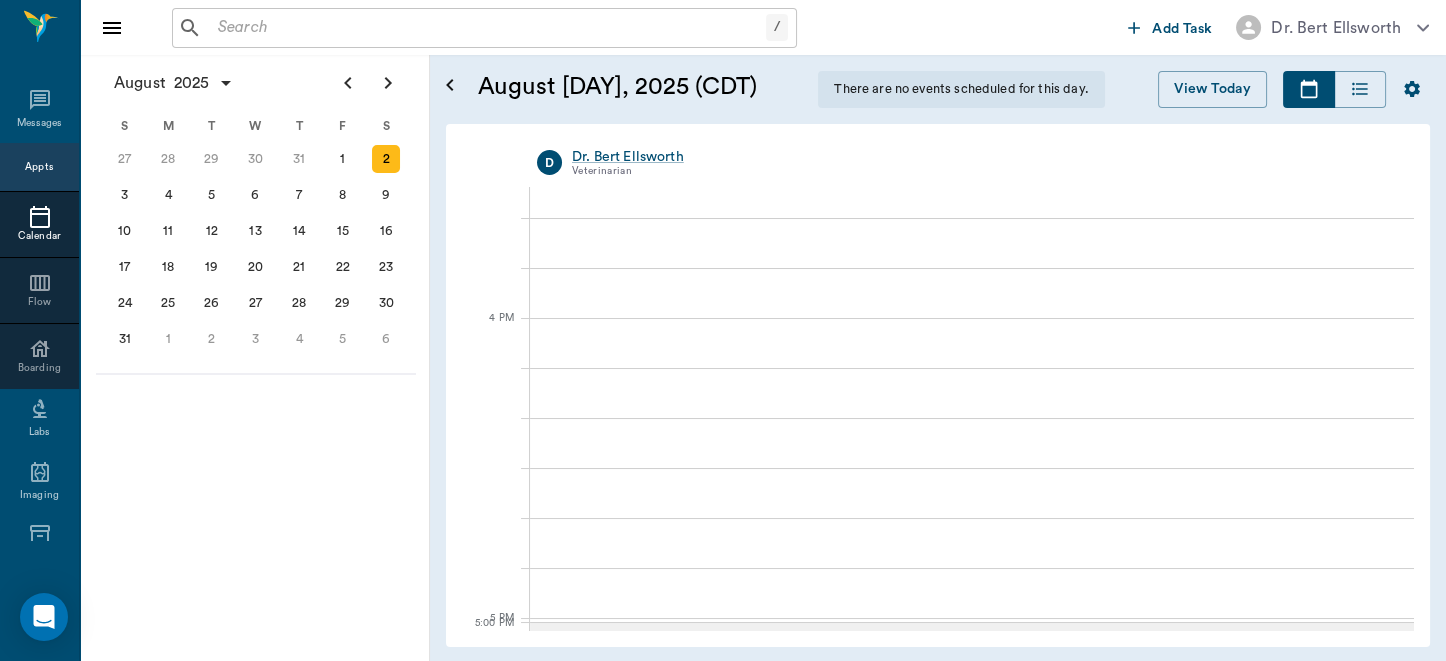 click at bounding box center (488, 28) 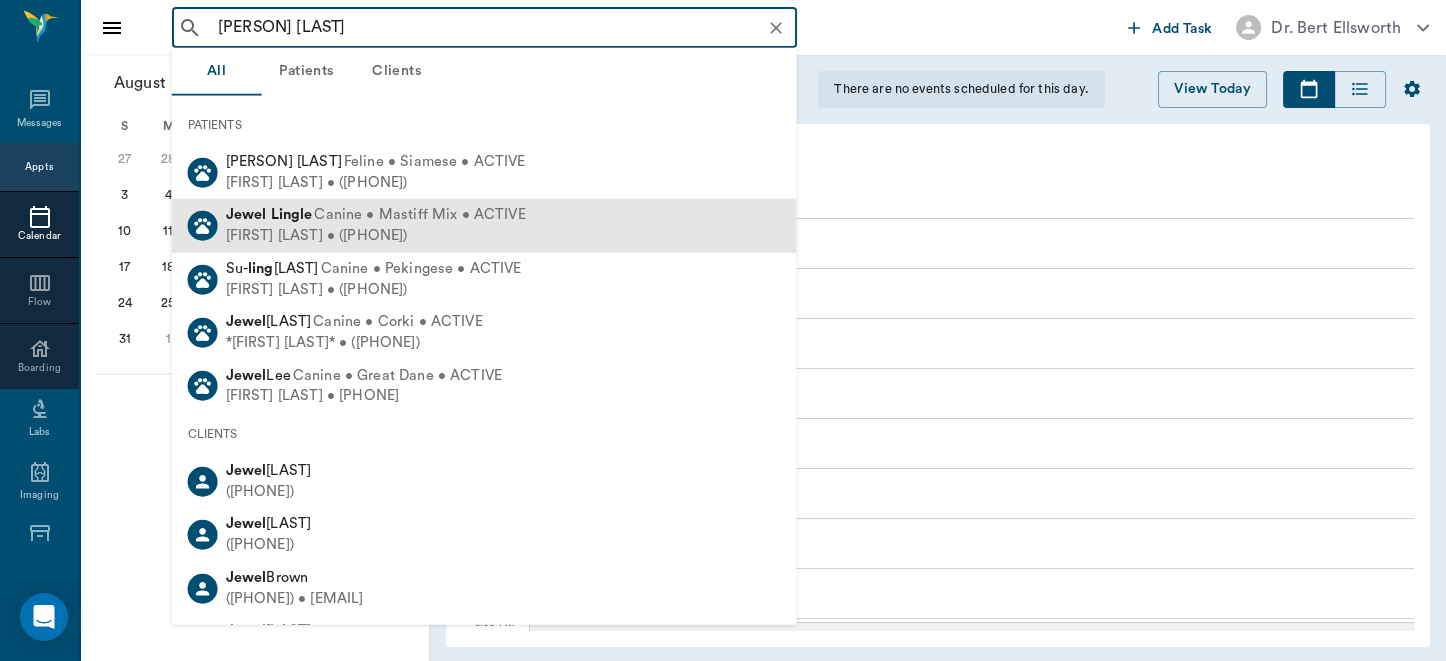 click on "Canine • Mastiff Mix • ACTIVE" at bounding box center (419, 215) 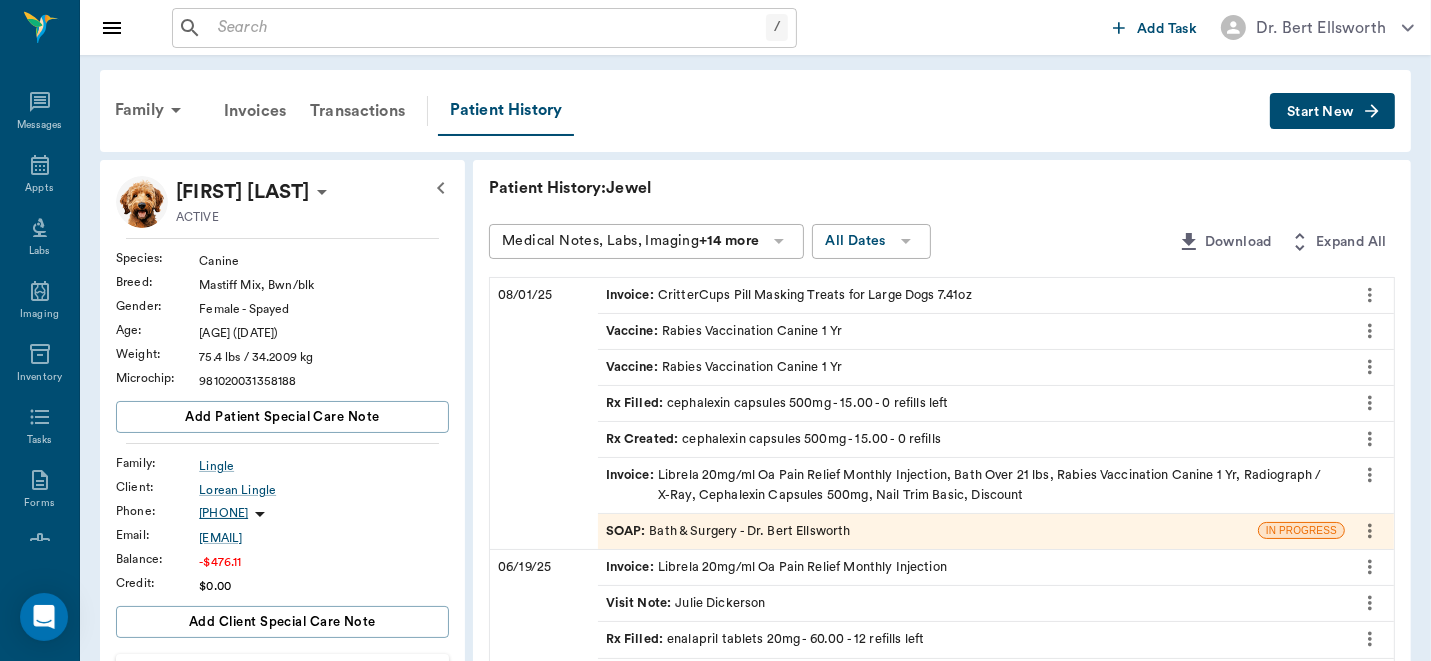 click on "SOAP : Bath & Surgery - Dr. [PERSON]" at bounding box center (728, 531) 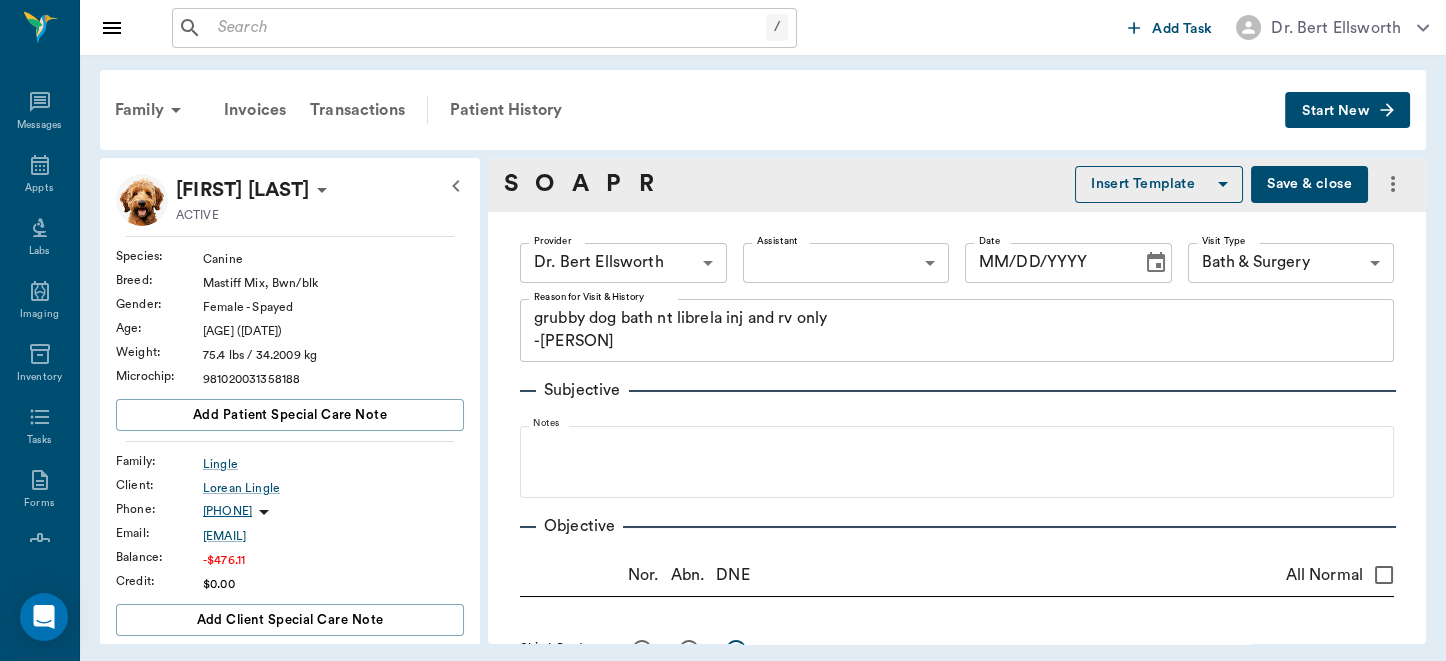 type on "grubby dog bath nt librela inj and rv only
-[PERSON]" 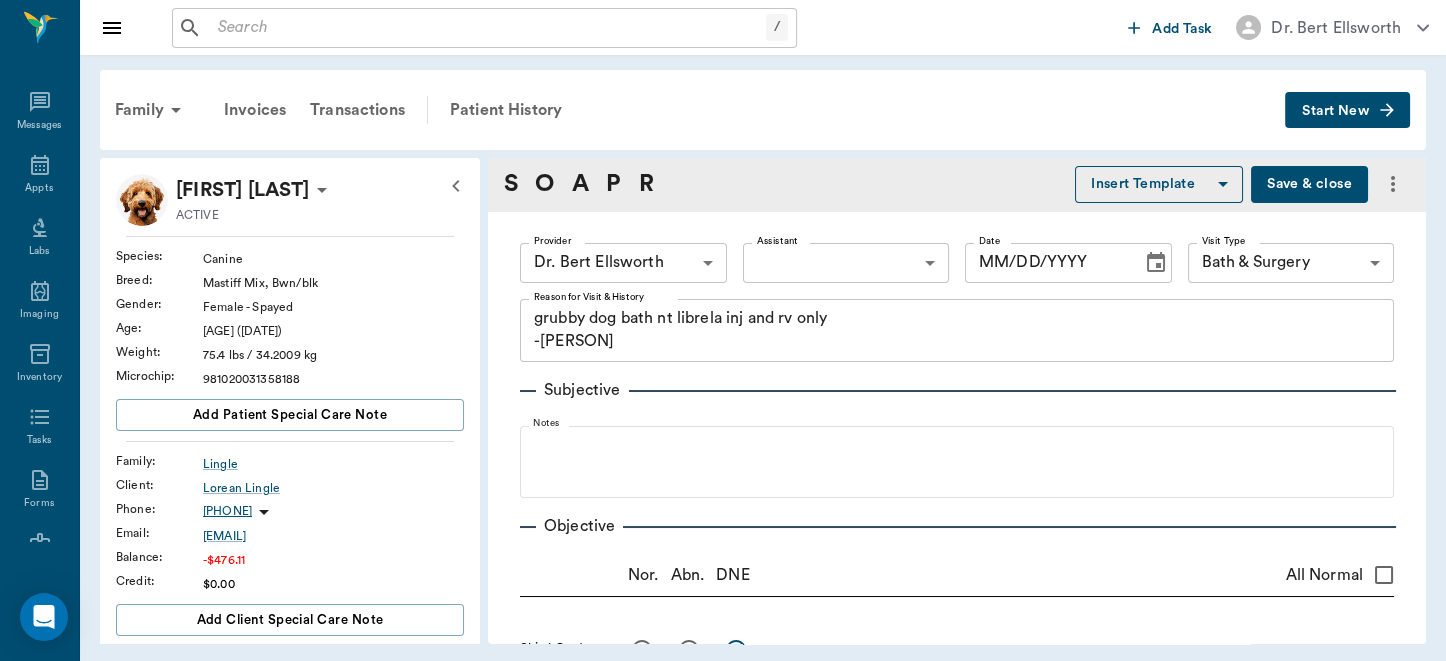 type on "63ec2f075fda476ae8351a4d" 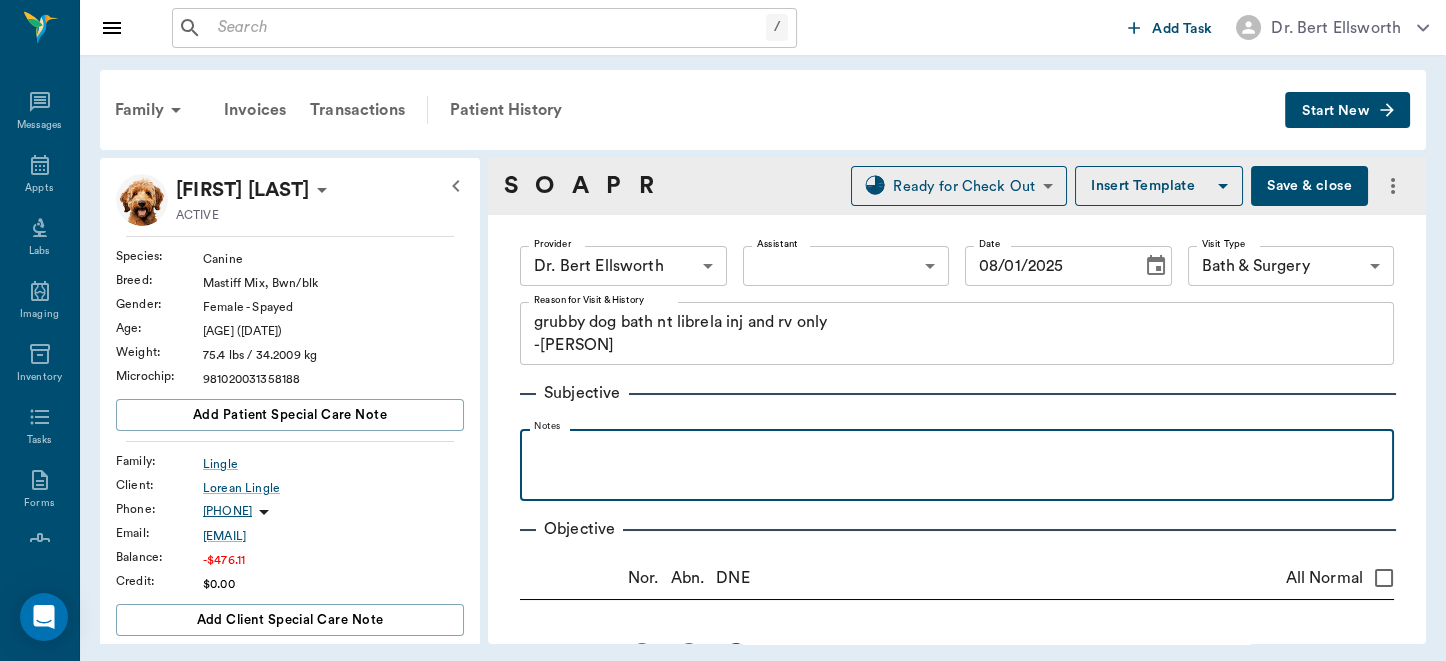 click at bounding box center (957, 451) 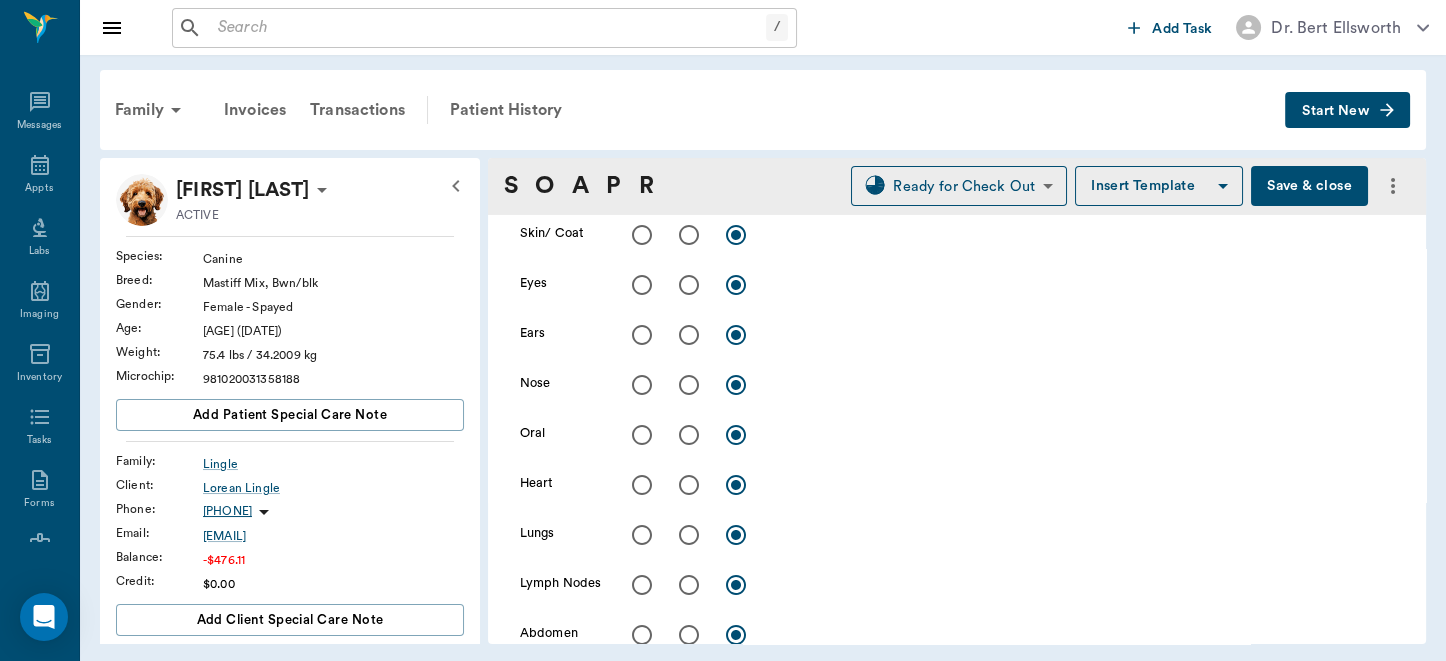 scroll, scrollTop: 313, scrollLeft: 0, axis: vertical 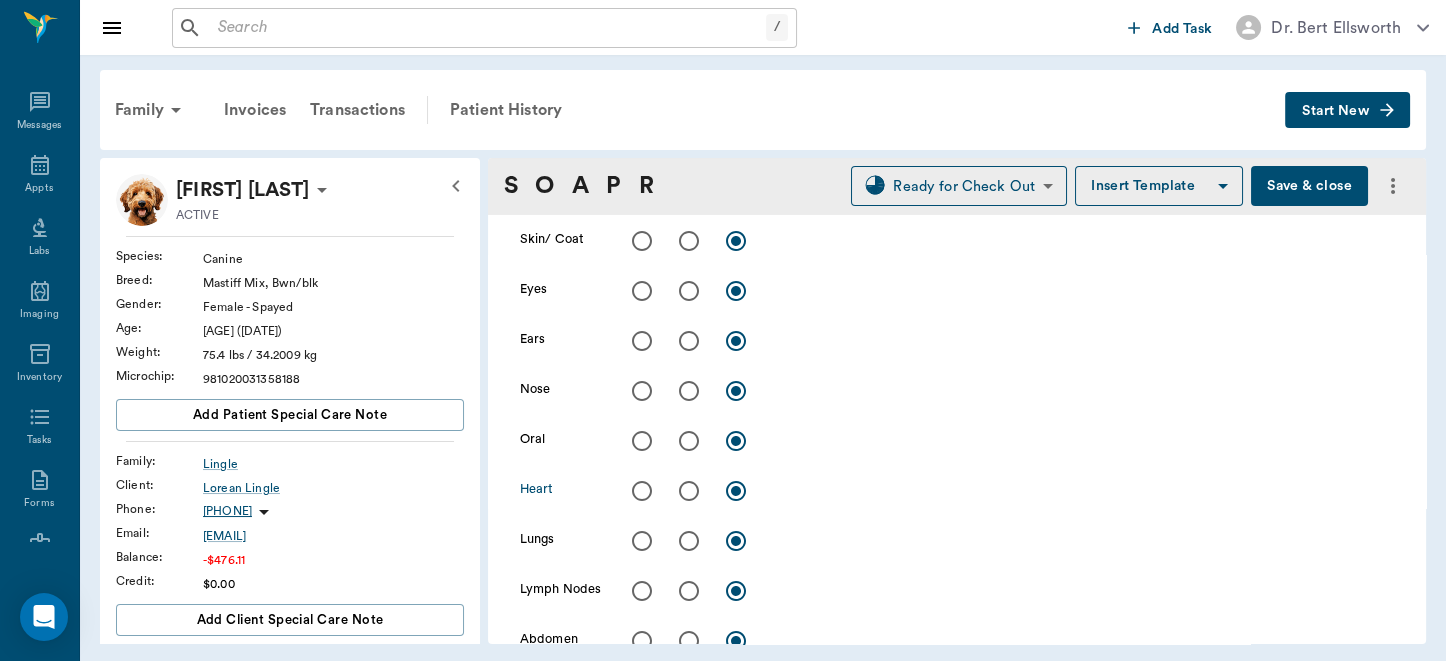 click at bounding box center (642, 491) 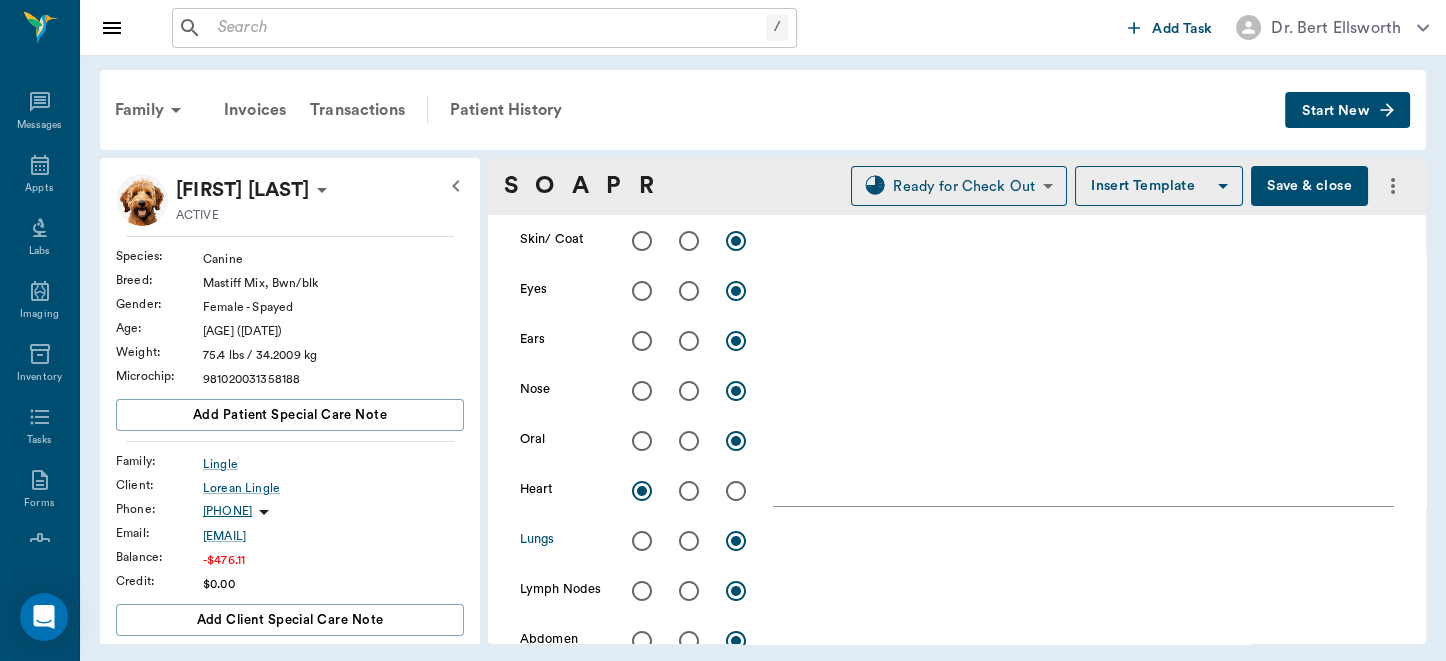 click at bounding box center [642, 541] 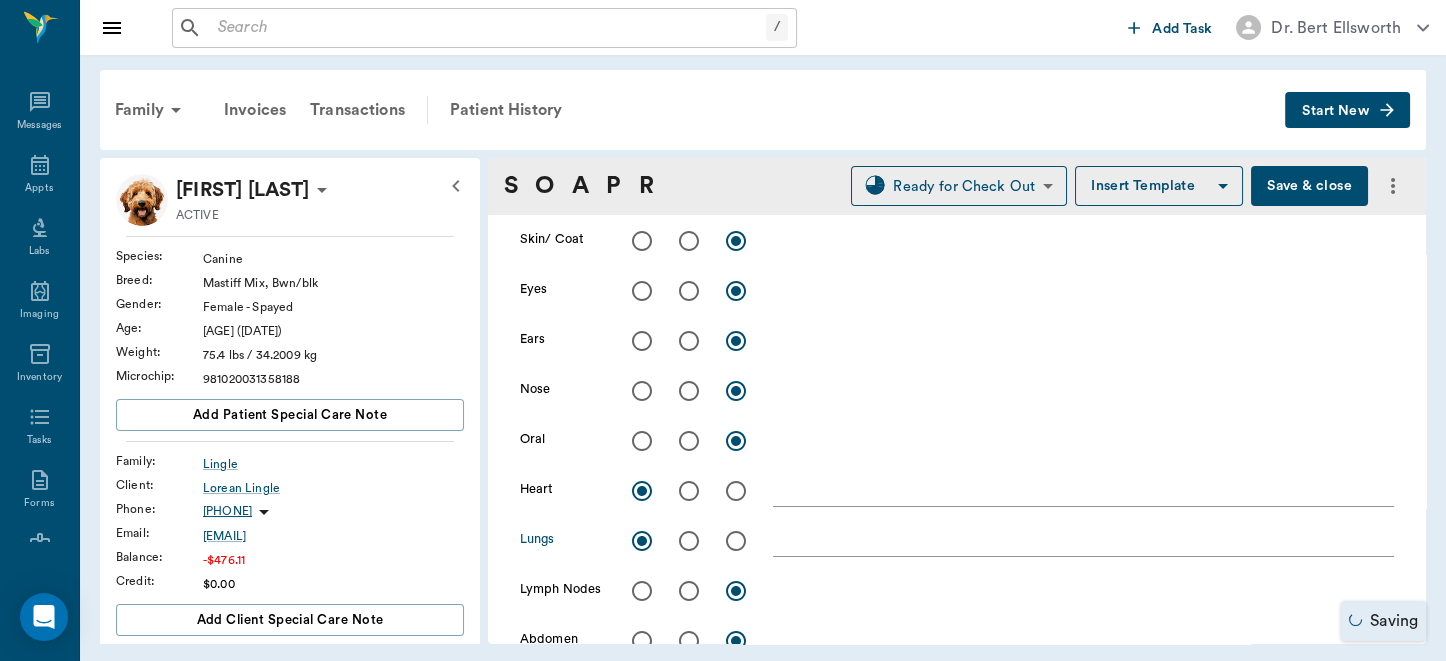click at bounding box center [642, 591] 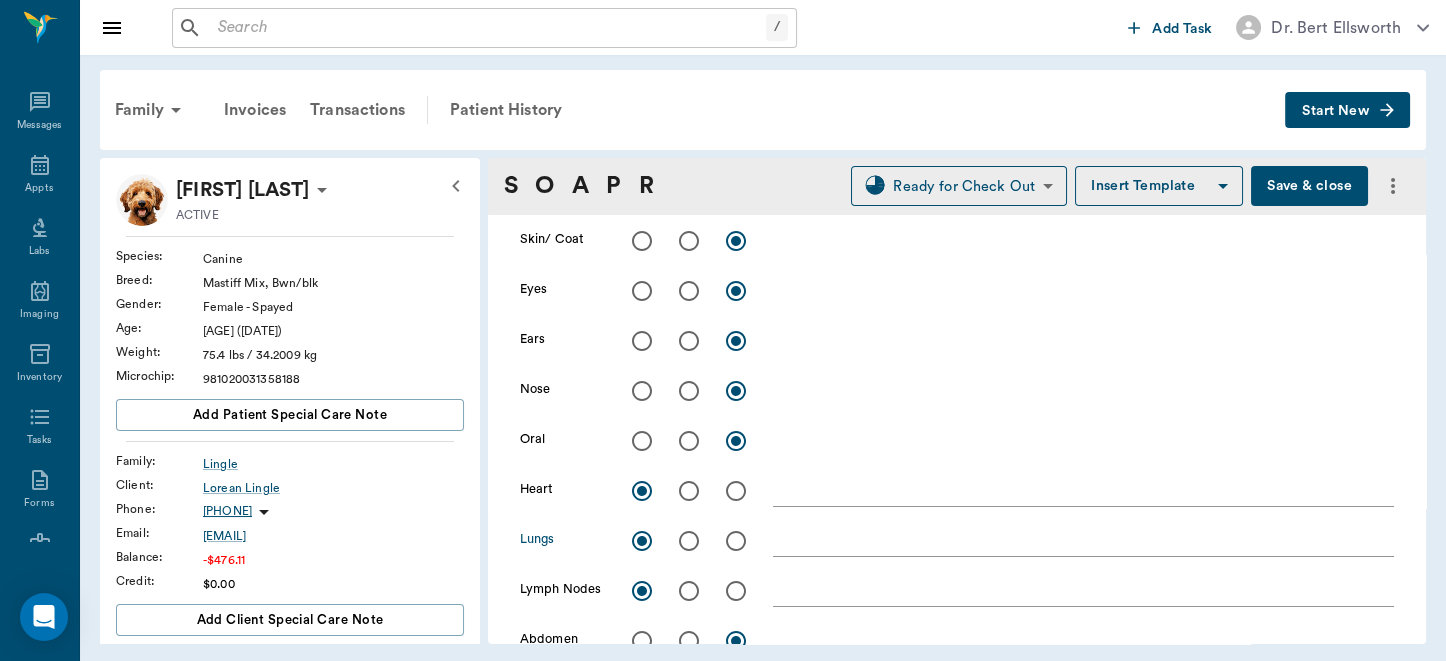 click at bounding box center [689, 541] 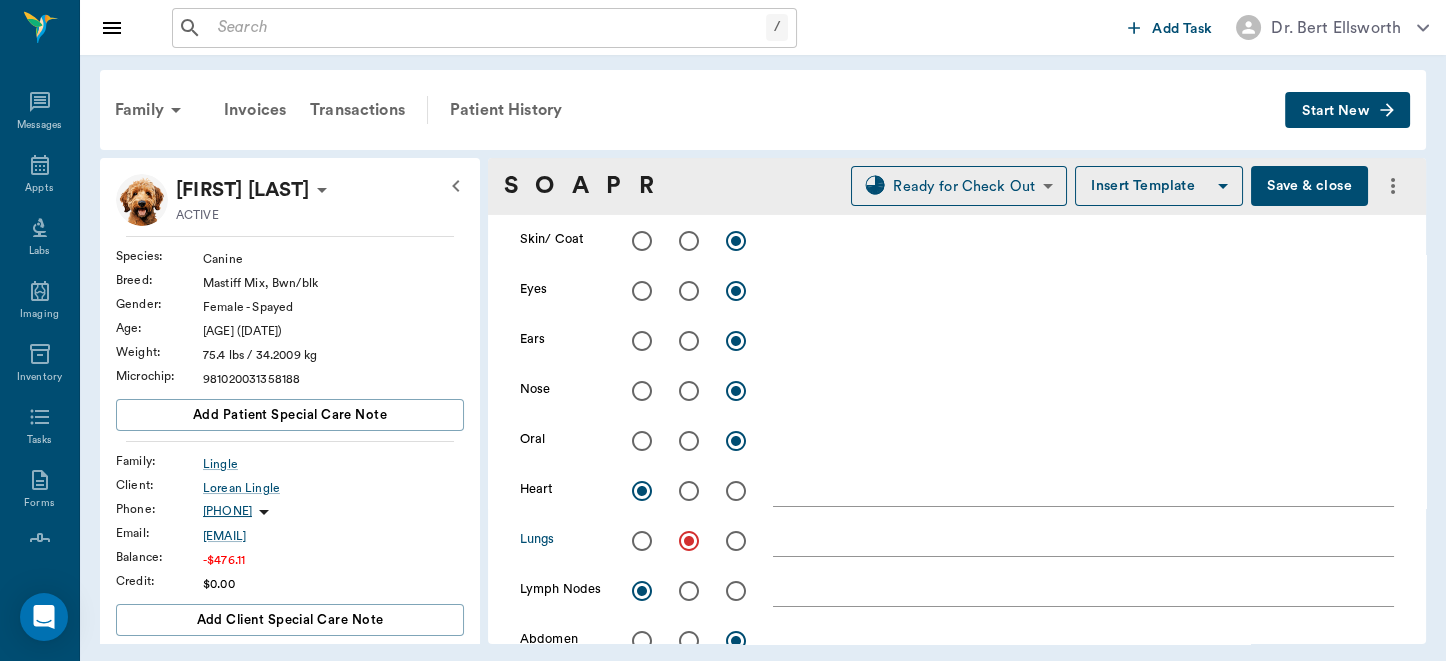 click at bounding box center (1083, 540) 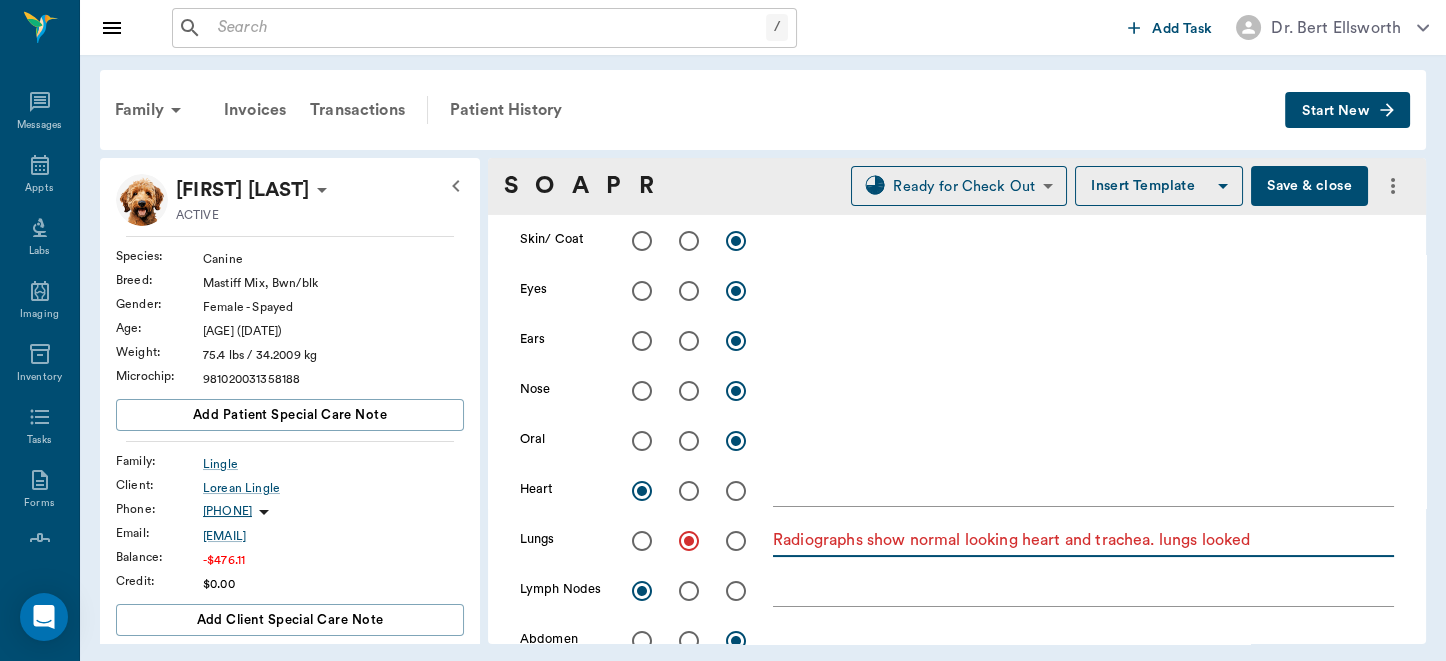 click on "Radiographs show normal looking heart and trachea. lungs looked" at bounding box center [1083, 540] 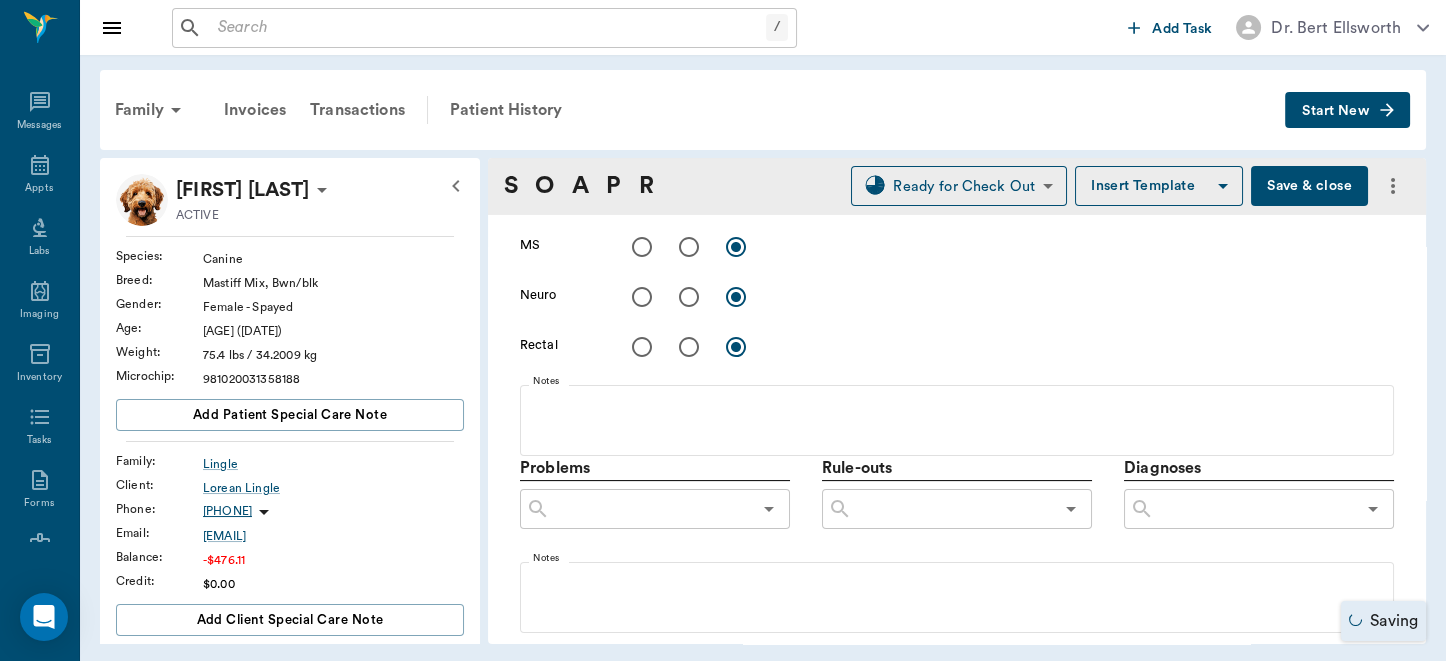 scroll, scrollTop: 1167, scrollLeft: 0, axis: vertical 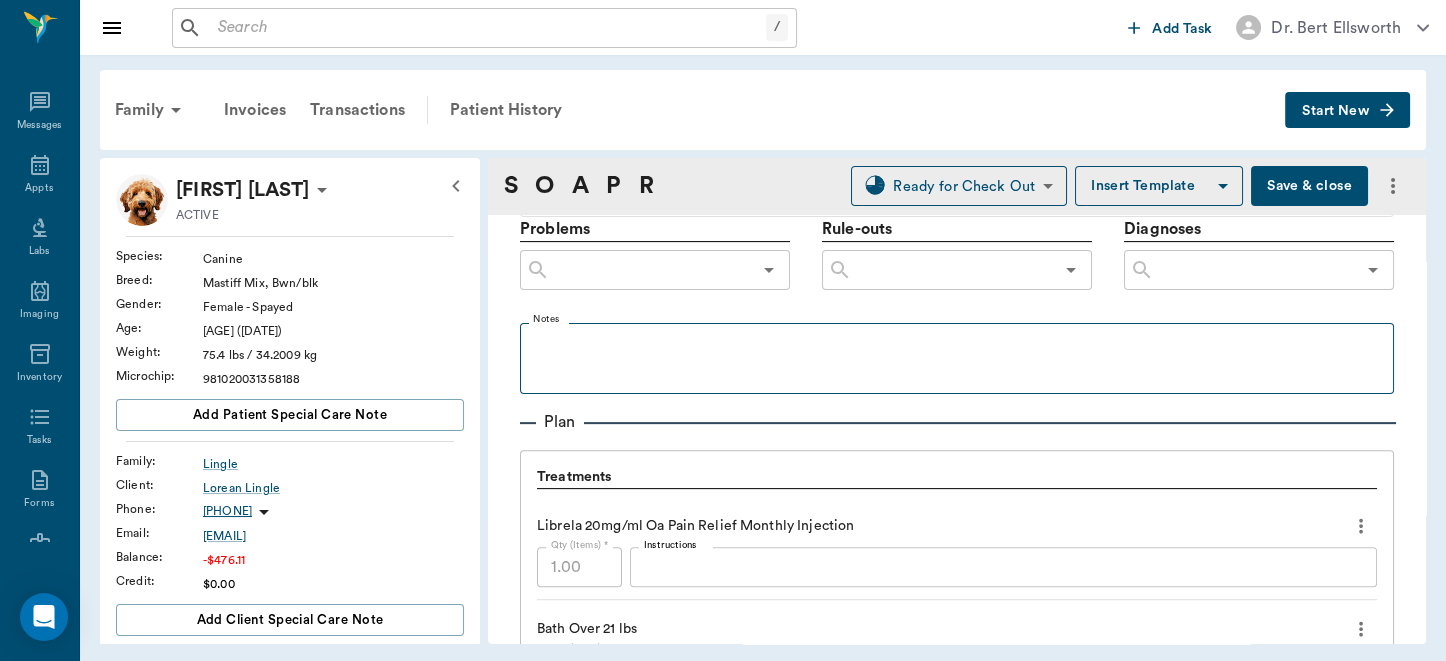 type on "Radiographs show normal looking heart and trachea. Lungs looked like either mild bronchitis or asthma." 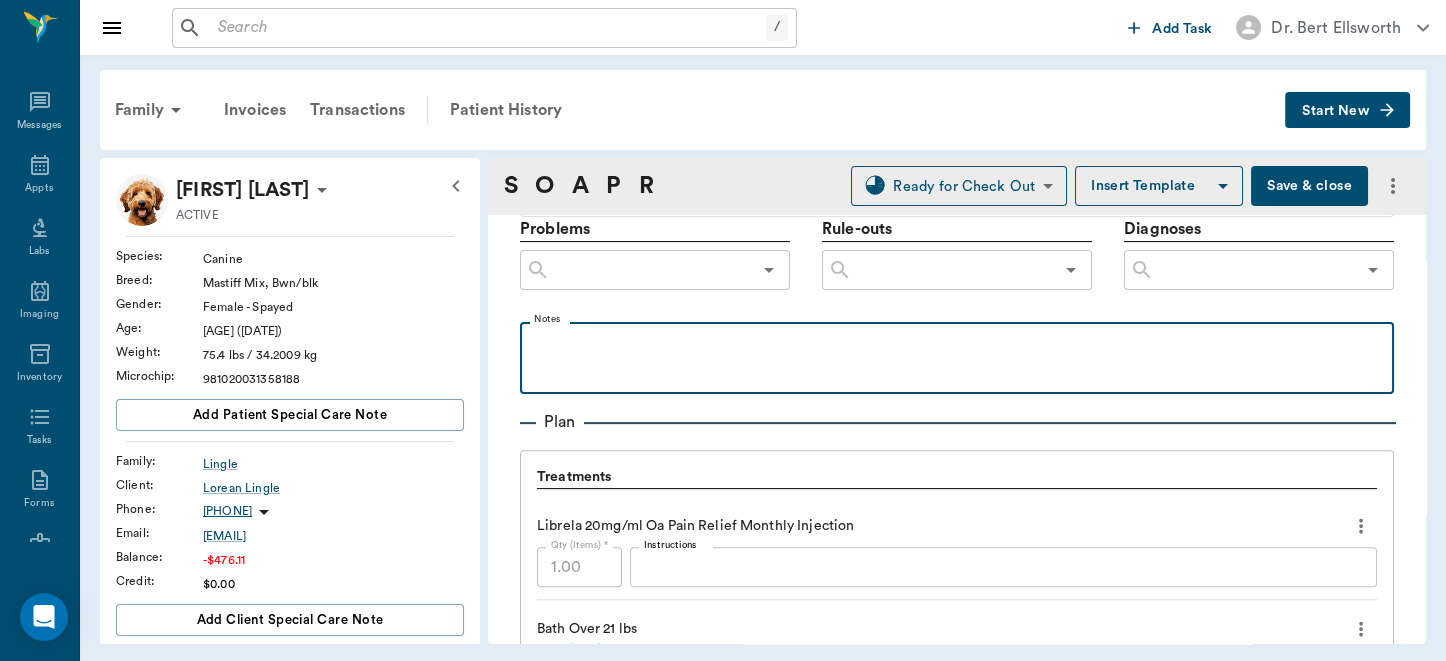 click at bounding box center (957, 344) 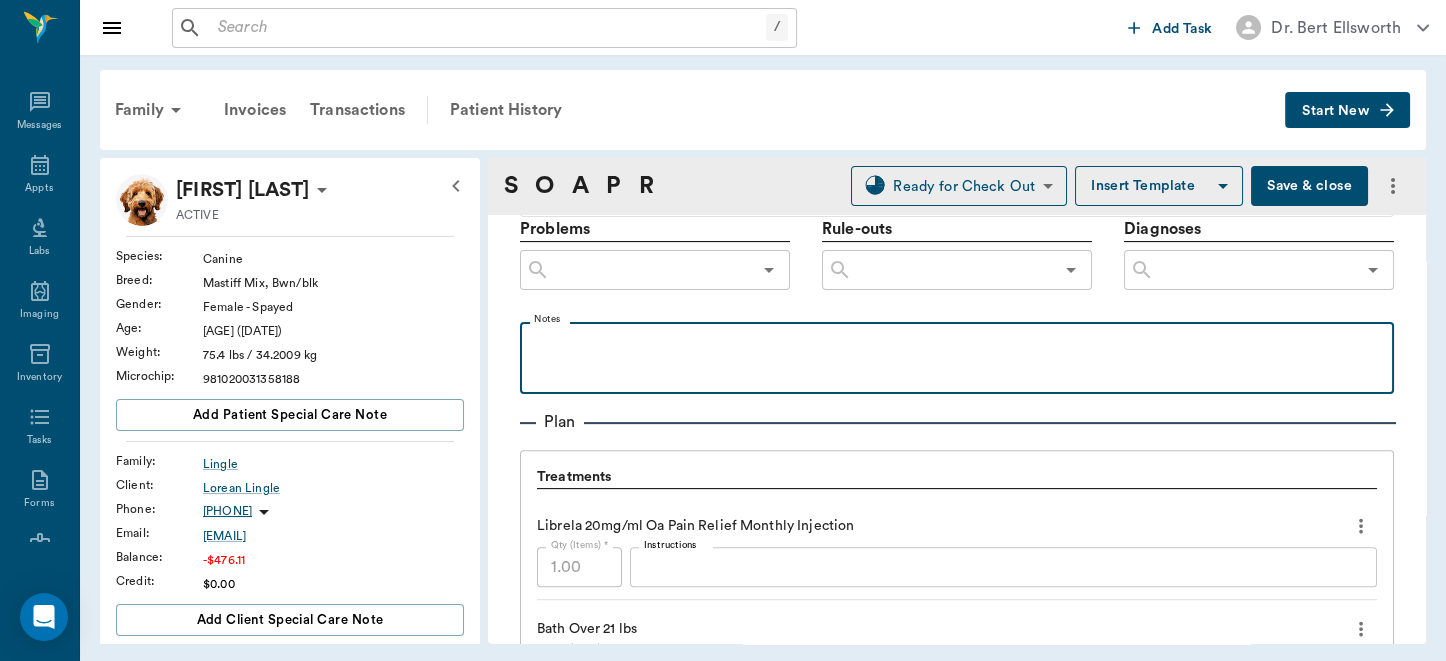 type 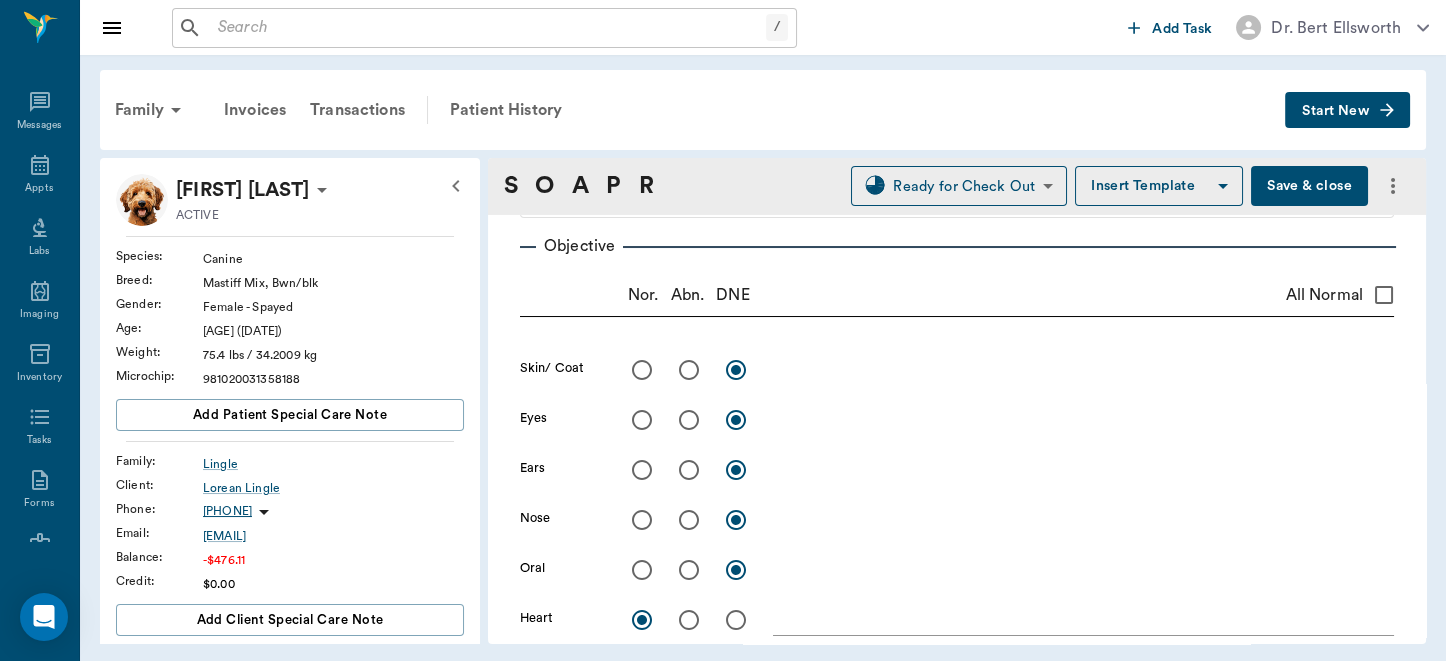 scroll, scrollTop: 0, scrollLeft: 0, axis: both 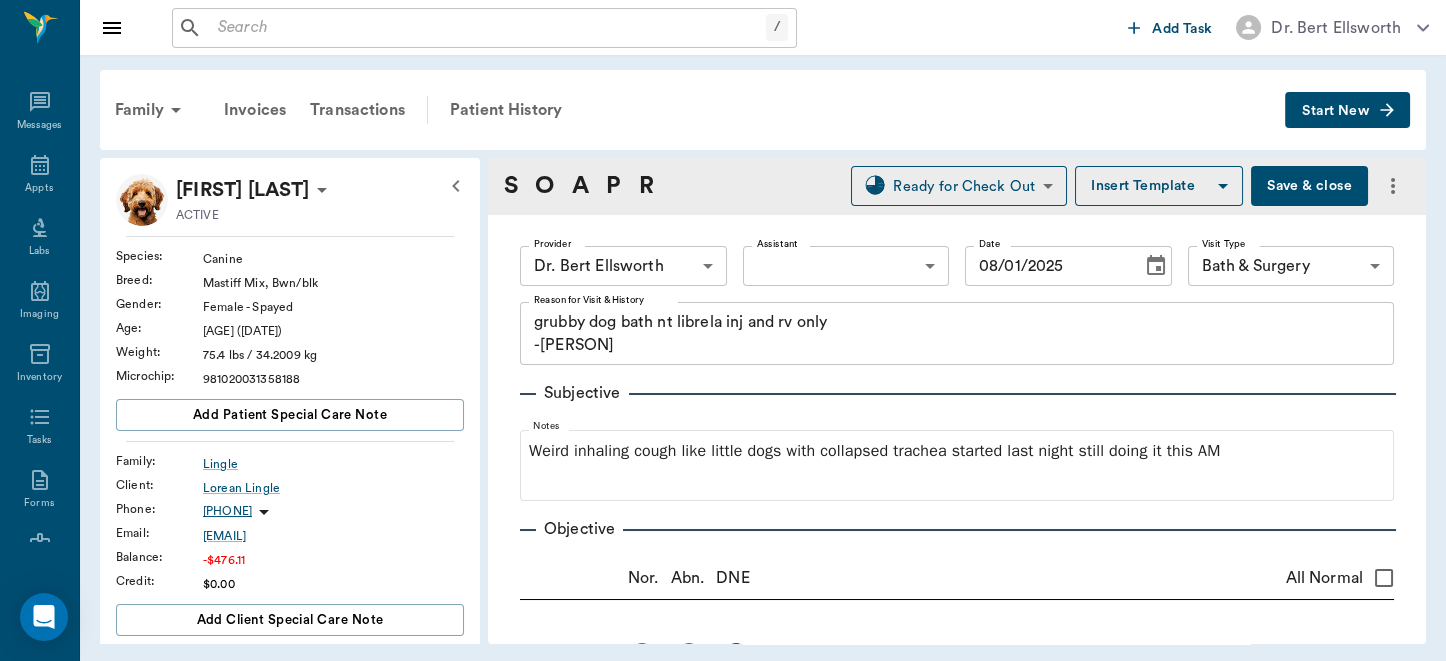click on "Save & close" at bounding box center (1309, 186) 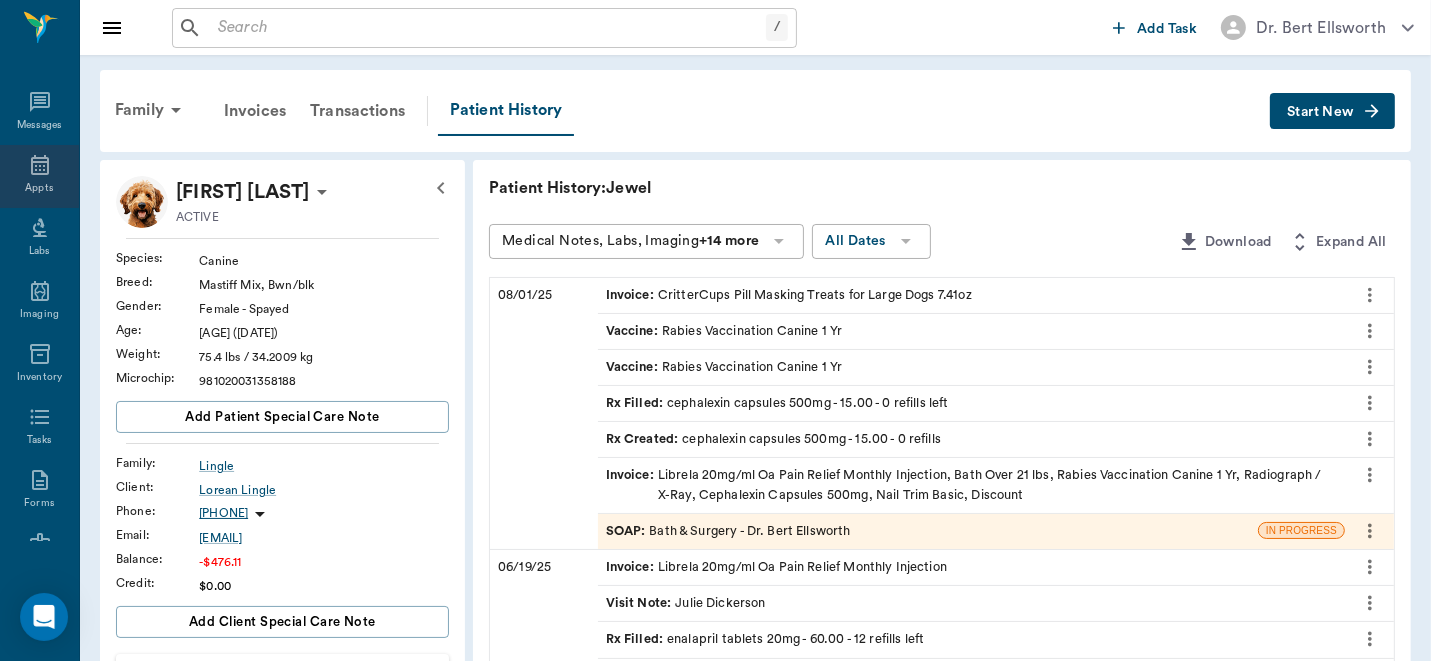 click 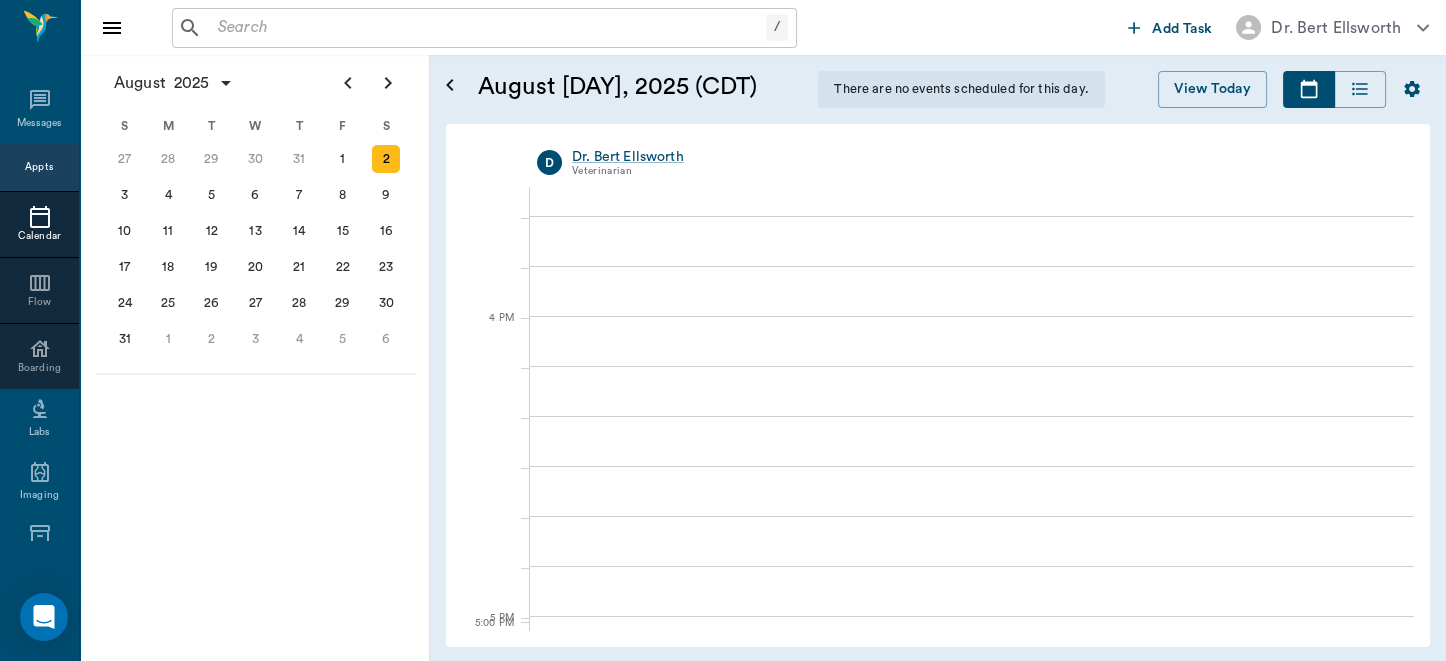 scroll, scrollTop: 1977, scrollLeft: 0, axis: vertical 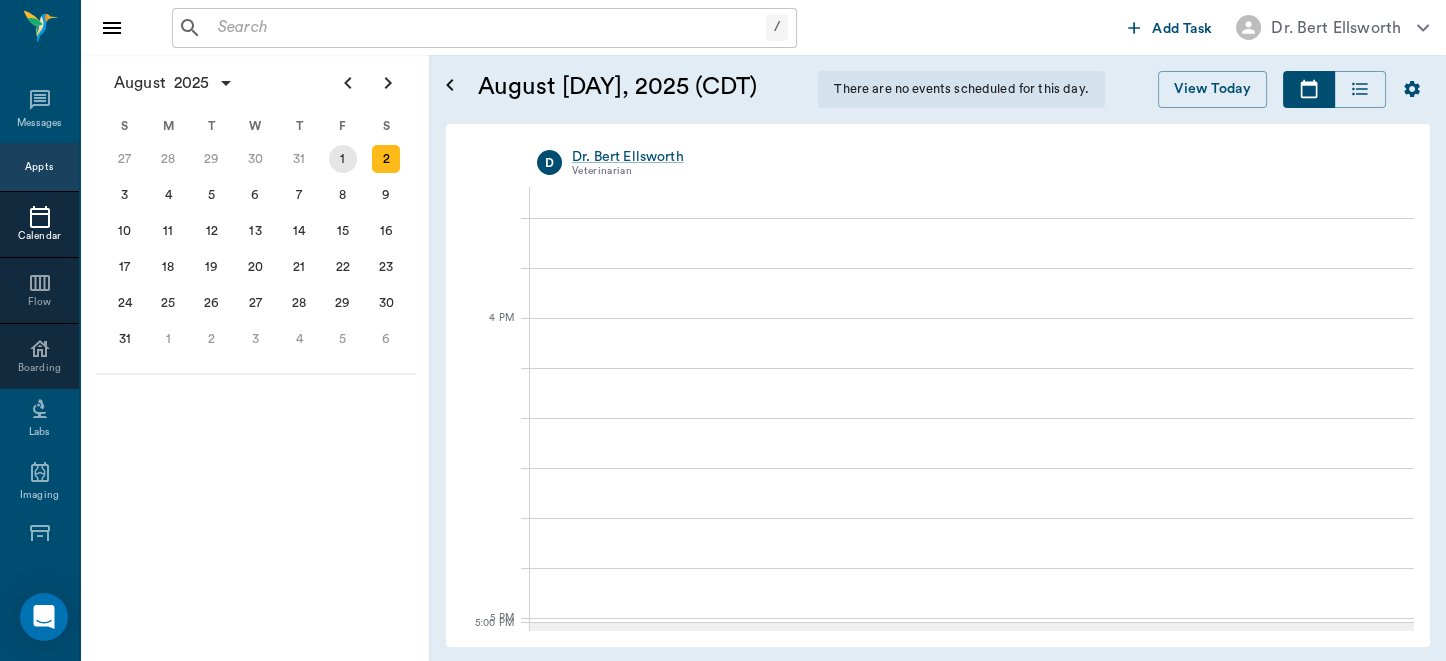 click on "1" at bounding box center (343, 159) 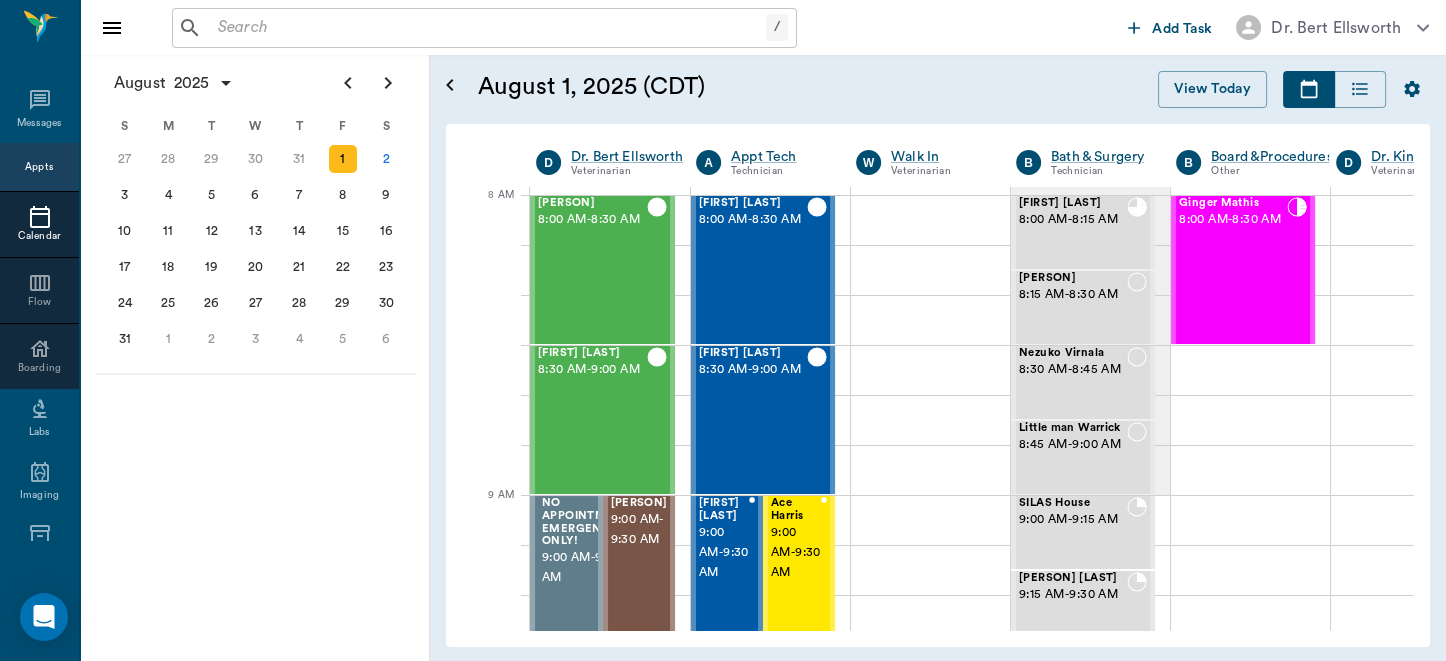 scroll, scrollTop: 0, scrollLeft: 0, axis: both 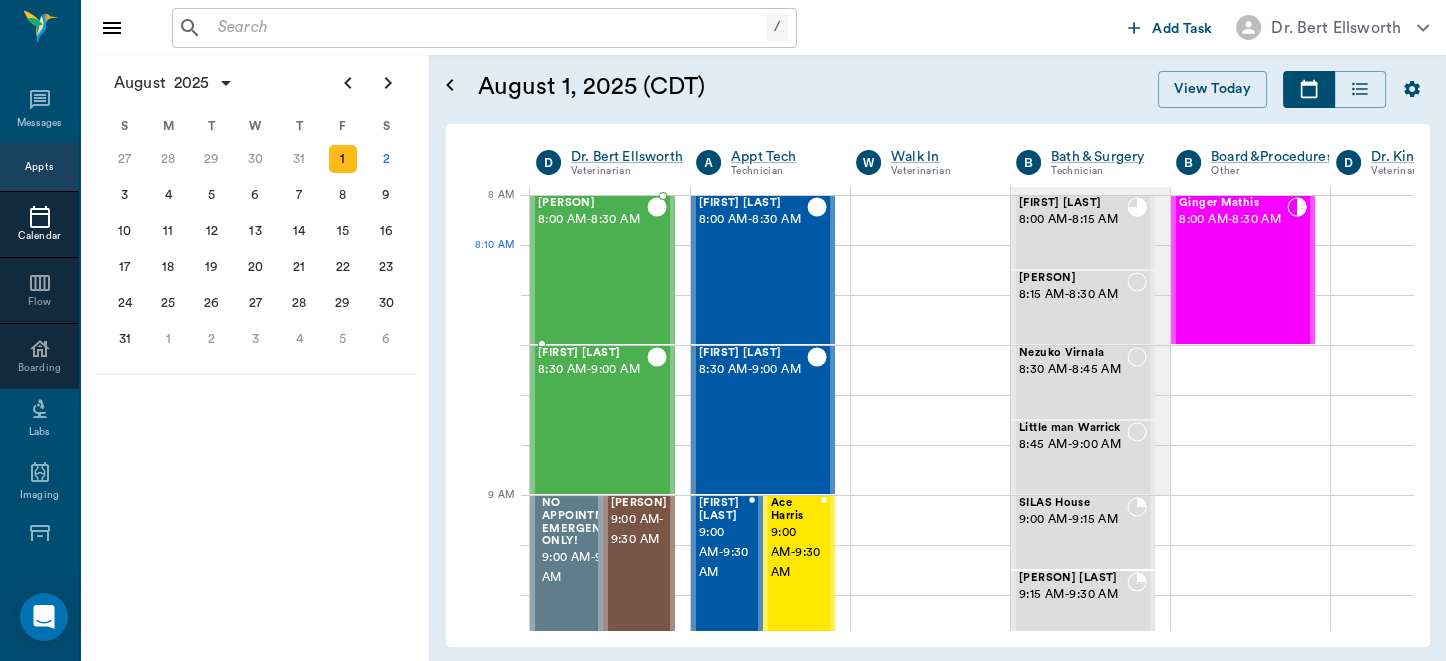 click on "[FIRST] [LAST] [TIME] - [TIME]" at bounding box center (592, 270) 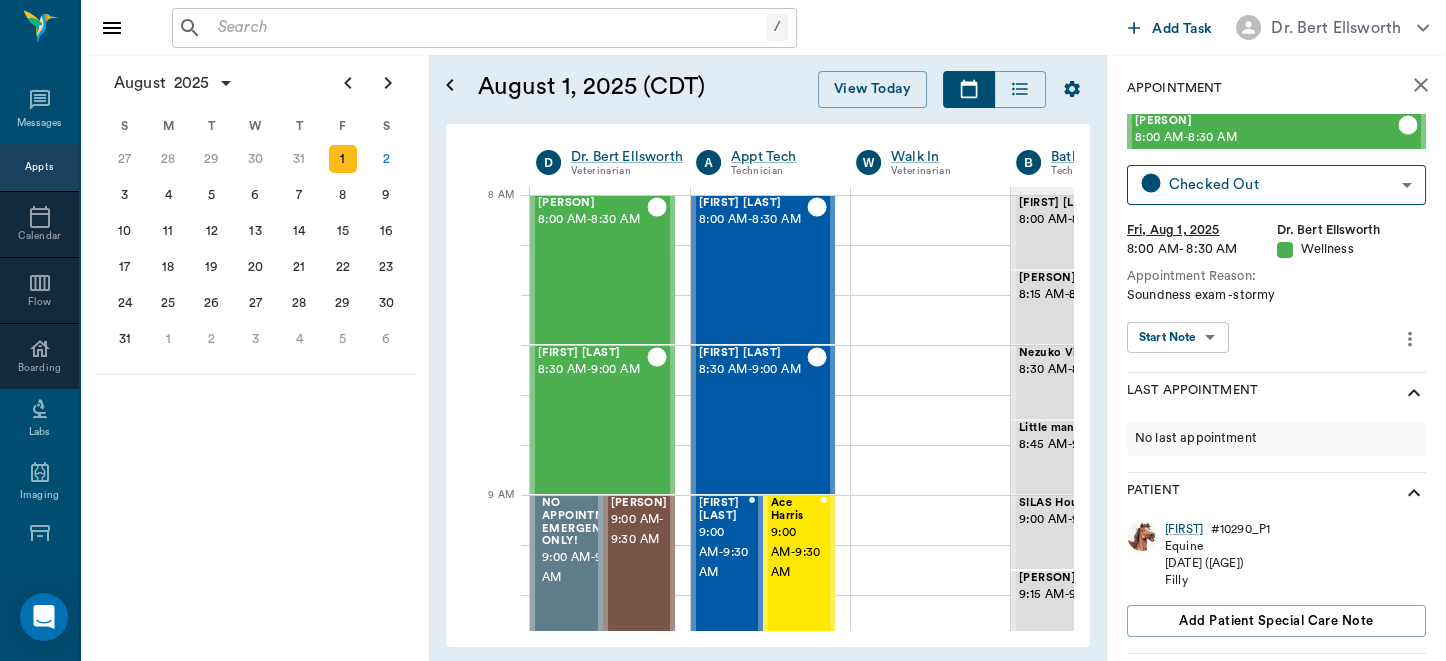 click on "/ ​ Add Task Dr. [LAST] [LAST] Nectar Messages Appts Calendar Flow Boarding Labs Imaging Inventory Tasks Forms Staff Reports Lookup Settings August 2025 S M T W T F S 29 30 Jul 1 2 3 4 5 6 7 8 9 10 11 12 13 14 15 16 17 18 19 20 21 22 23 24 25 26 27 28 29 30 31 Aug 1 2 3 4 5 6 7 8 9 S M T W T F S 27 28 29 30 31 Aug 1 2 3 4 5 6 7 8 9 10 11 12 13 14 15 16 17 18 19 20 21 22 23 24 25 26 27 28 29 30 31 Sep 1 2 3 4 5 6 S M T W T F S 31 Sep 1 2 3 4 5 6 7 8 9 10 11 12 13 14 15 16 17 18 19 20 21 22 23 24 25 26 27 28 29 30 Oct 1 2 3 4 5 6 7 8 9 10 11 August 1, 2025 (CDT) View Today August 2025 Today 1 Fri Aug 2025 D Dr. [LAST] [LAST] Veterinarian A Appt Tech Technician W Walk In Veterinarian B Bath & Surgery Technician B Board &Procedures Other D Dr. [LAST] [LAST] Veterinarian 8 AM 9 AM 10 AM 11 AM 12 PM 1 PM 2 PM 3 PM 4 PM 5 PM 6 PM 7 PM 8 PM 8:10 AM [LAST] [LAST] 8:00 AM - 8:30 AM [LAST] [LAST] 8:30 AM - 9:00 AM NO APPOINTMENT! EMERGENCY ONLY! 9:00 AM - 9:30 AM [LAST] [LAST] 9:00 AM - 9:30 AM -" at bounding box center (723, 330) 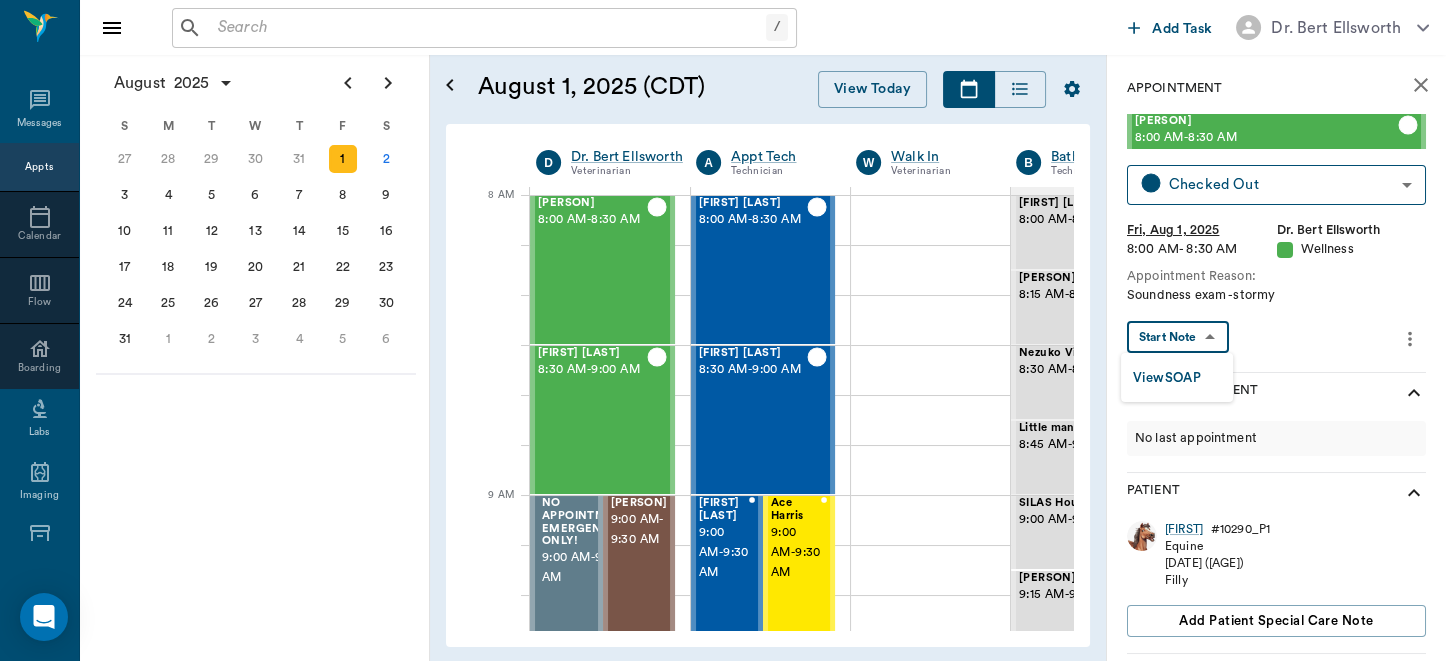 click on "View  SOAP" at bounding box center [1167, 378] 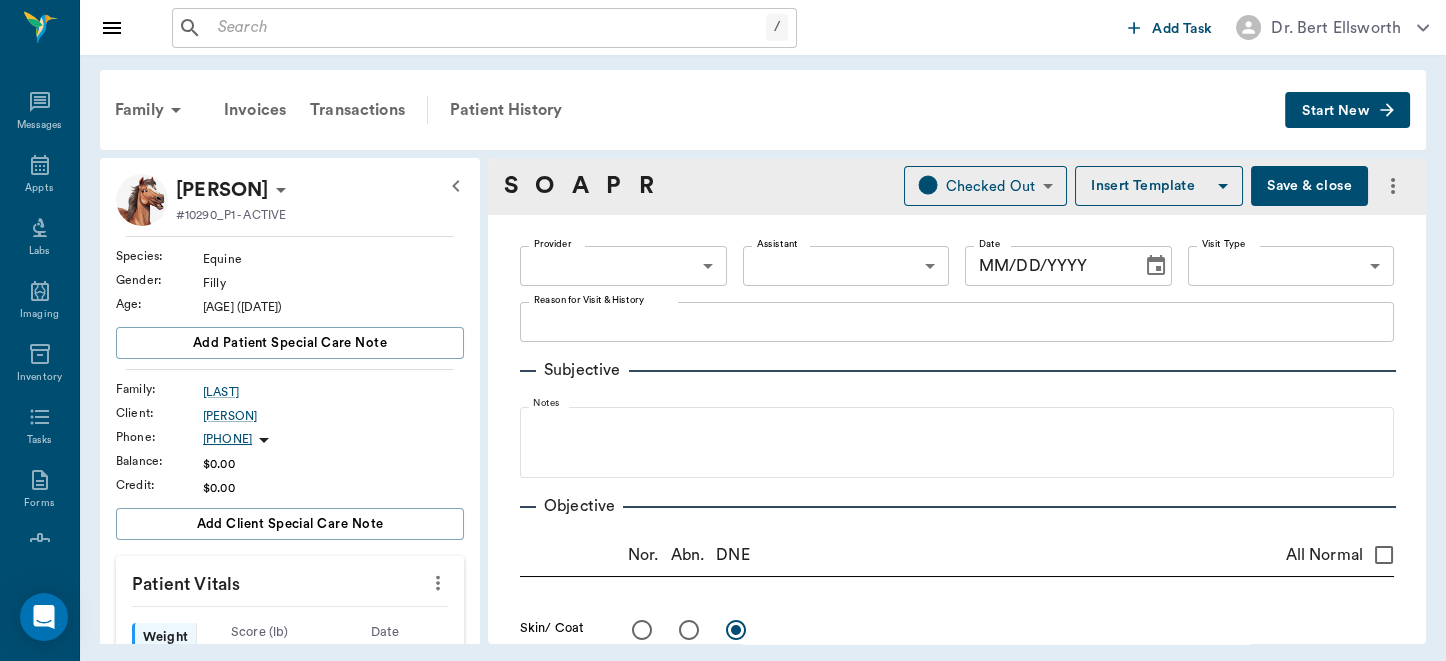 type on "63ec2f075fda476ae8351a4d" 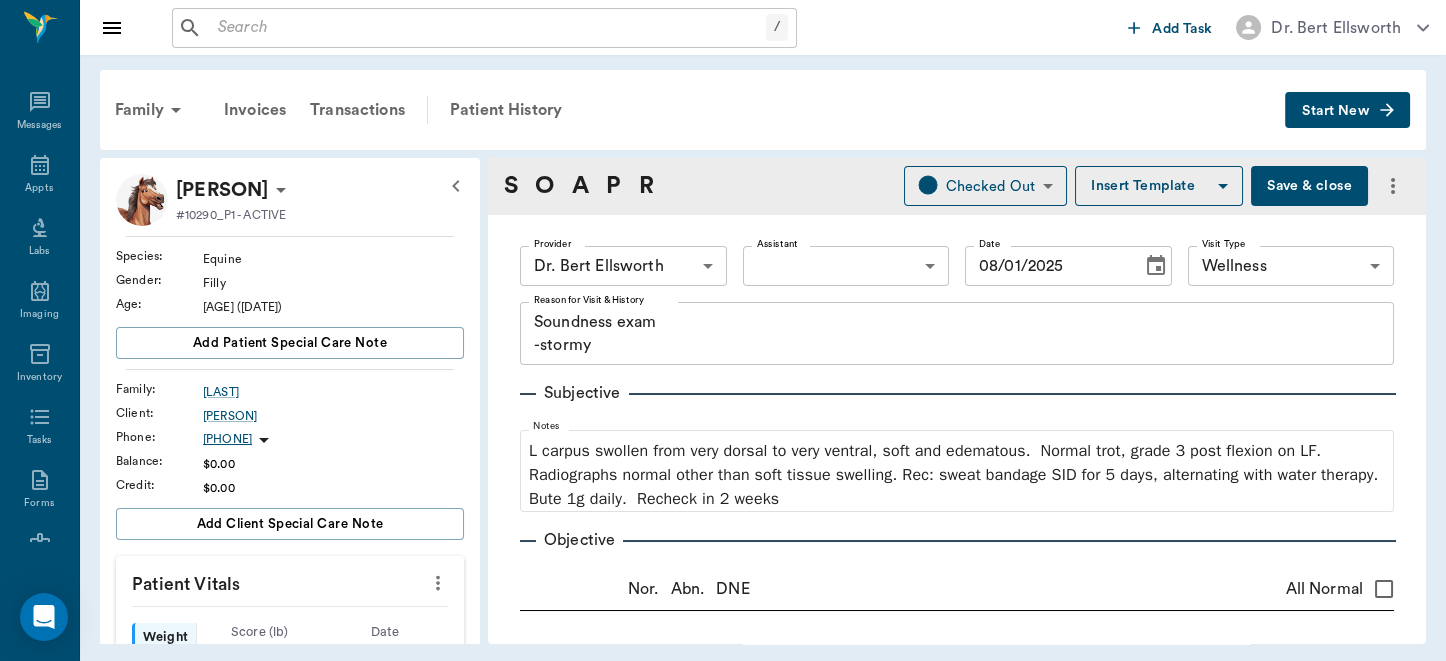type on "08/01/2025" 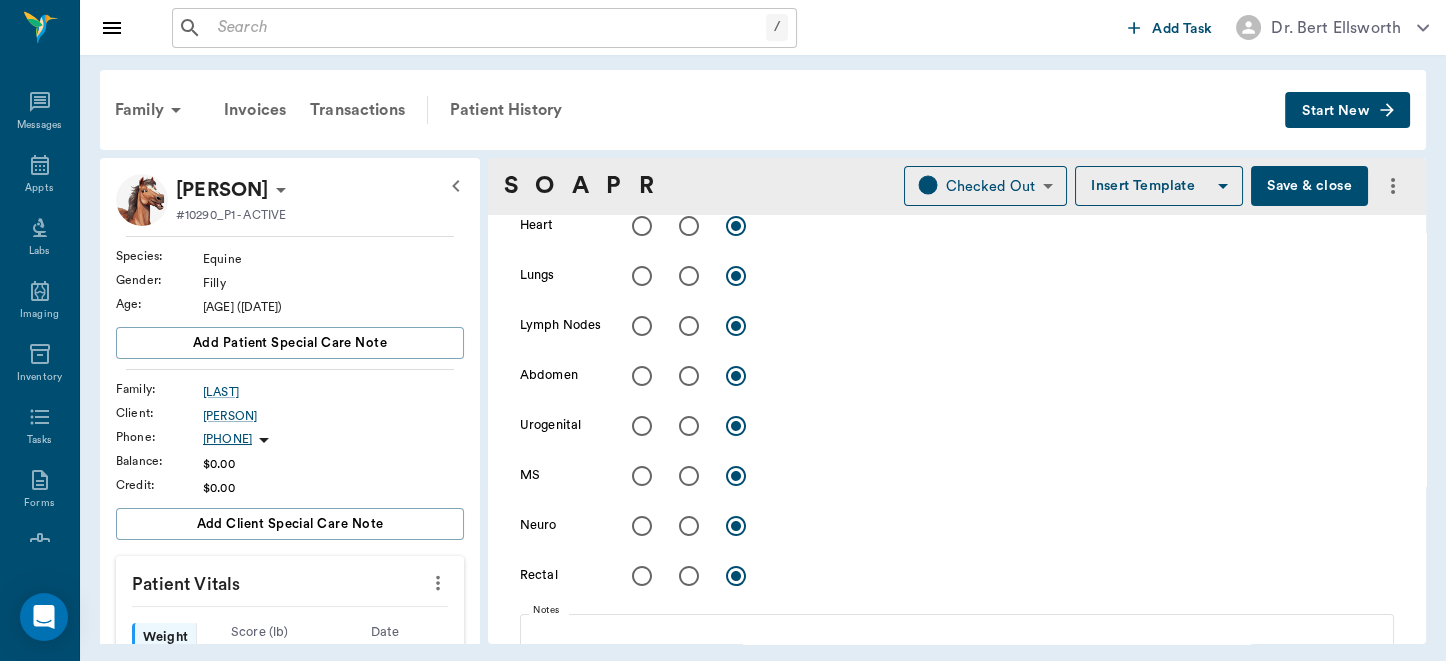 scroll, scrollTop: 728, scrollLeft: 0, axis: vertical 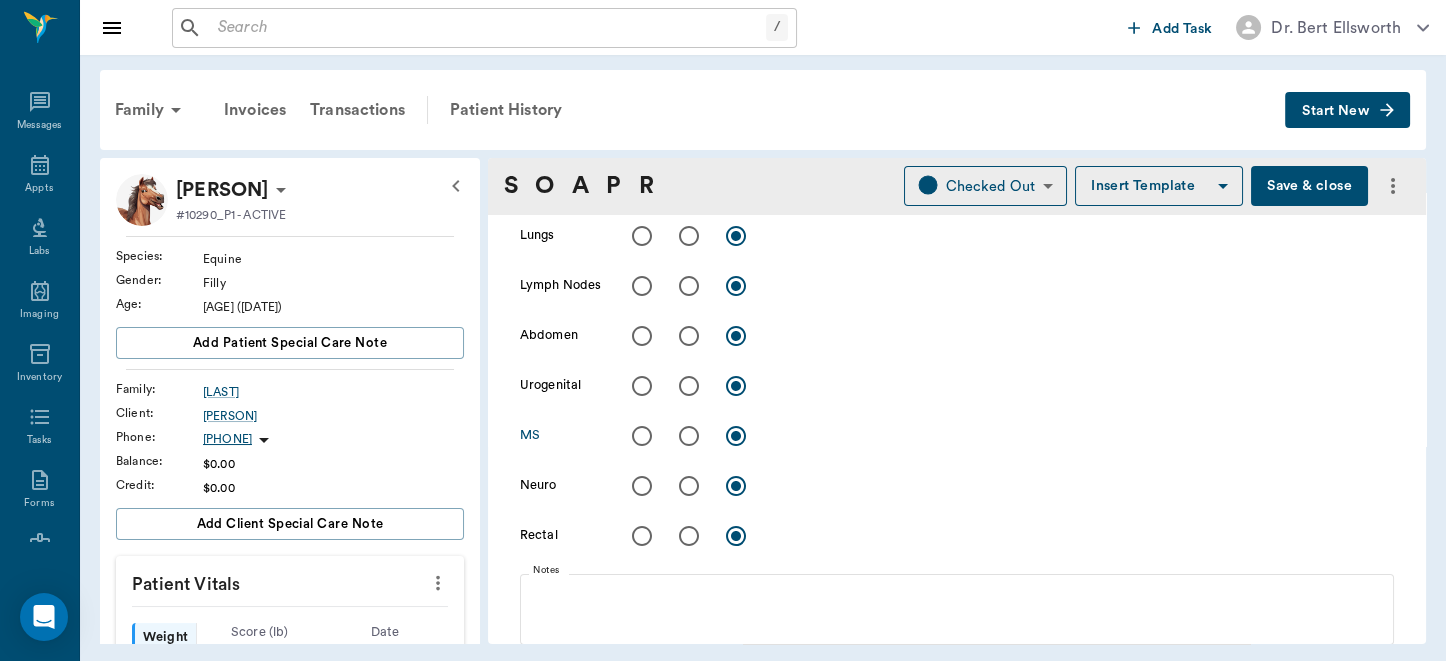 click at bounding box center [689, 436] 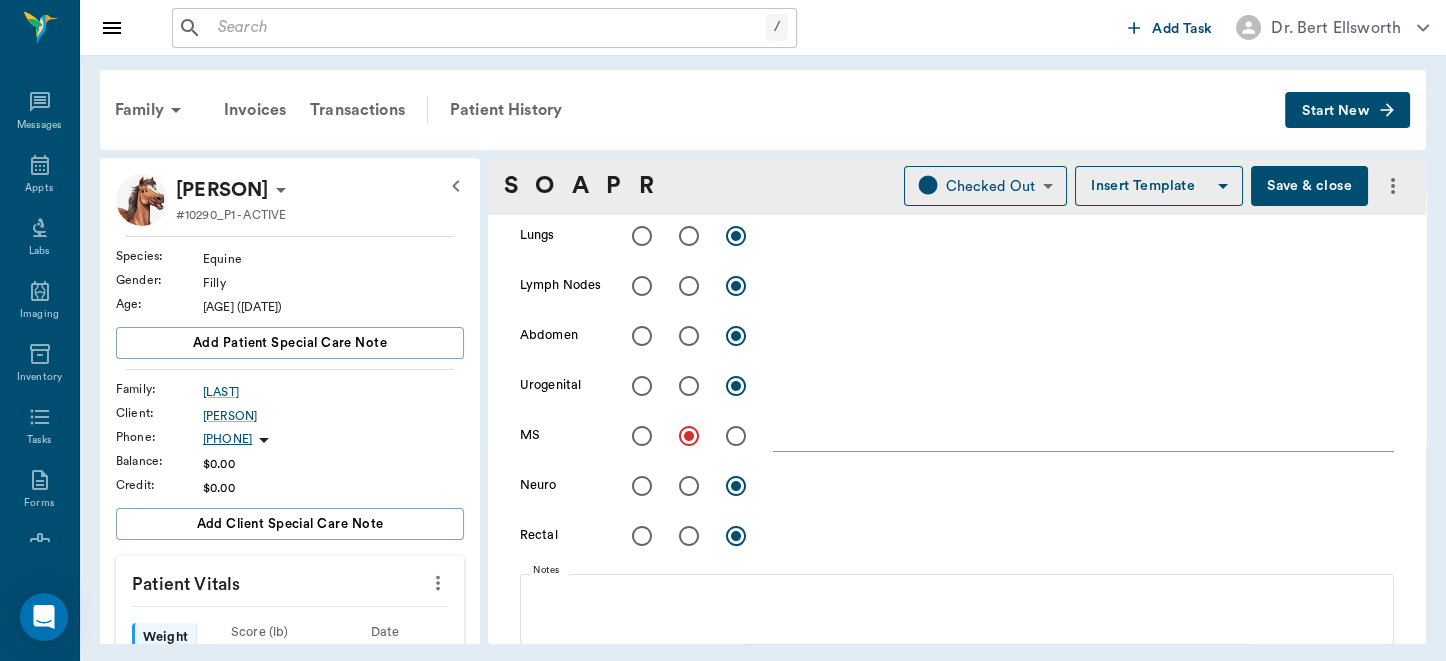 click on "x" at bounding box center (1083, 437) 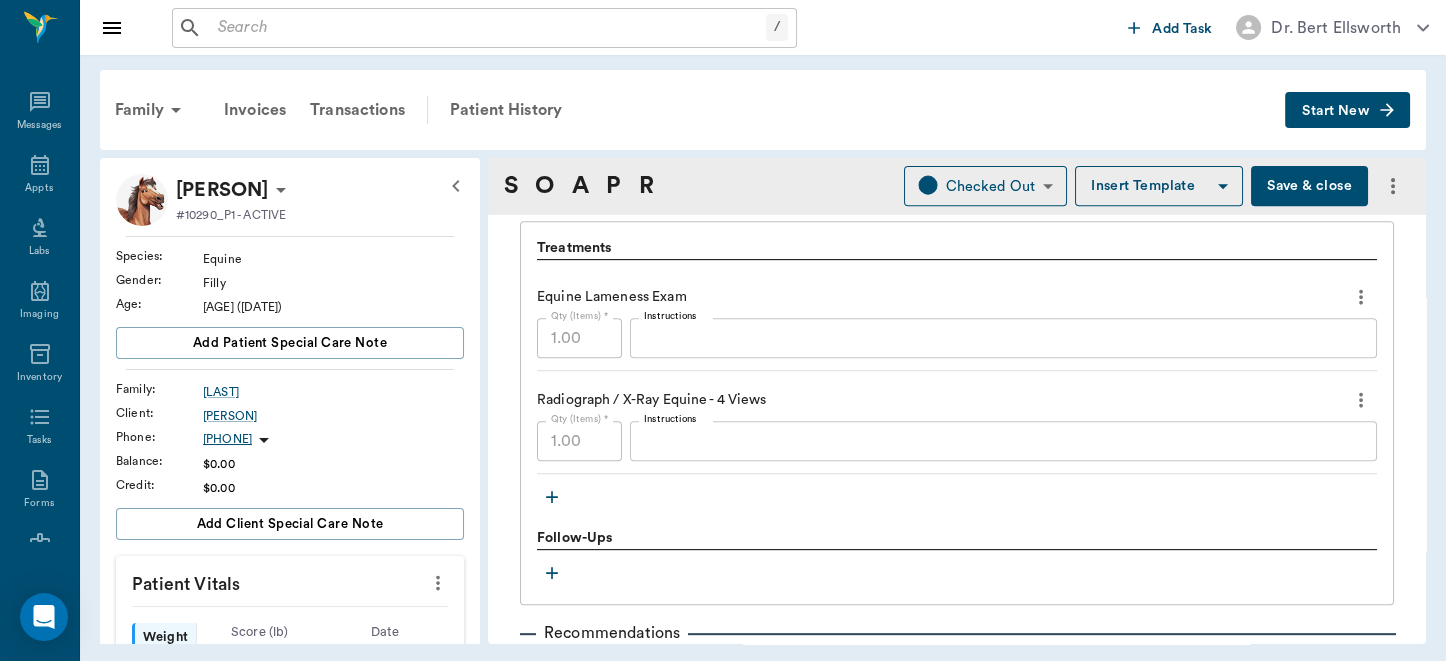 scroll, scrollTop: 1688, scrollLeft: 0, axis: vertical 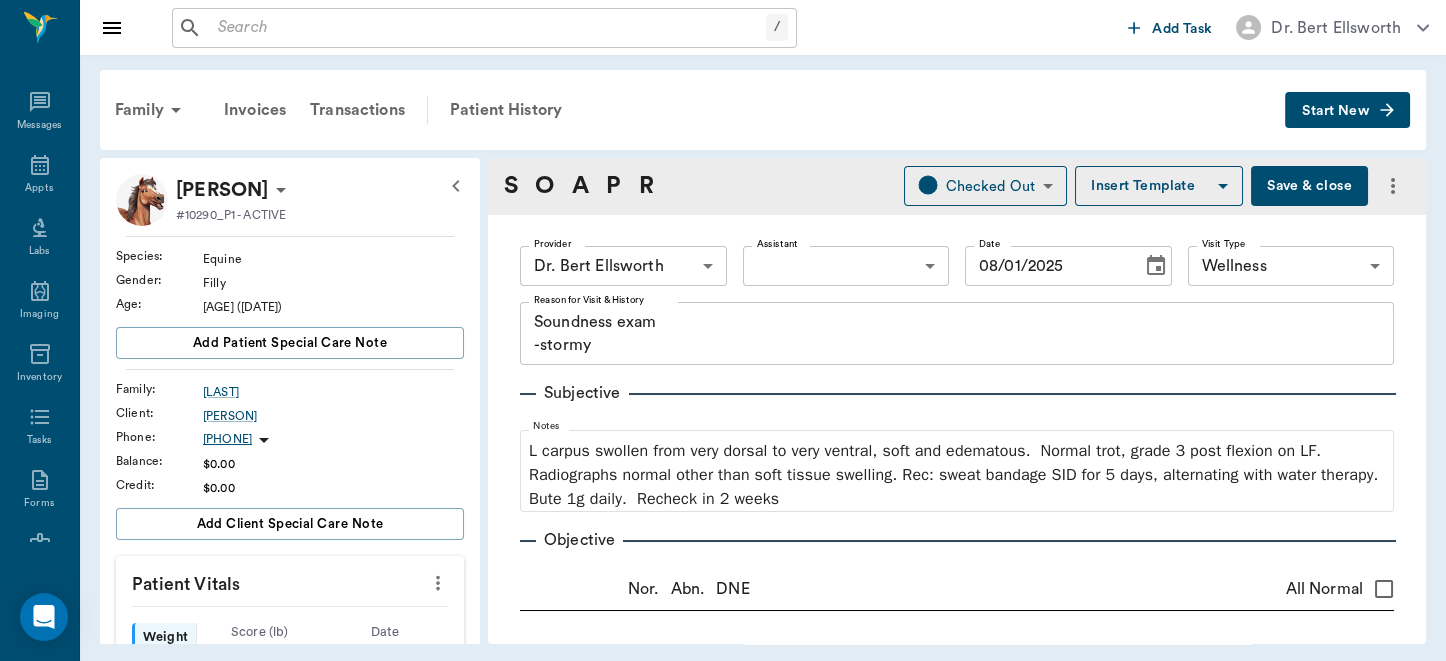 type on "LF carpus" 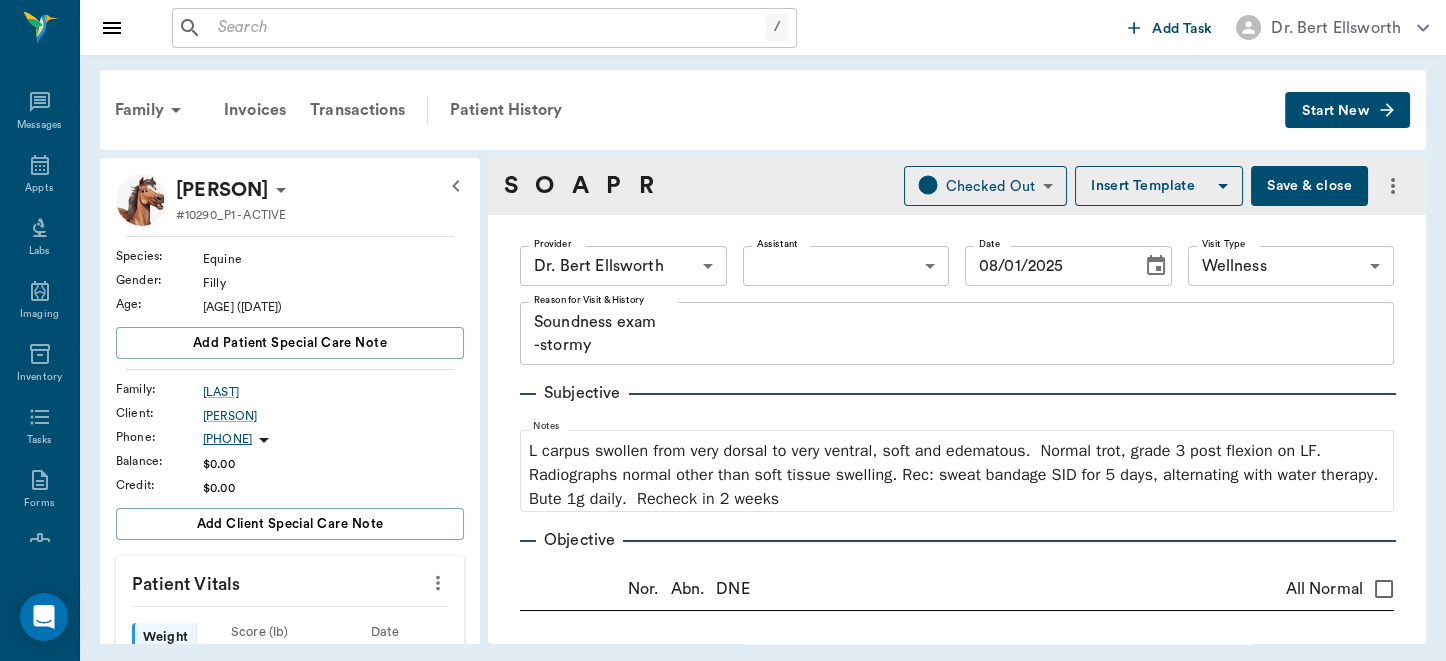 click on "Save & close" at bounding box center (1309, 186) 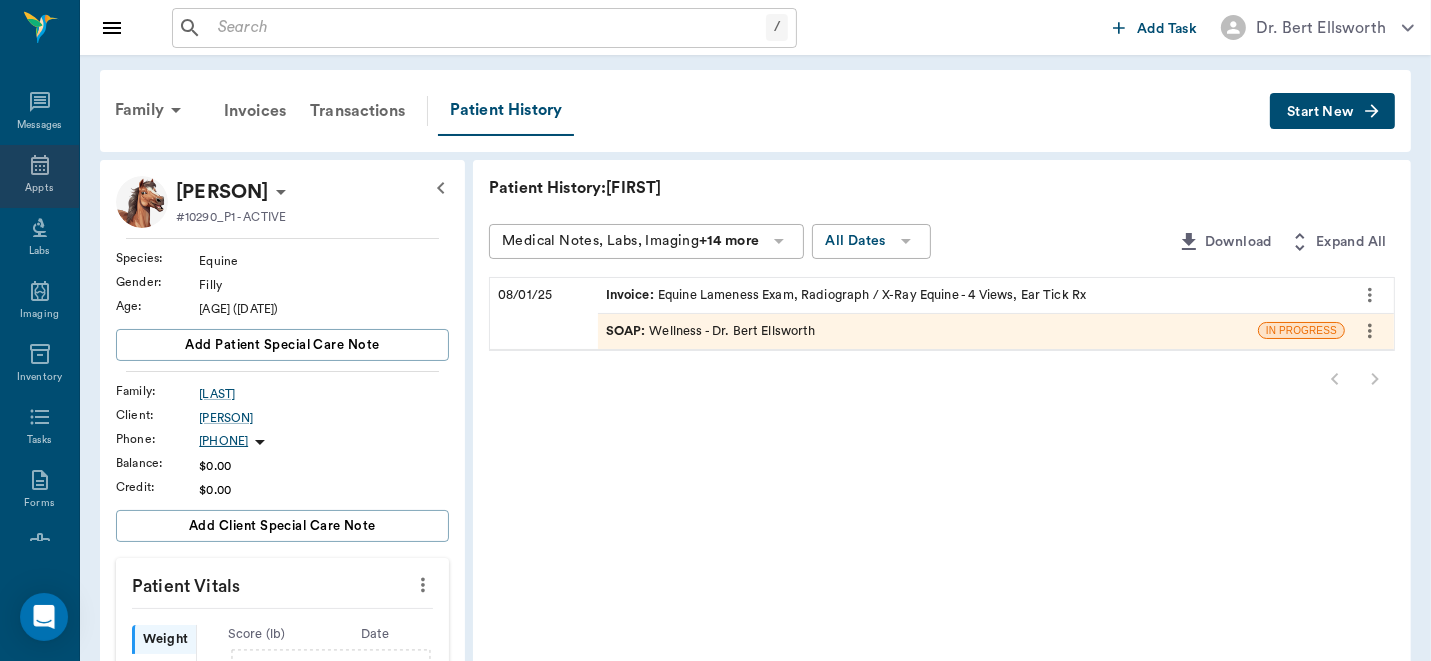 click 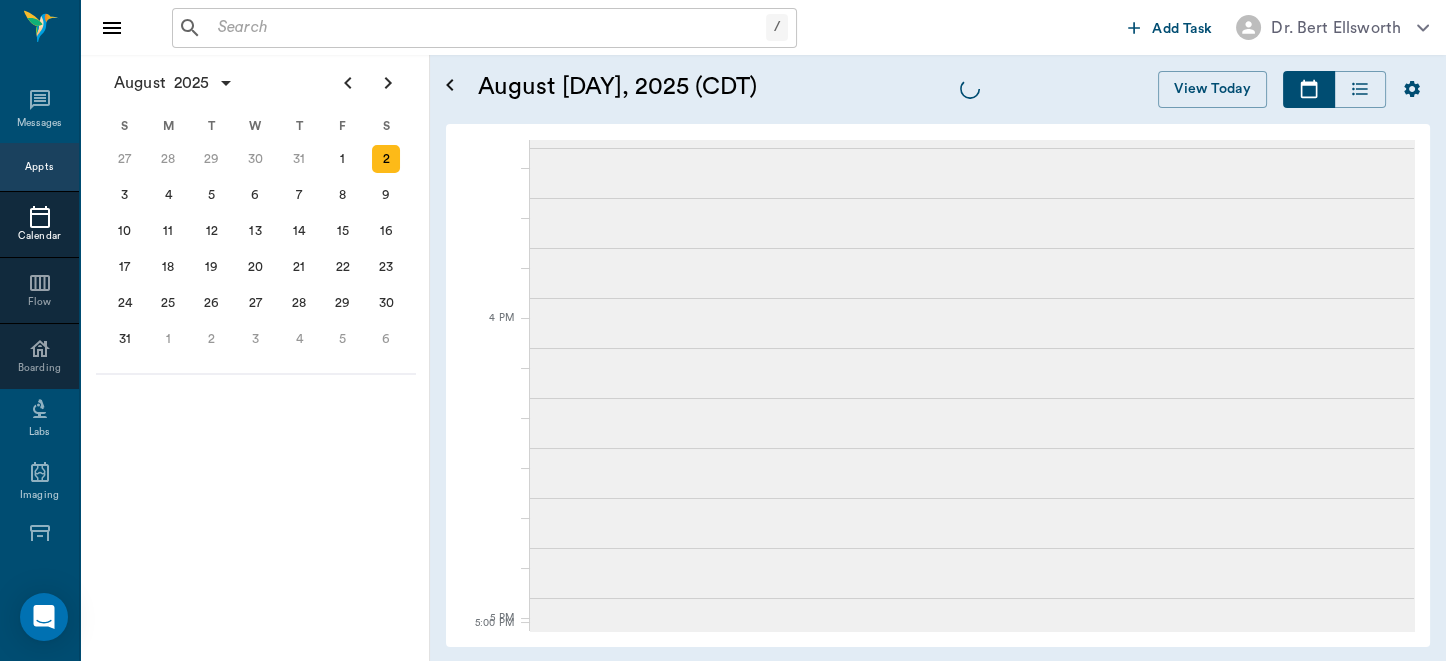 scroll, scrollTop: 1929, scrollLeft: 0, axis: vertical 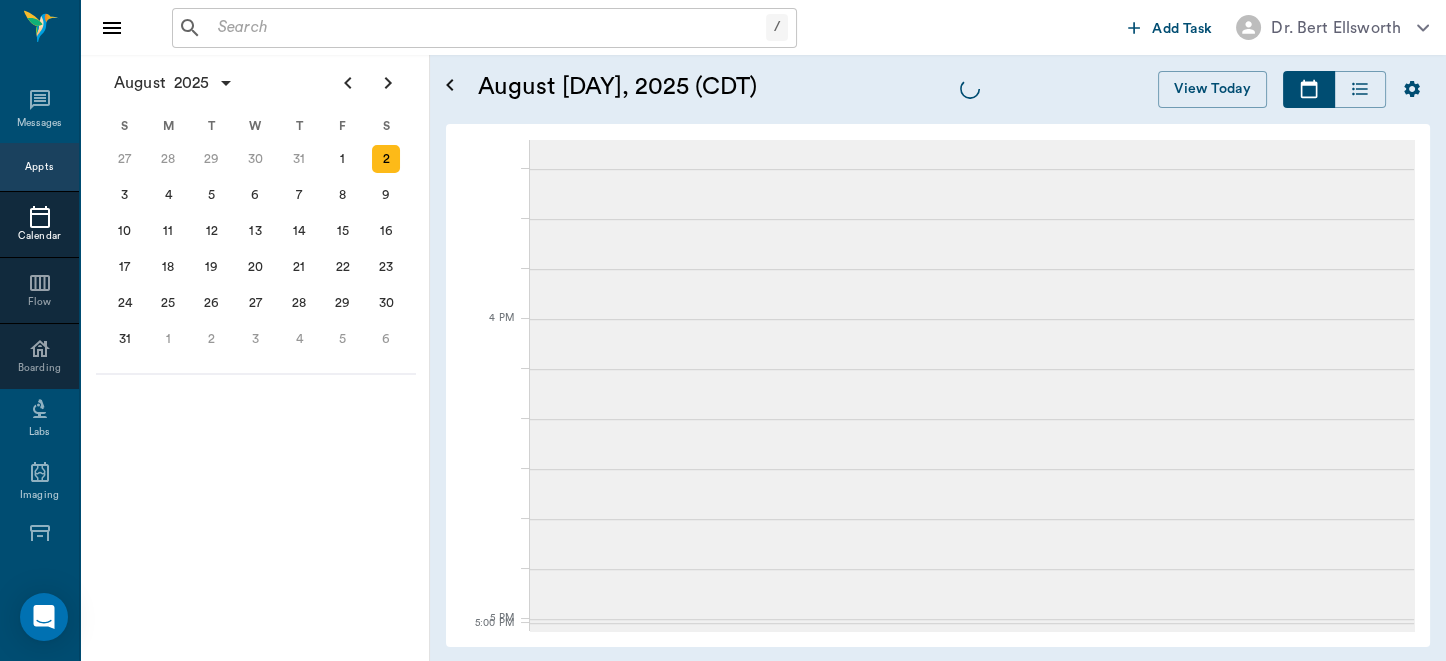 click on "1" at bounding box center [343, 159] 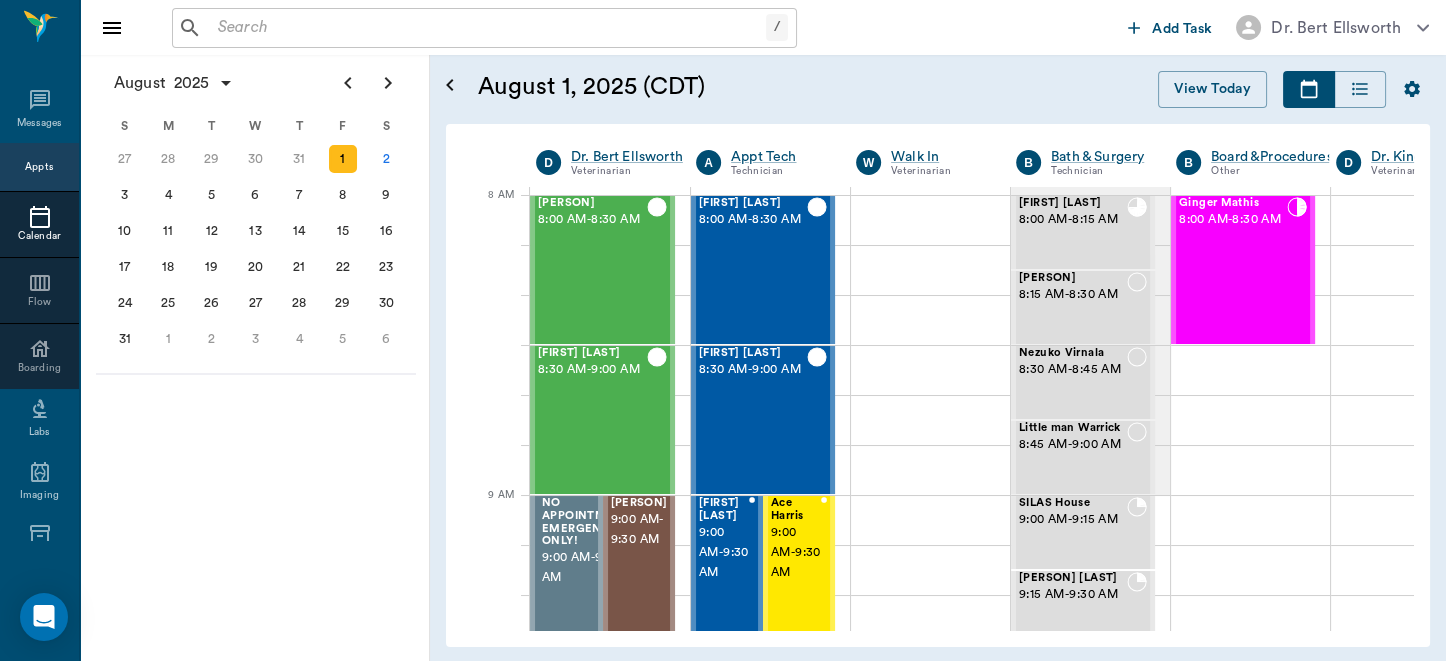 scroll, scrollTop: 0, scrollLeft: 0, axis: both 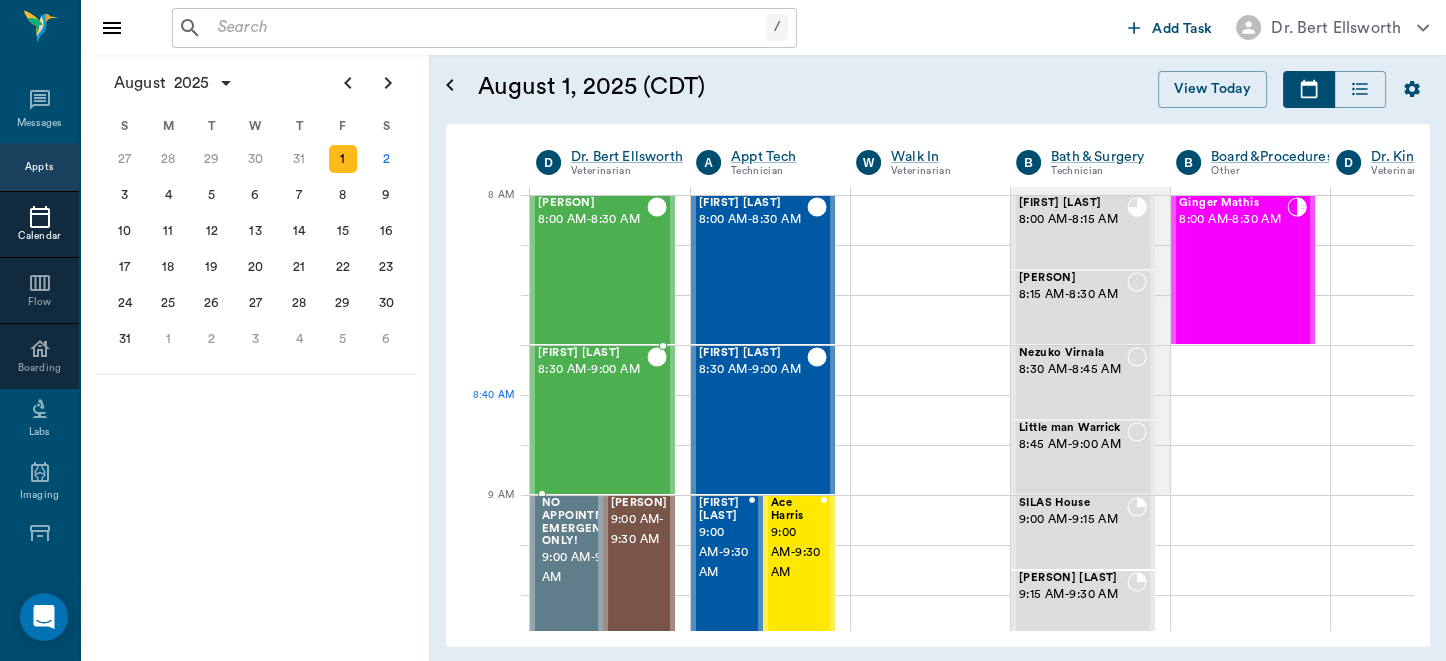 click on "[FIRST] [LAST] [TIME] - [TIME]" at bounding box center (592, 420) 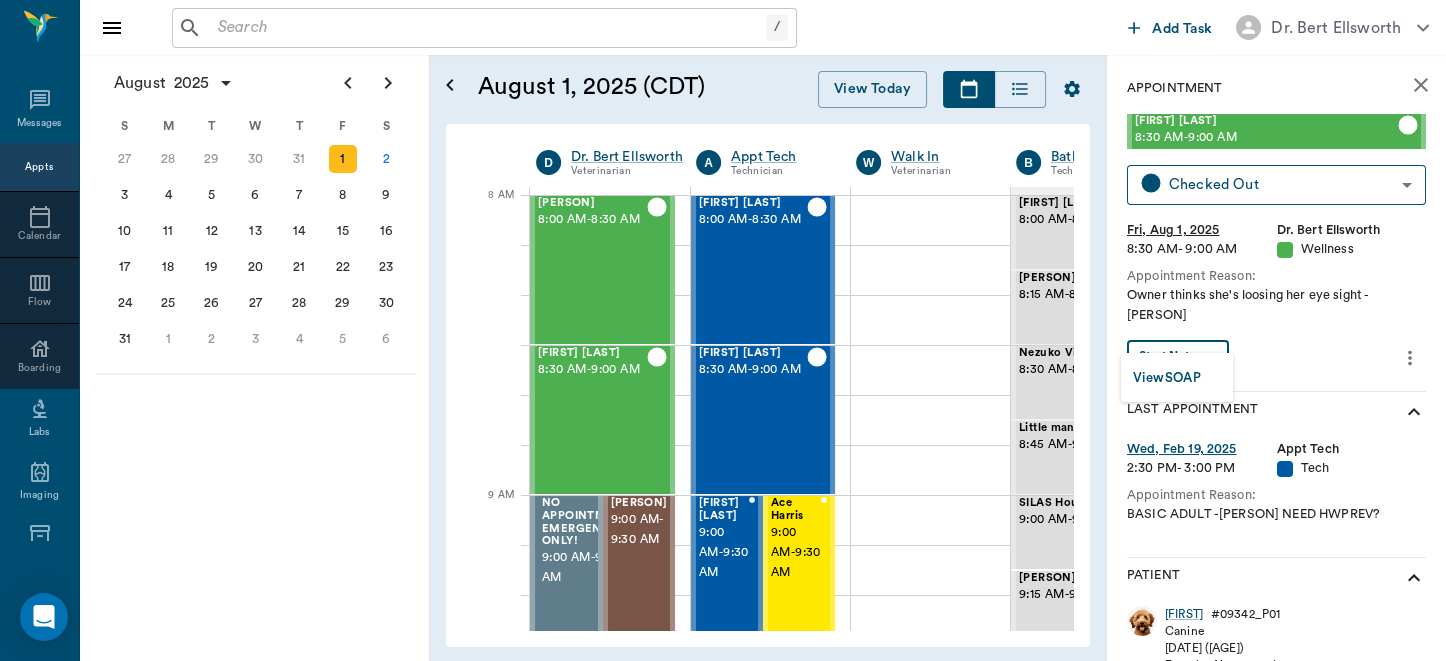 click on "/ ​ Add Task Dr. [LAST] [LAST] Nectar Messages Appts Calendar Flow Boarding Labs Imaging Inventory Tasks Forms Staff Reports Lookup Settings August 2025 S M T W T F S 29 30 Jul 1 2 3 4 5 6 7 8 9 10 11 12 13 14 15 16 17 18 19 20 21 22 23 24 25 26 27 28 29 30 31 Aug 1 2 3 4 5 6 7 8 9 S M T W T F S 27 28 29 30 31 Aug 1 2 3 4 5 6 7 8 9 10 11 12 13 14 15 16 17 18 19 20 21 22 23 24 25 26 27 28 29 30 31 Sep 1 2 3 4 5 6 S M T W T F S 31 Sep 1 2 3 4 5 6 7 8 9 10 11 12 13 14 15 16 17 18 19 20 21 22 23 24 25 26 27 28 29 30 Oct 1 2 3 4 5 6 7 8 9 10 11 August 1, 2025 (CDT) View Today August 2025 Today 1 Fri Aug 2025 D Dr. [LAST] [LAST] Veterinarian A Appt Tech Technician W Walk In Veterinarian B Bath & Surgery Technician B Board &Procedures Other D Dr. [LAST] [LAST] Veterinarian 8 AM 9 AM 10 AM 11 AM 12 PM 1 PM 2 PM 3 PM 4 PM 5 PM 6 PM 7 PM 8 PM 8:30 AM [LAST] [LAST] 8:00 AM - 8:30 AM [LAST] [LAST] 8:30 AM - 9:00 AM NO APPOINTMENT! EMERGENCY ONLY! 9:00 AM - 9:30 AM [LAST] [LAST] 9:00 AM - 9:30 AM -" at bounding box center [723, 330] 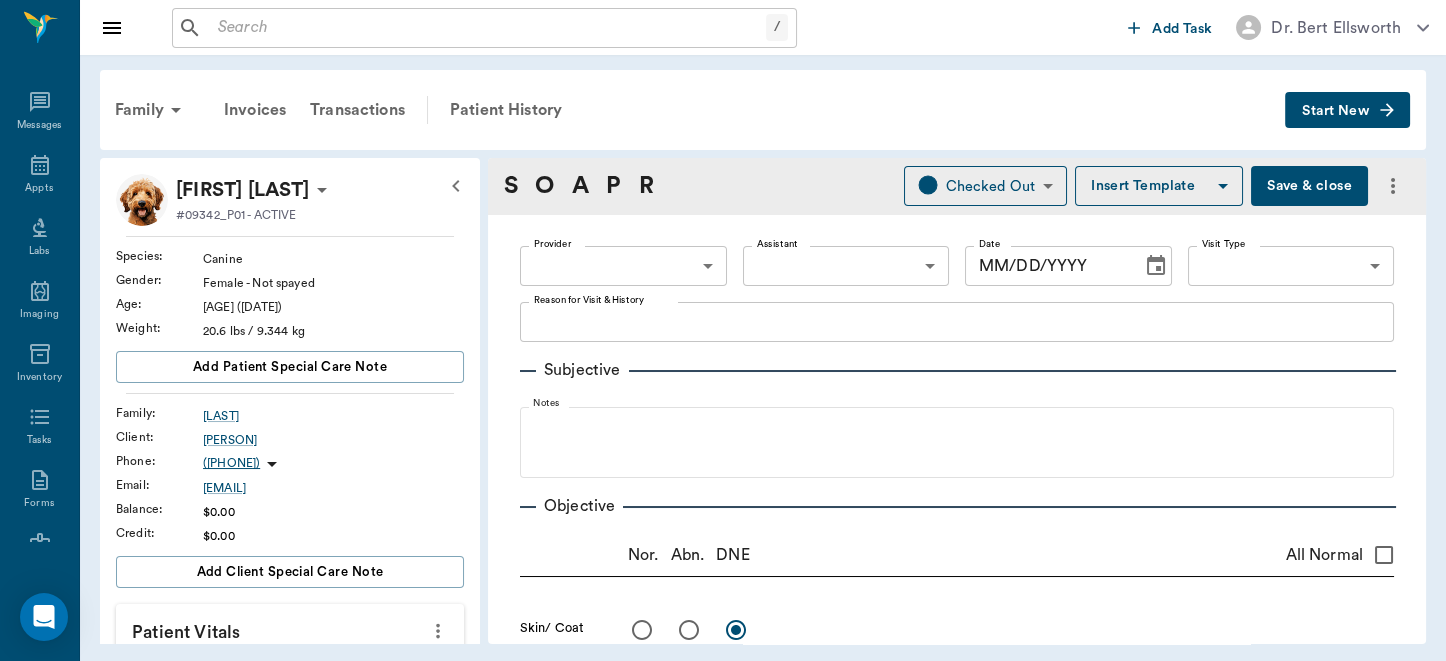 type on "63ec2f075fda476ae8351a4d" 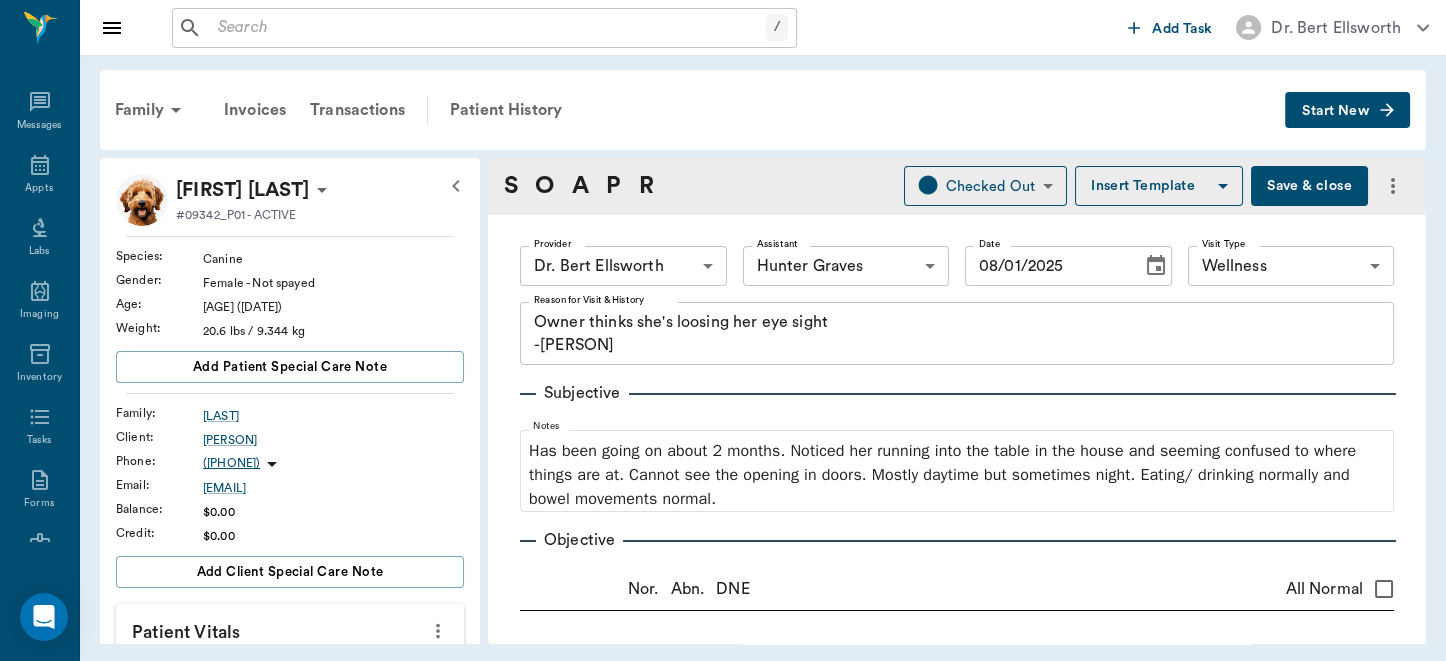 type on "08/01/2025" 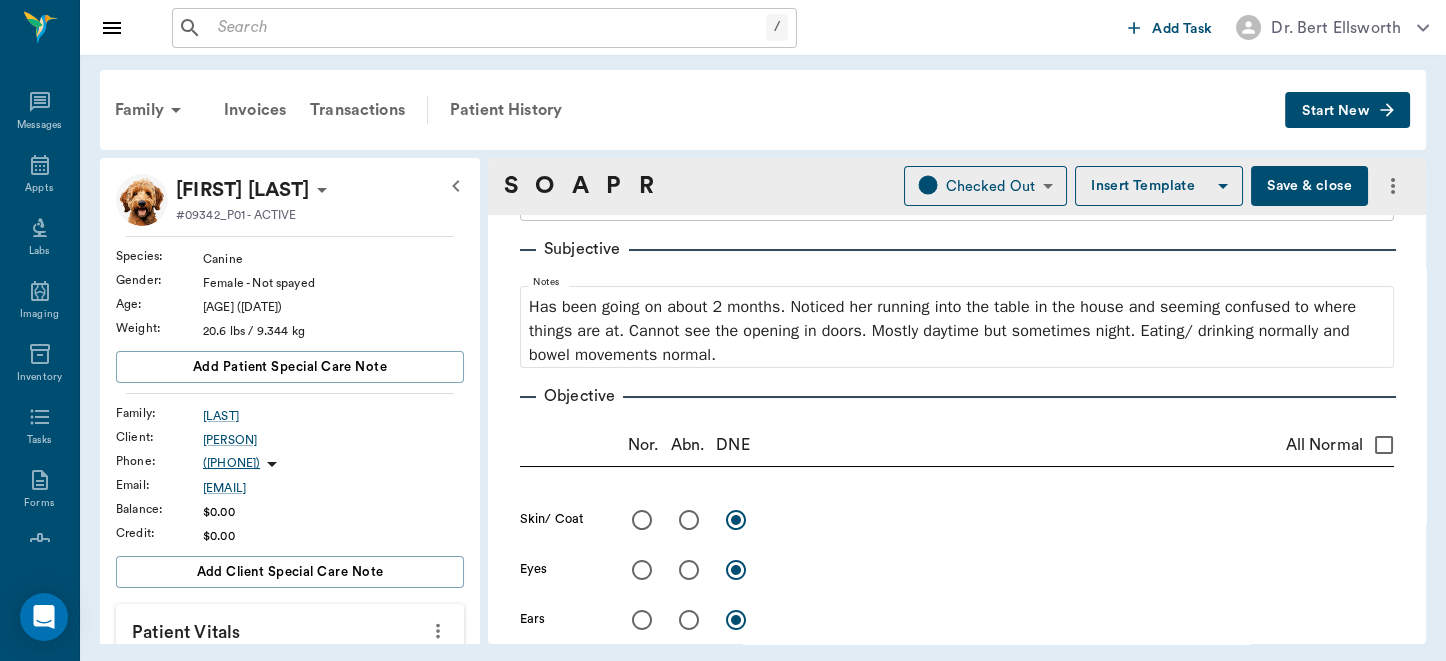 scroll, scrollTop: 233, scrollLeft: 0, axis: vertical 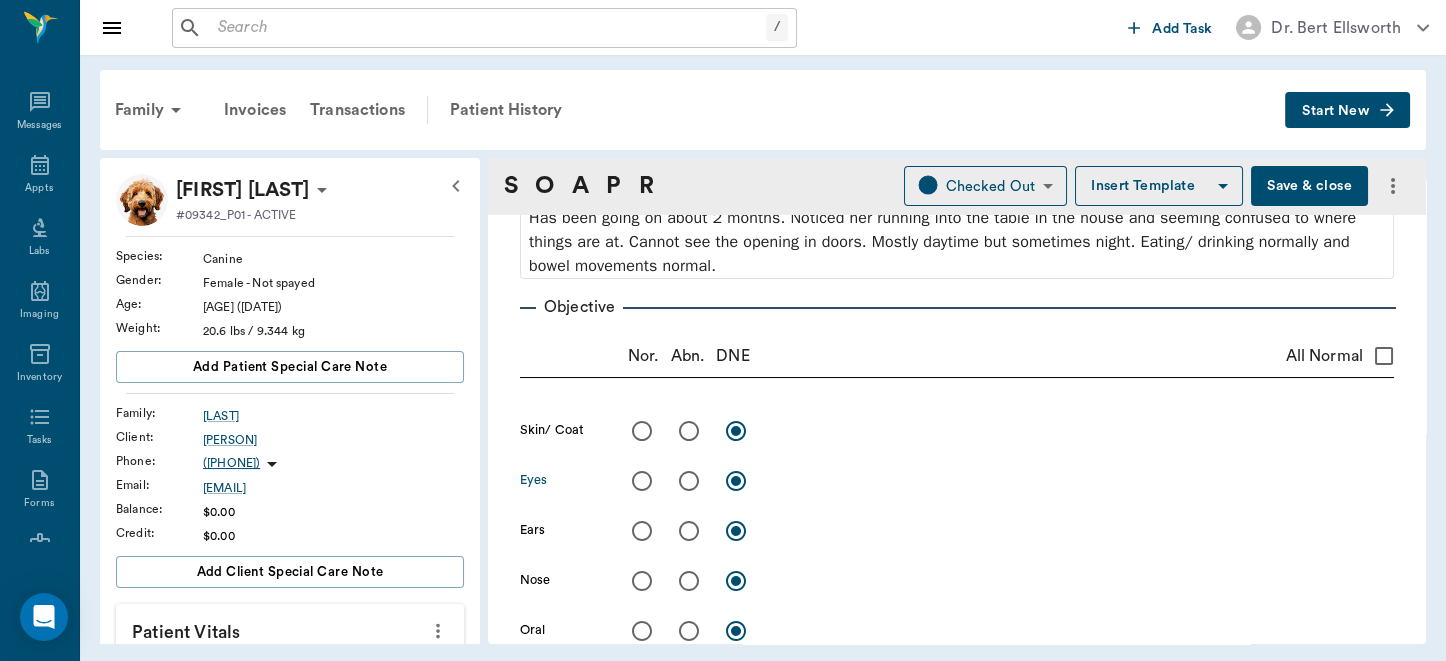 click at bounding box center [689, 481] 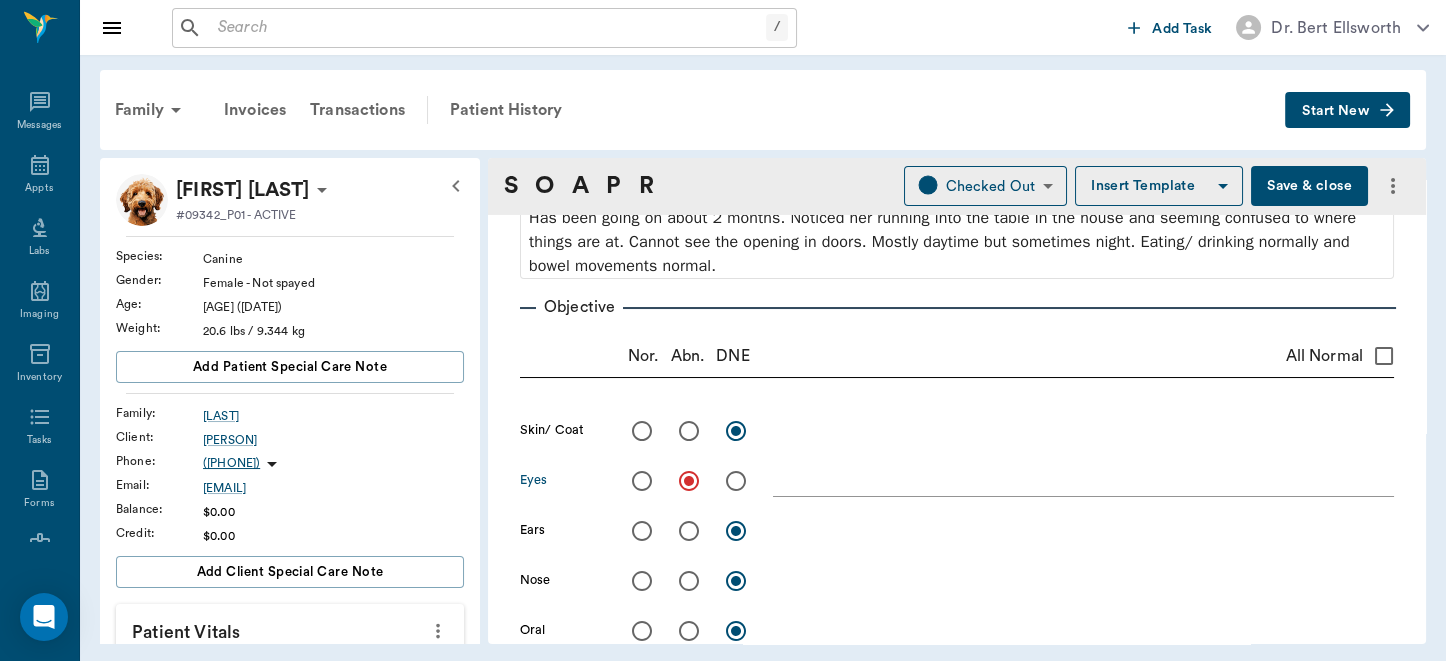 click at bounding box center [1083, 480] 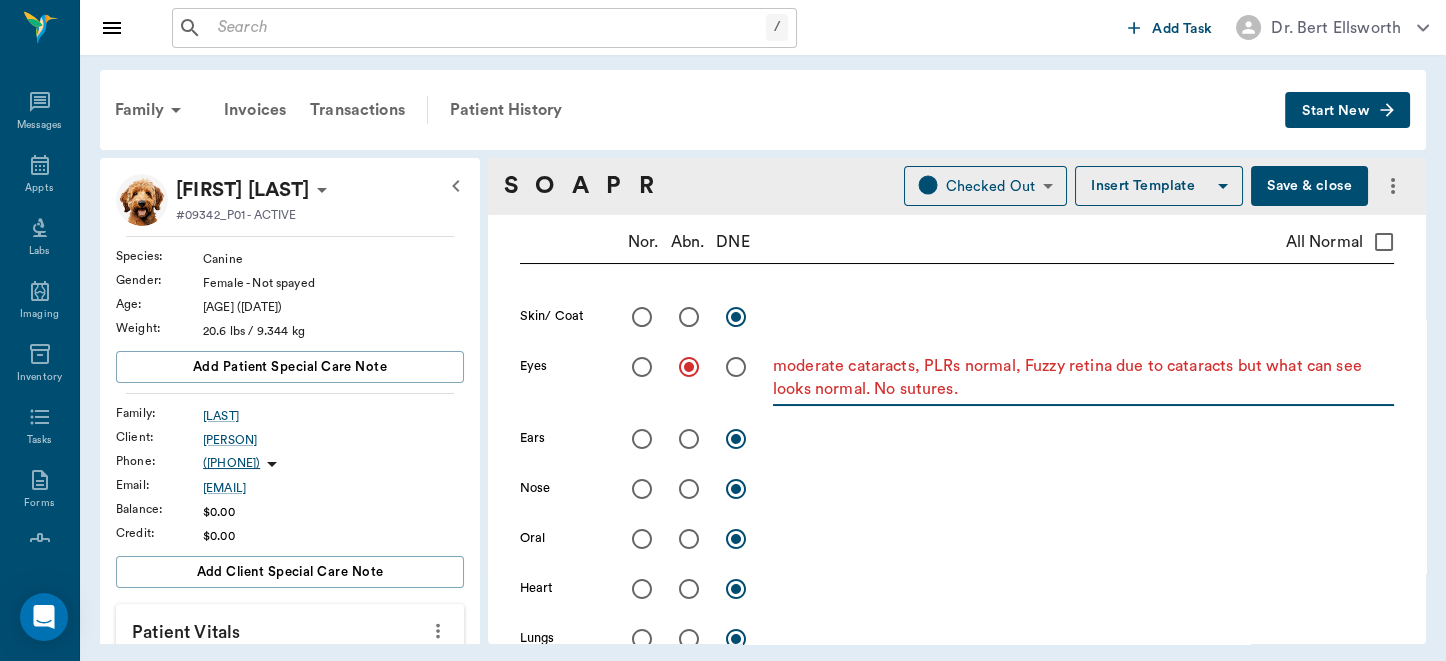 scroll, scrollTop: 343, scrollLeft: 0, axis: vertical 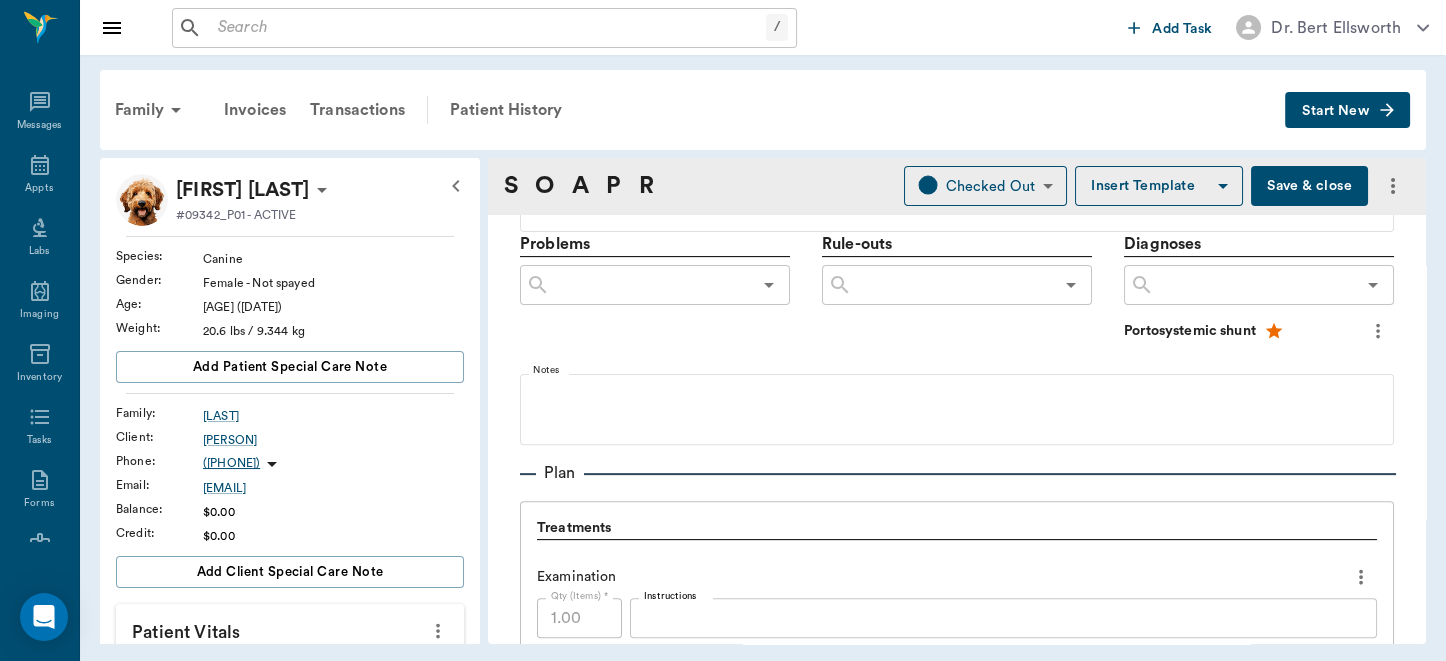 type on "moderate cataracts, PLRs normal, Fuzzy retina due to cataracts but what can see looks normal. No sutures." 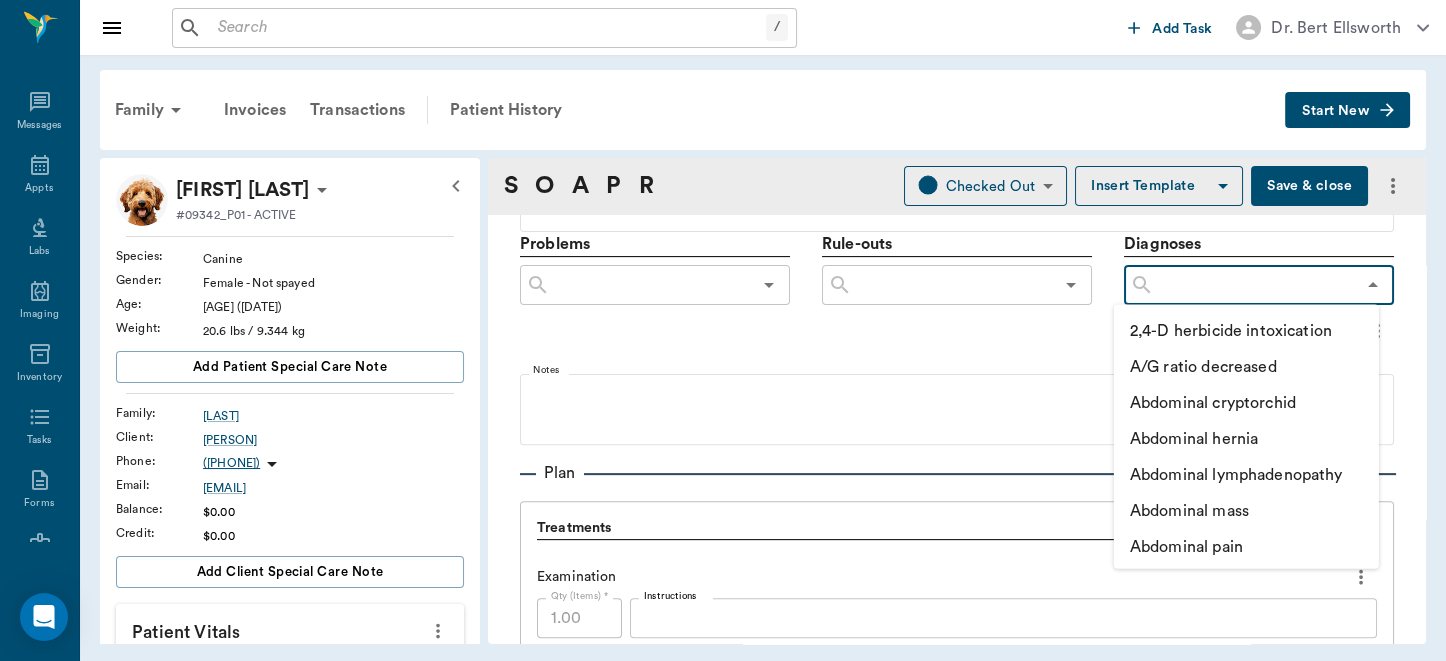 type on "v" 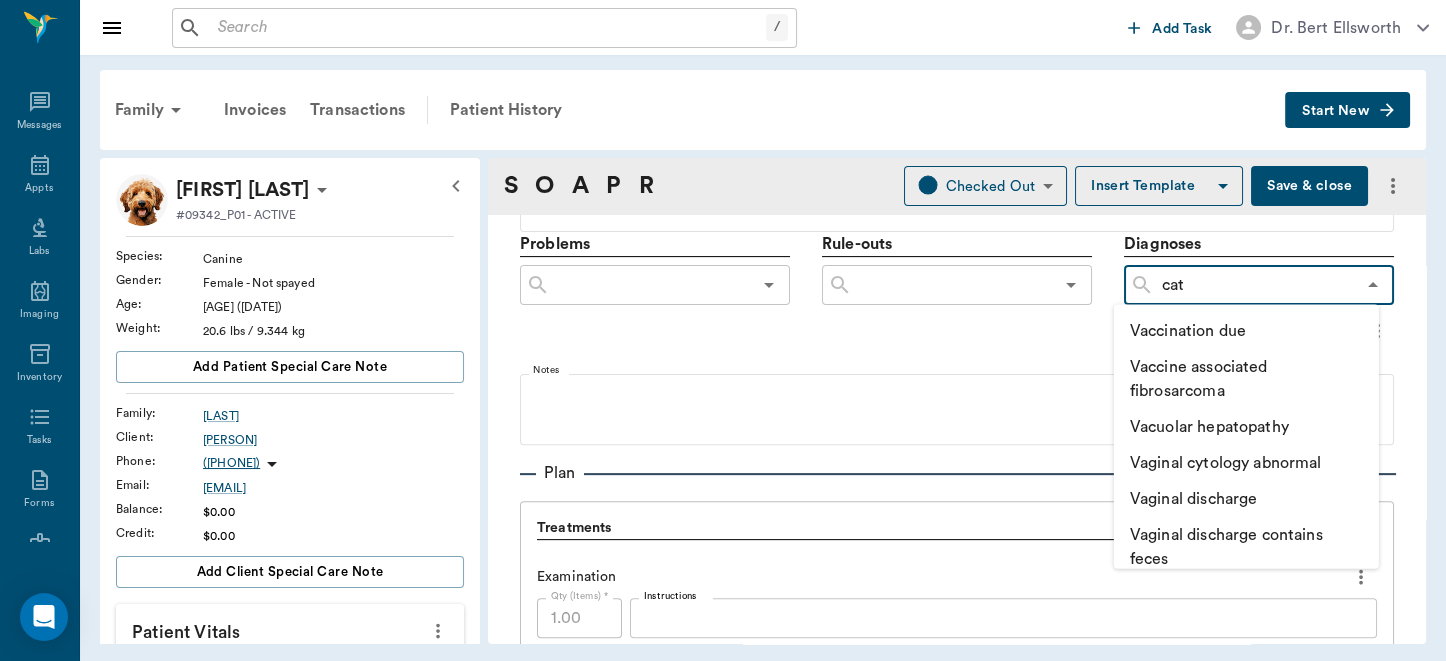 type on "cata" 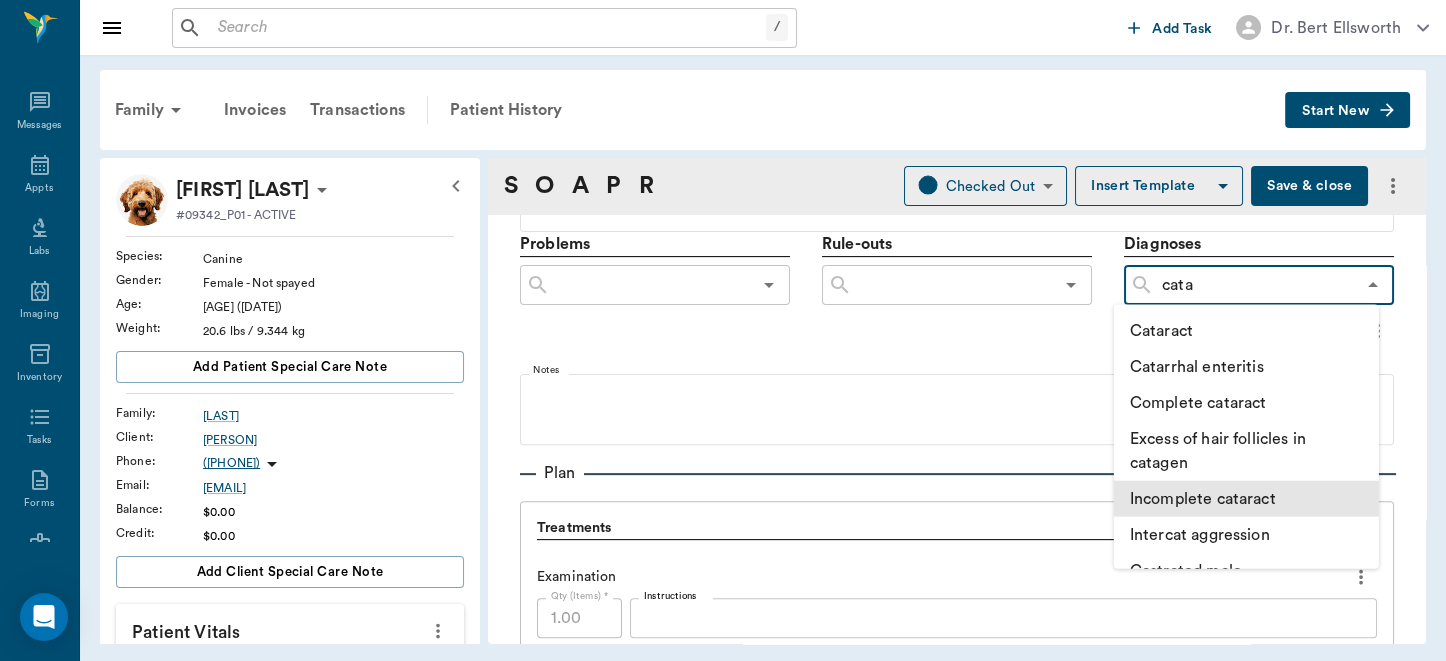 click on "Incomplete cataract" at bounding box center (1246, 499) 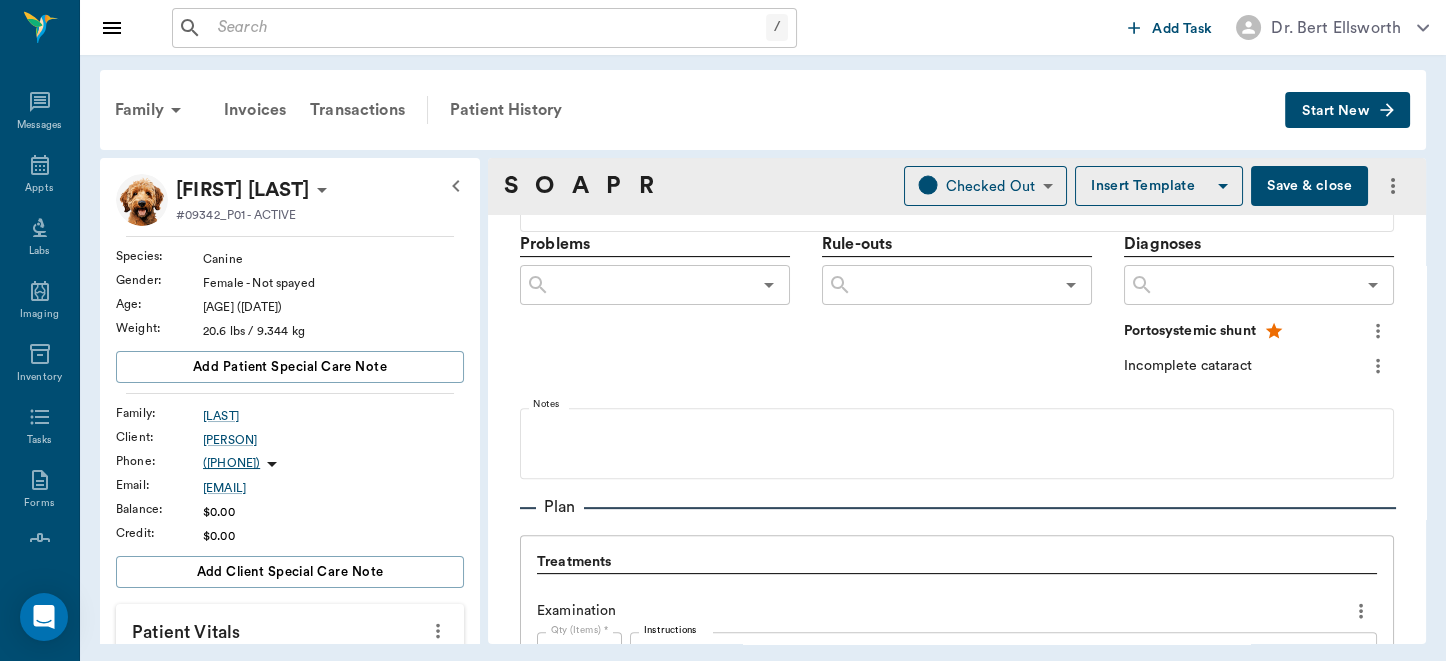 click 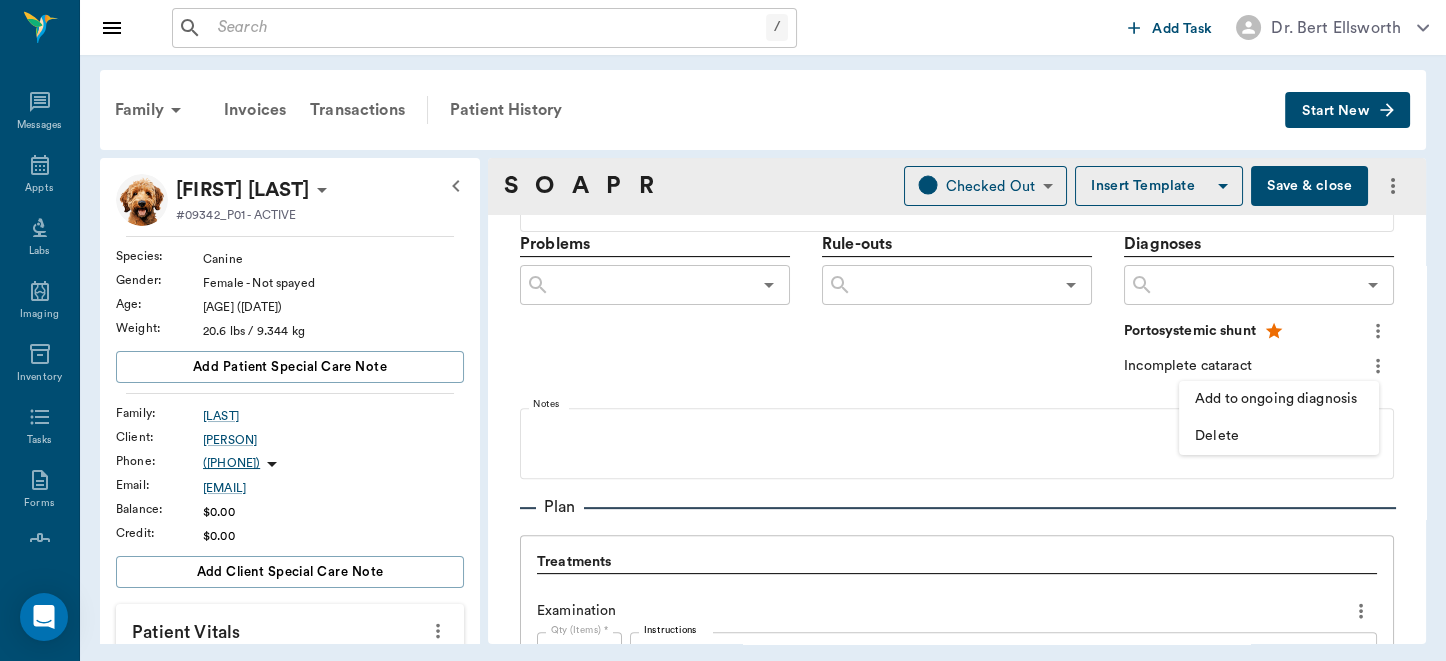 click on "Add to ongoing diagnosis" at bounding box center (1279, 399) 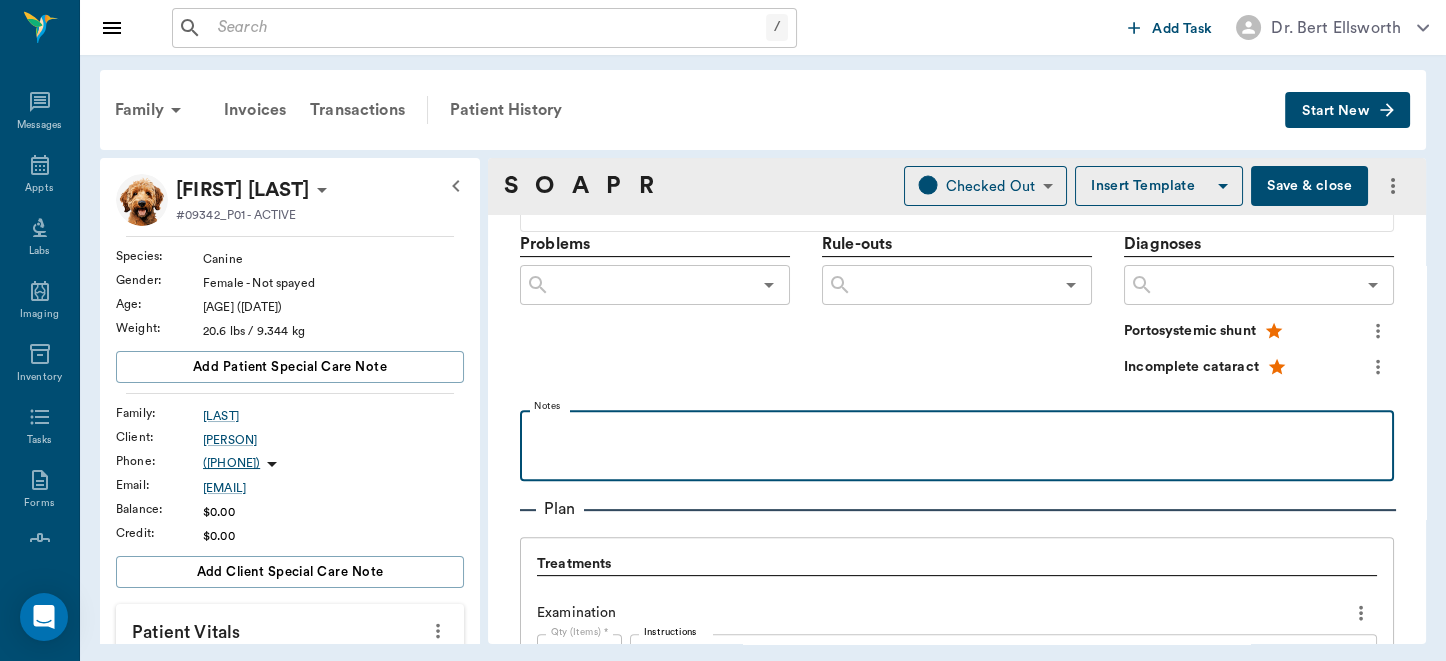 click at bounding box center [957, 432] 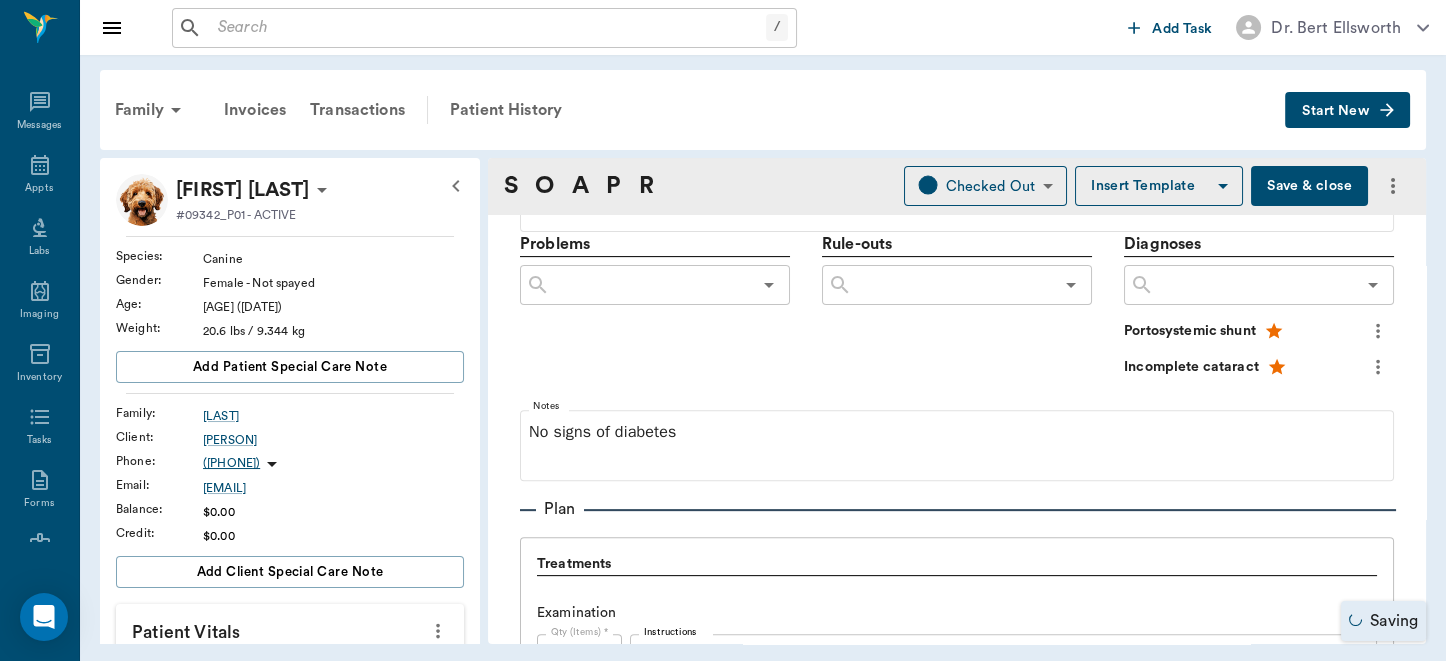 click on "Save & close" at bounding box center [1309, 186] 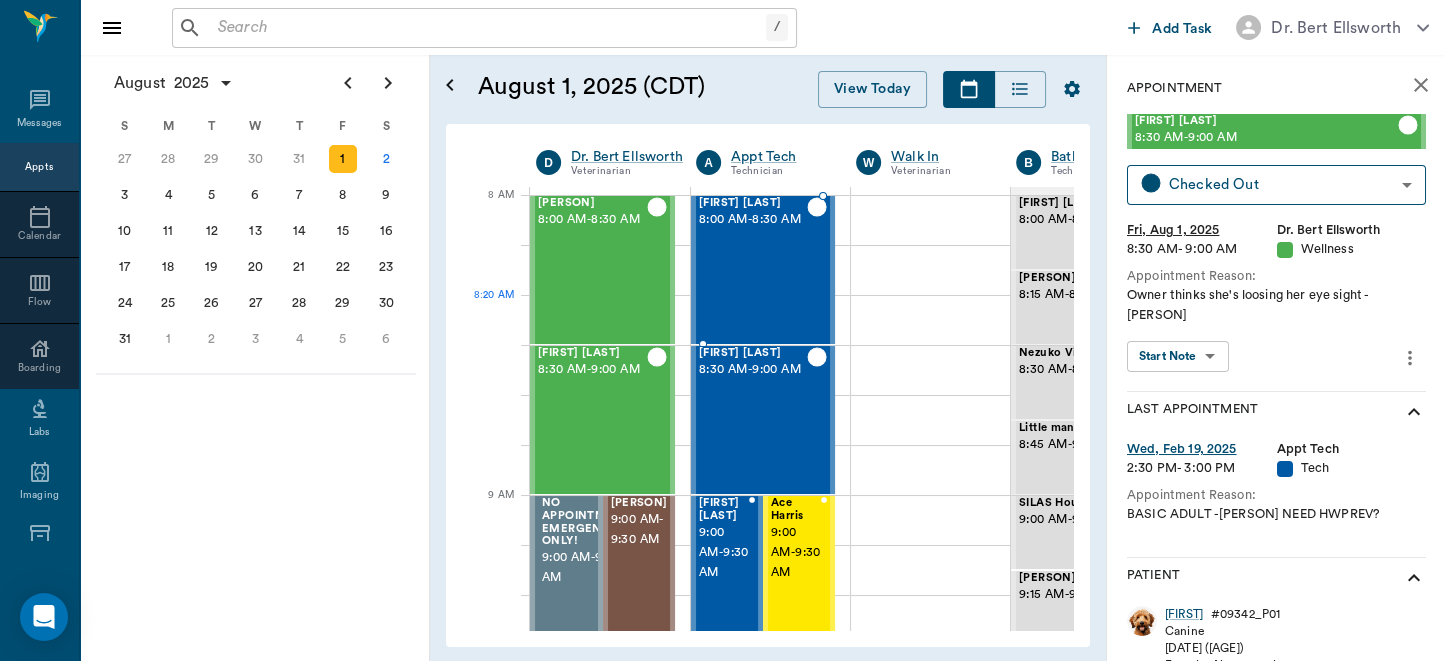 scroll, scrollTop: 0, scrollLeft: 0, axis: both 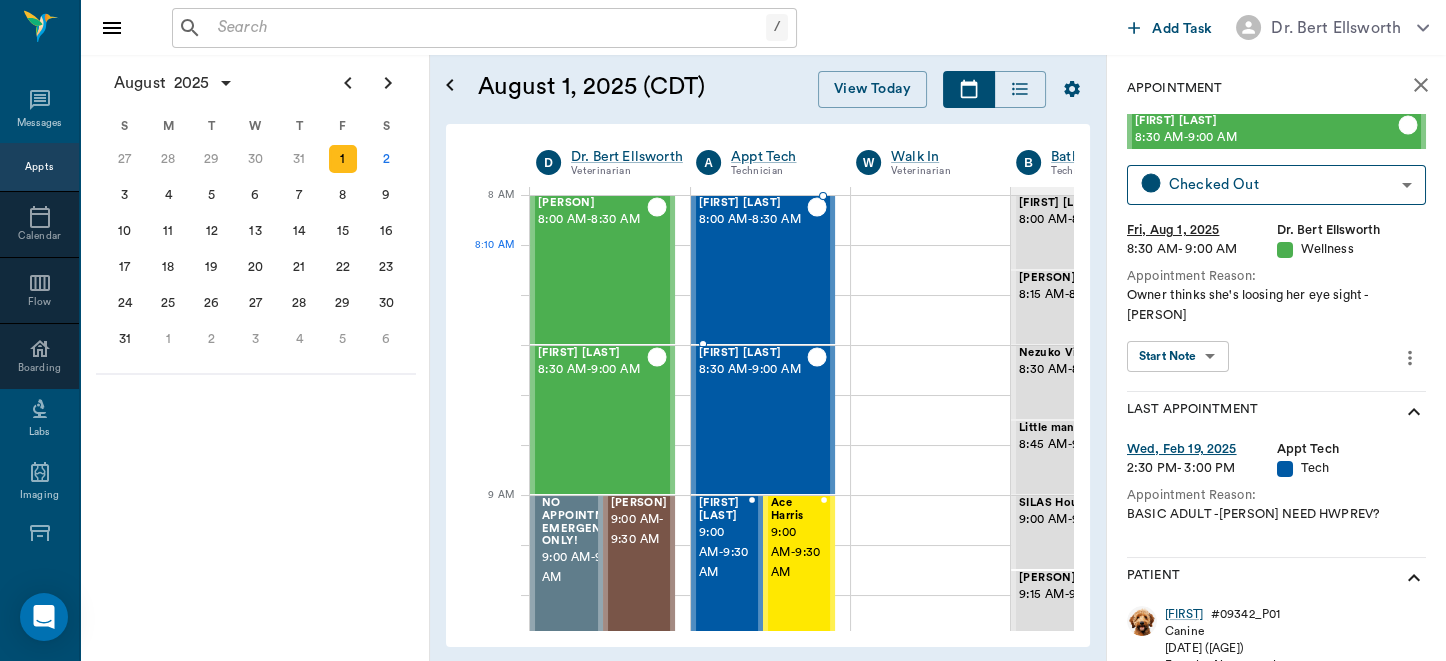 click on "[FIRST] [LAST] [TIME] - [TIME]" at bounding box center [753, 270] 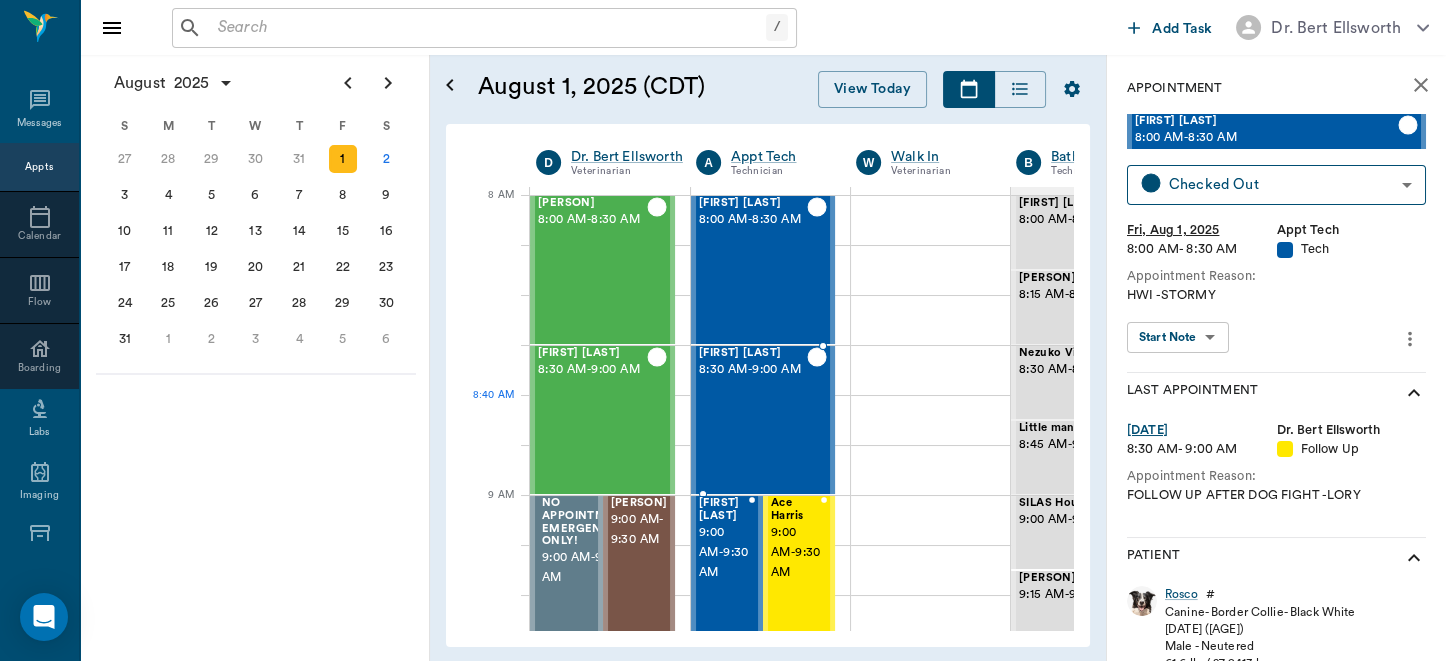 click on "8:30 AM  -  9:00 AM" at bounding box center [753, 370] 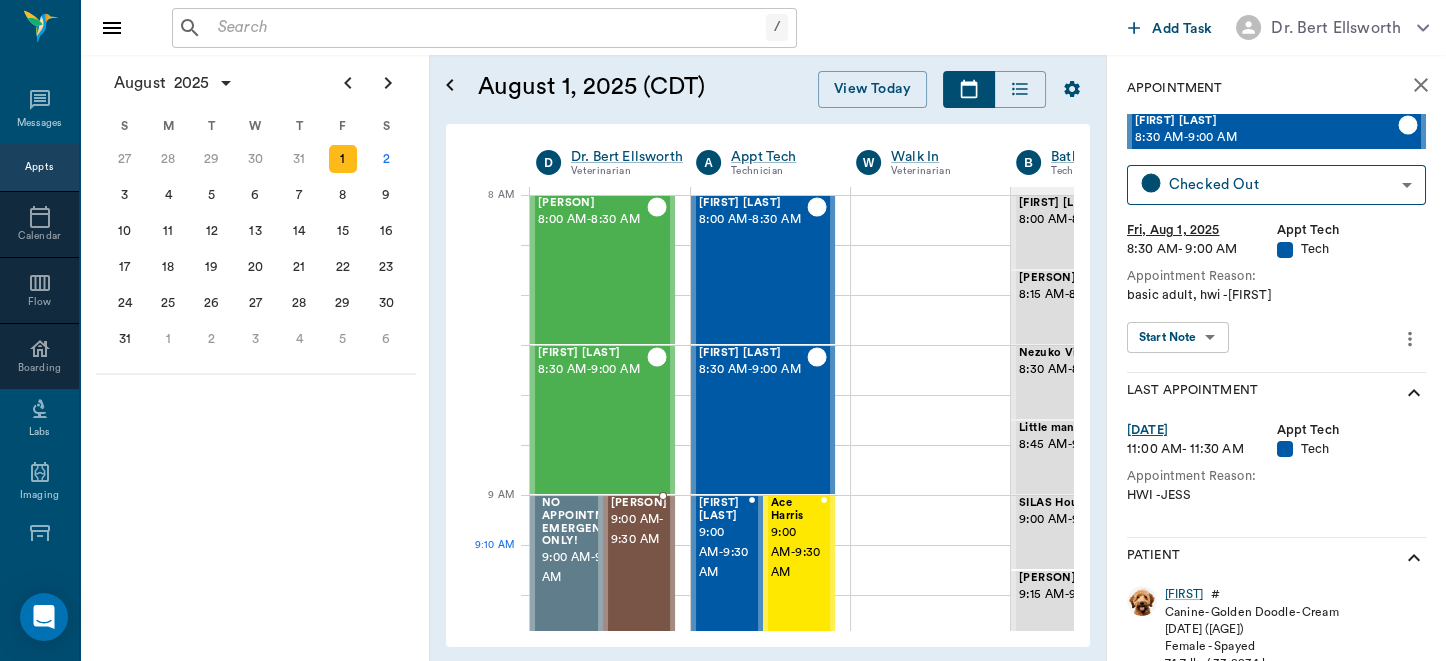 click on "9:00 AM  -  9:30 AM" at bounding box center [639, 530] 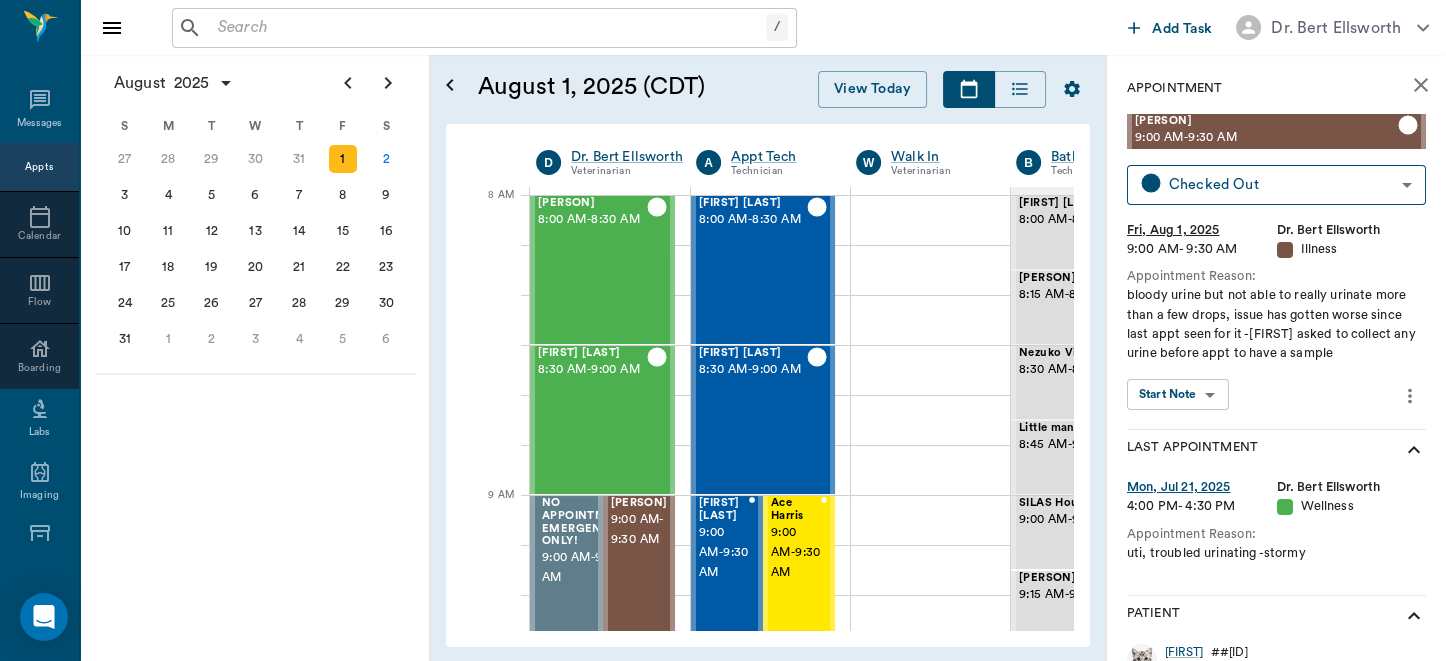 click on "/ ​ Add Task Dr. [LAST] [LAST] Nectar Messages Appts Calendar Flow Boarding Labs Imaging Inventory Tasks Forms Staff Reports Lookup Settings August 2025 S M T W T F S 29 30 Jul 1 2 3 4 5 6 7 8 9 10 11 12 13 14 15 16 17 18 19 20 21 22 23 24 25 26 27 28 29 30 31 Aug 1 2 3 4 5 6 7 8 9 S M T W T F S 27 28 29 30 31 Aug 1 2 3 4 5 6 7 8 9 10 11 12 13 14 15 16 17 18 19 20 21 22 23 24 25 26 27 28 29 30 31 Sep 1 2 3 4 5 6 S M T W T F S 31 Sep 1 2 3 4 5 6 7 8 9 10 11 12 13 14 15 16 17 18 19 20 21 22 23 24 25 26 27 28 29 30 Oct 1 2 3 4 5 6 7 8 9 10 11 August 1, 2025 (CDT) View Today August 2025 Today 1 Fri Aug 2025 D Dr. [LAST] [LAST] Veterinarian A Appt Tech Technician W Walk In Veterinarian B Bath & Surgery Technician B Board &Procedures Other D Dr. [LAST] [LAST] Veterinarian 8 AM 9 AM 10 AM 11 AM 12 PM 1 PM 2 PM 3 PM 4 PM 5 PM 6 PM 7 PM 8 PM 8:40 AM [LAST] [LAST] 8:00 AM - 8:30 AM [LAST] [LAST] 8:30 AM - 9:00 AM NO APPOINTMENT! EMERGENCY ONLY! 9:00 AM - 9:30 AM [LAST] [LAST] 9:00 AM - 9:30 AM -" at bounding box center (723, 330) 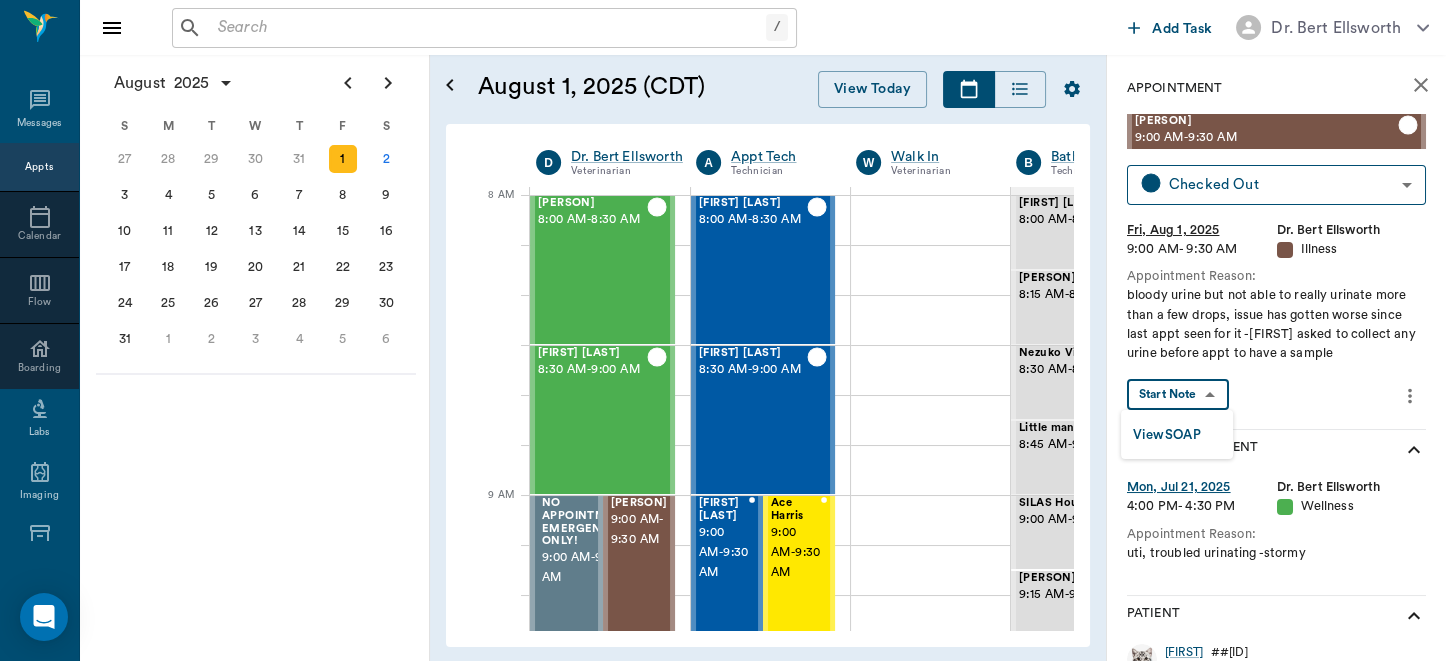 click on "View  SOAP" at bounding box center (1167, 435) 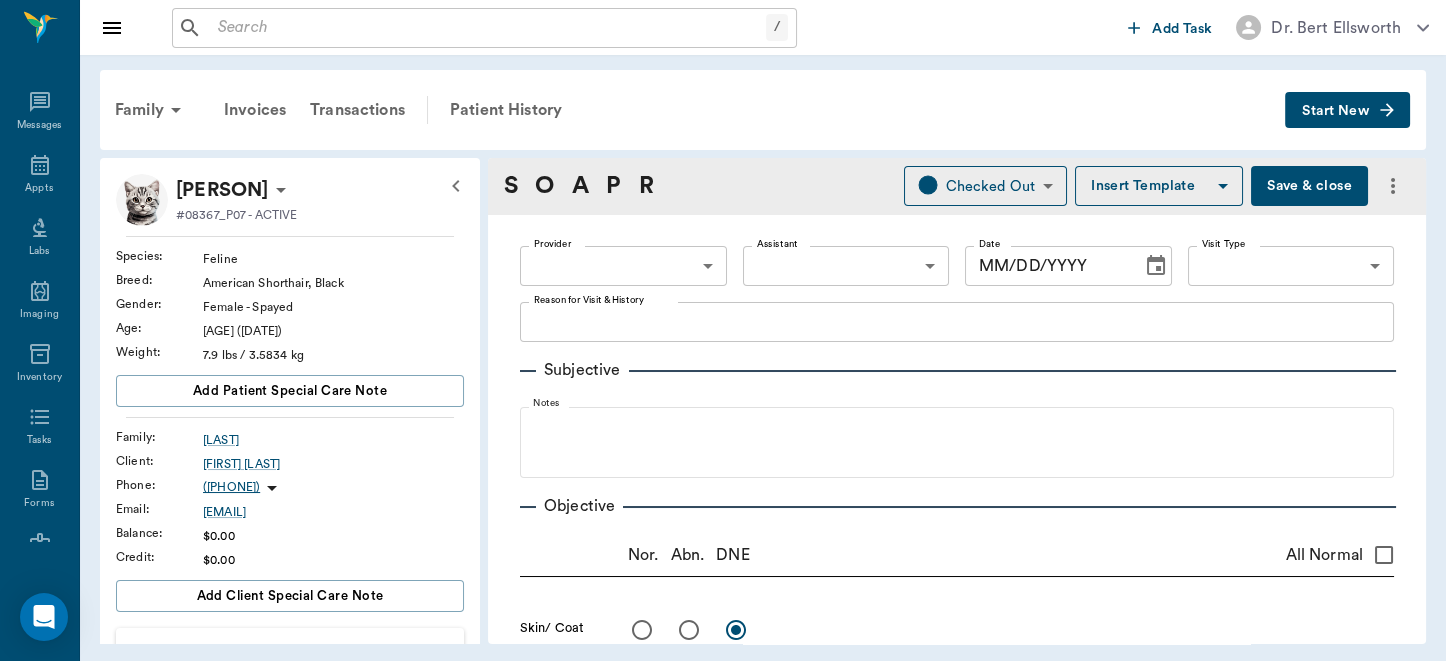 type on "63ec2f075fda476ae8351a4d" 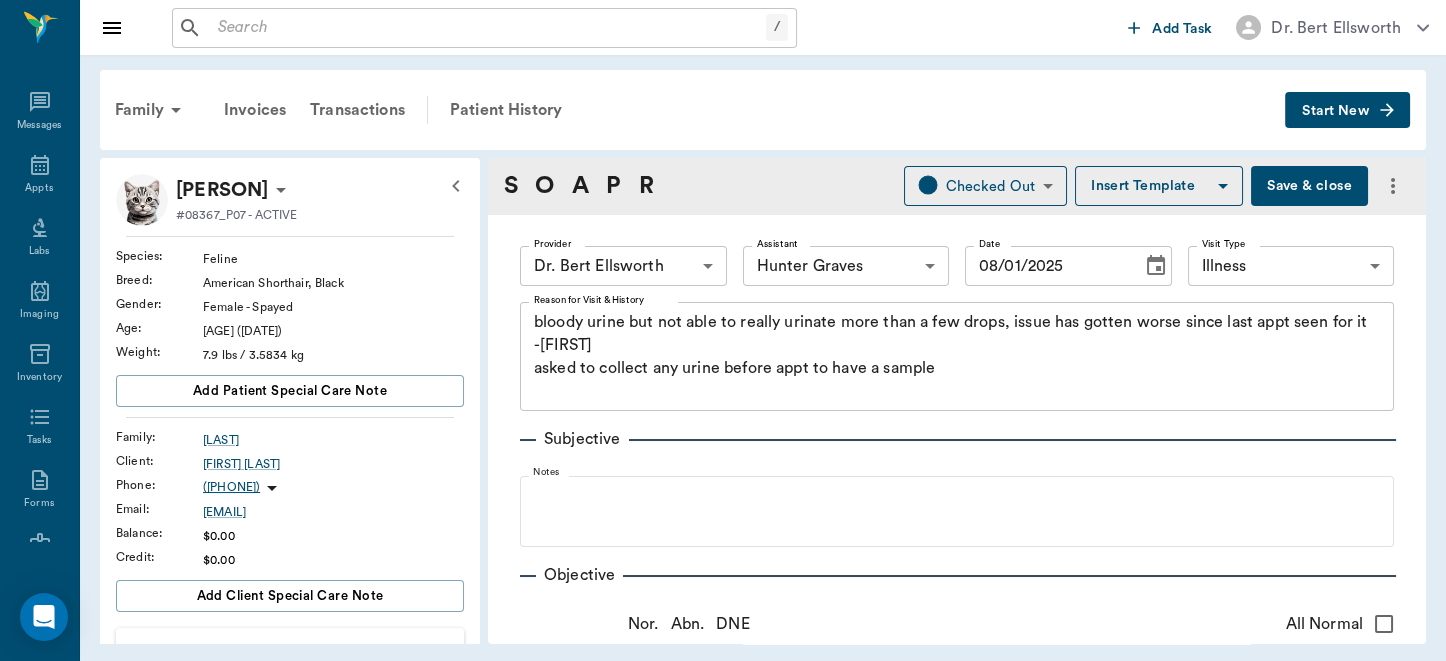 type on "08/01/2025" 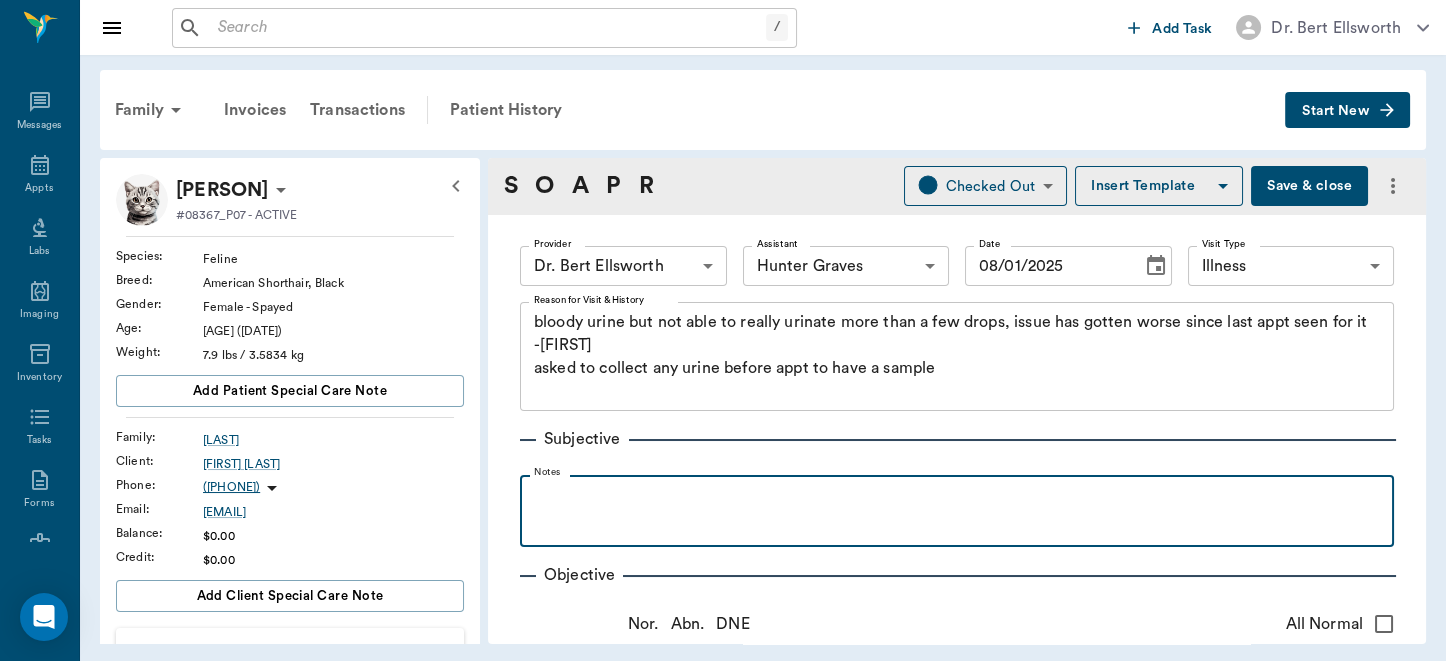 click at bounding box center (957, 497) 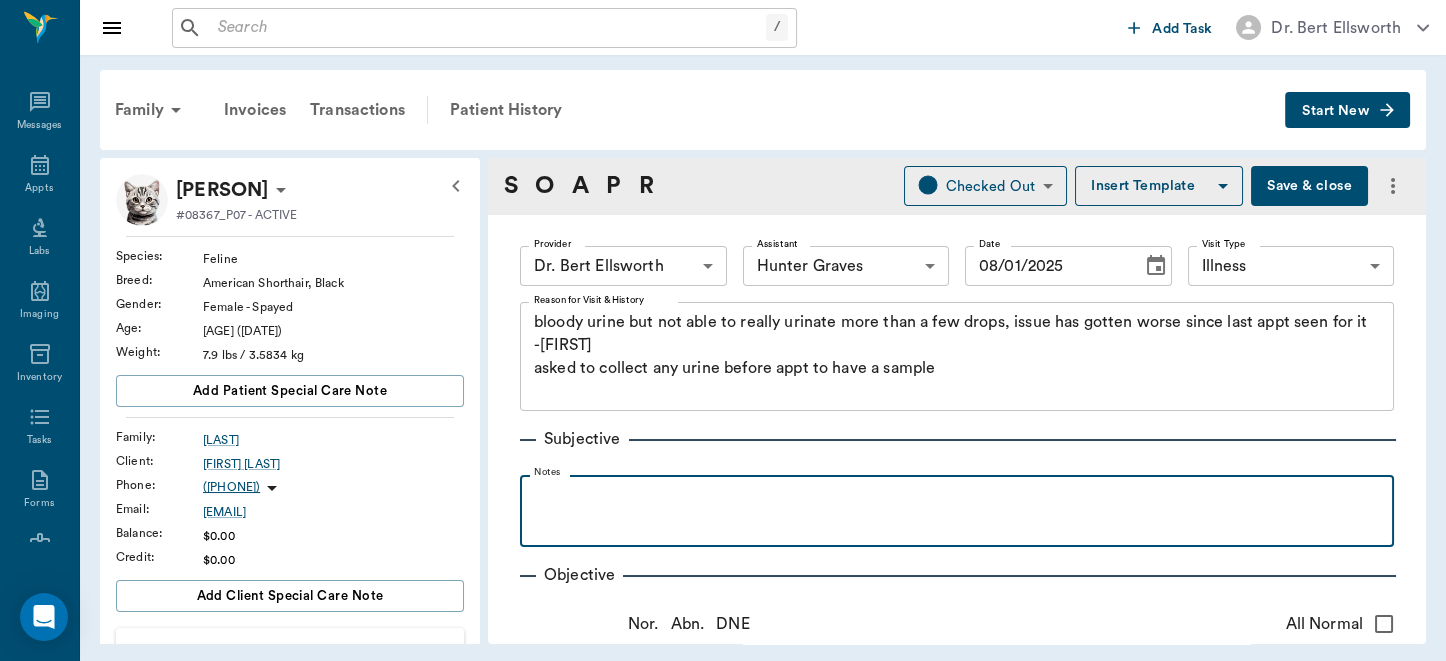type 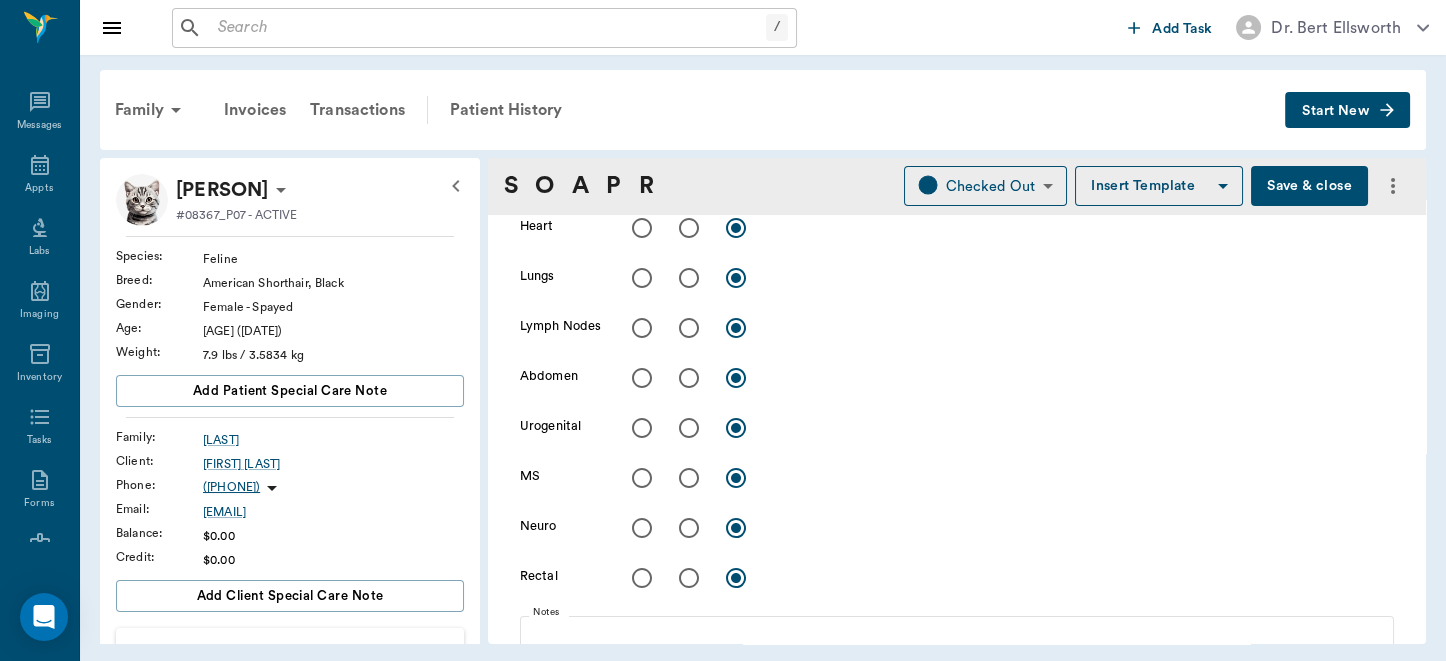 scroll, scrollTop: 779, scrollLeft: 0, axis: vertical 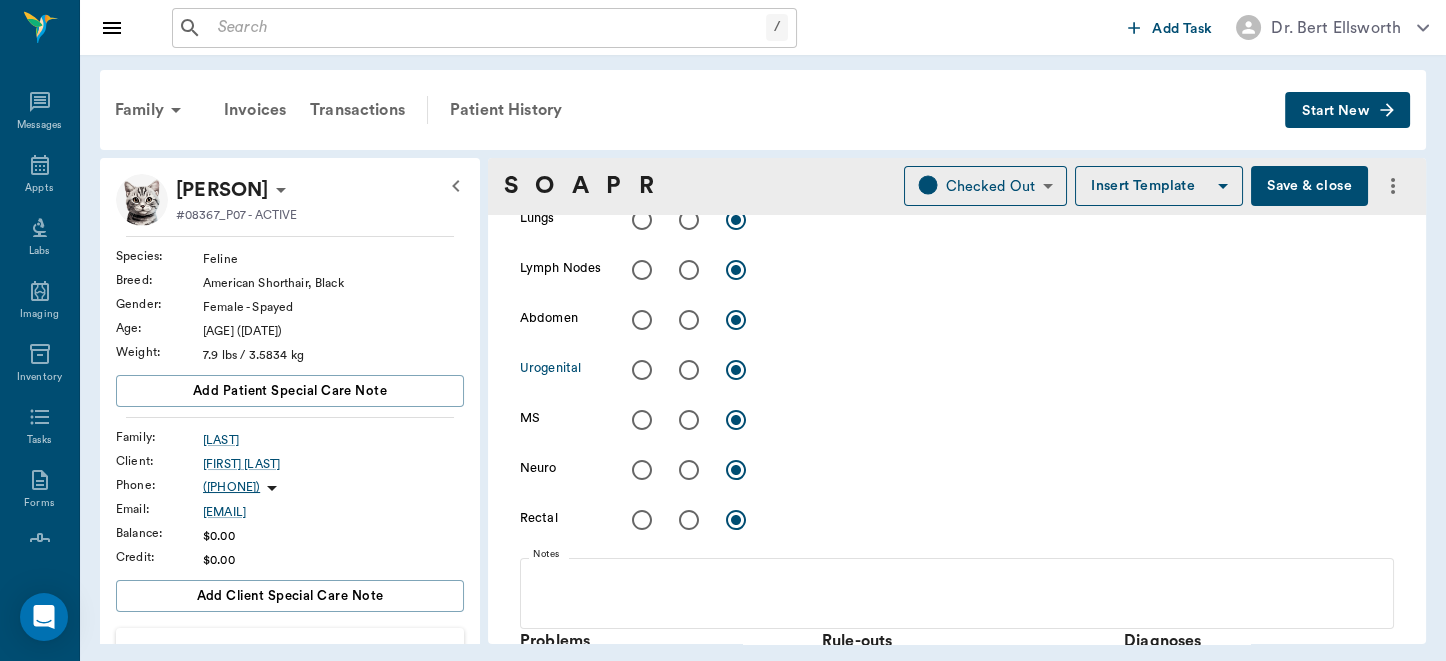 click at bounding box center (689, 370) 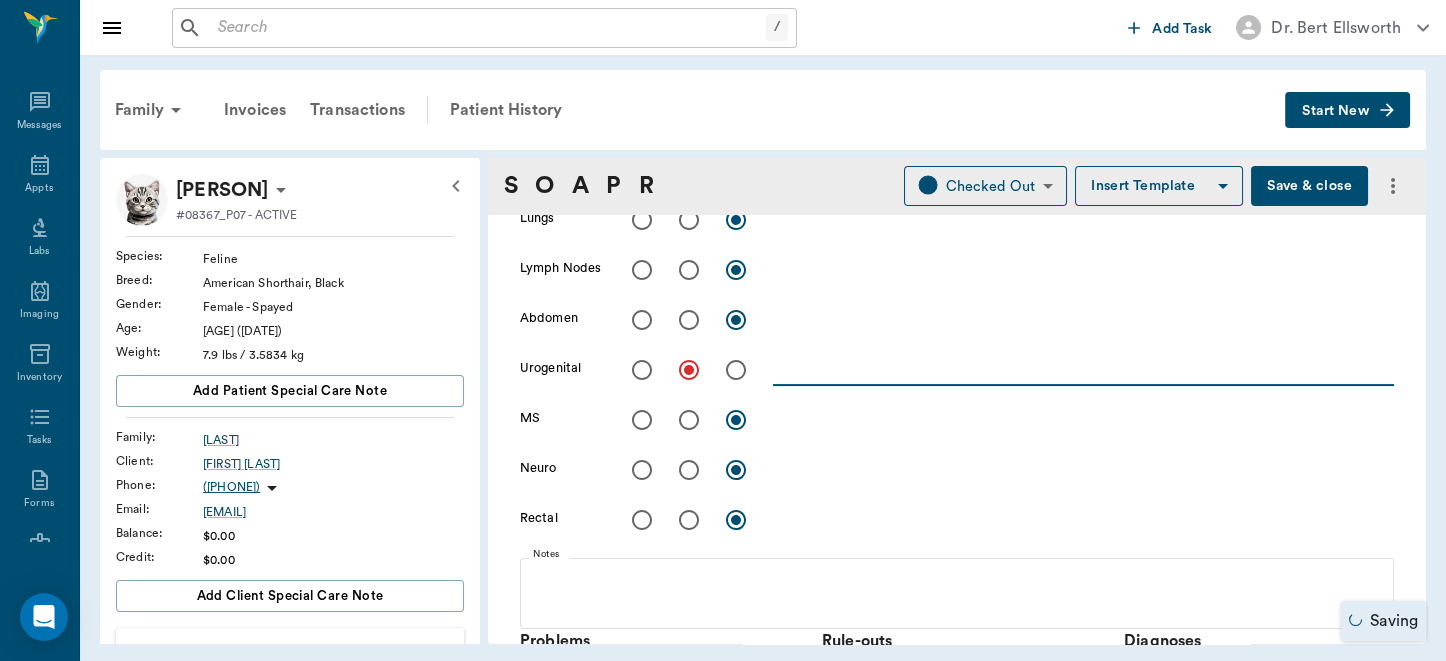 click at bounding box center [1083, 369] 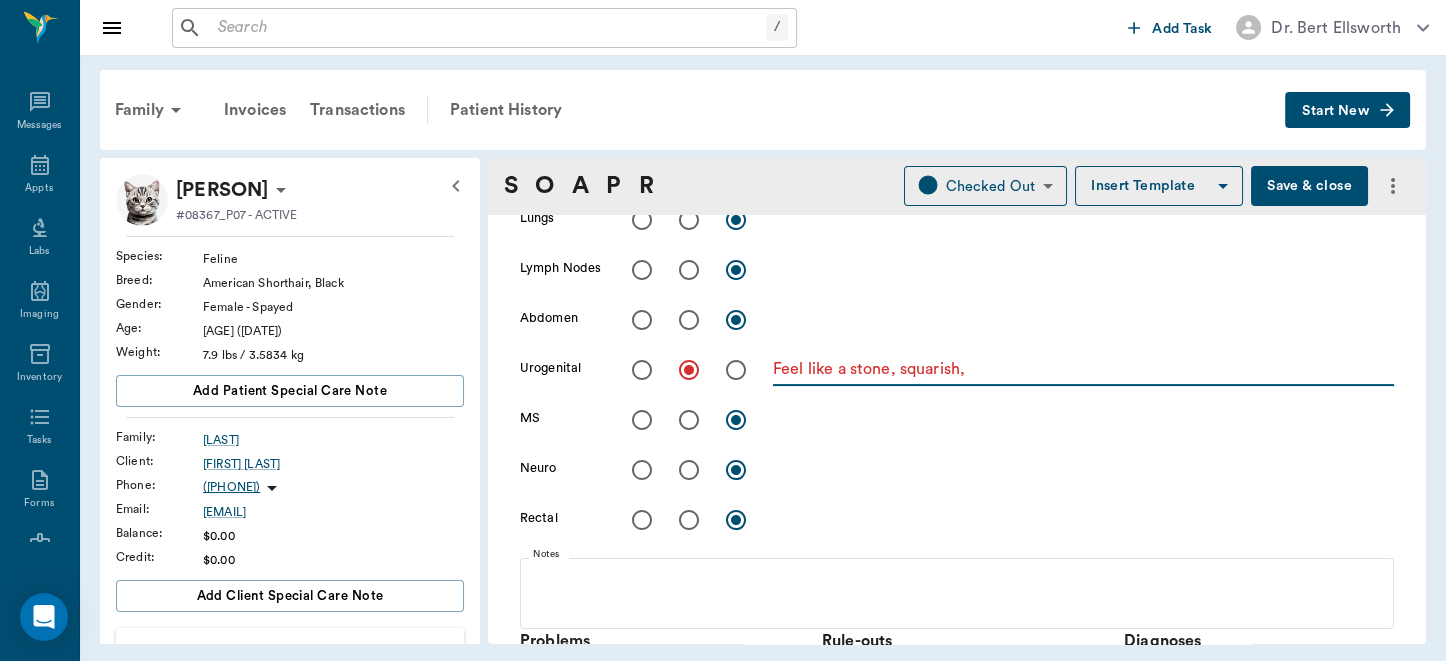 click on "Feel like a stone, squarish," at bounding box center (1083, 369) 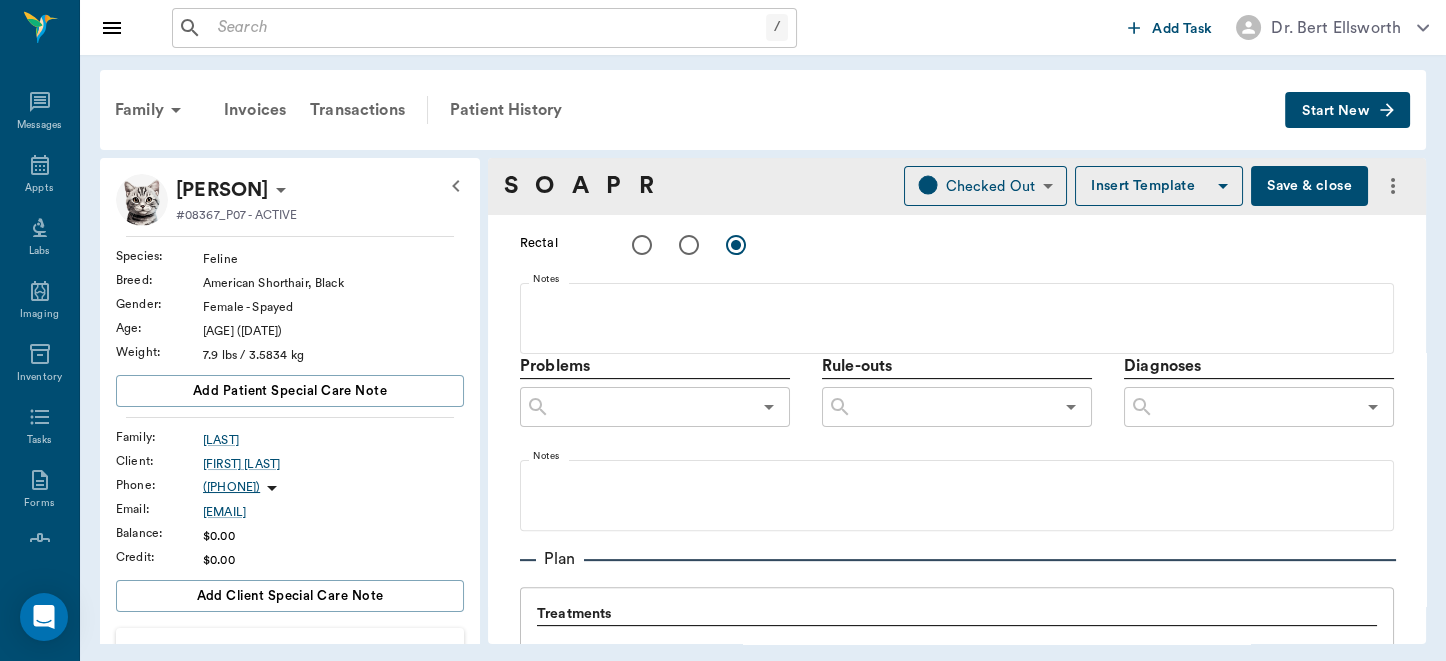 scroll, scrollTop: 1098, scrollLeft: 0, axis: vertical 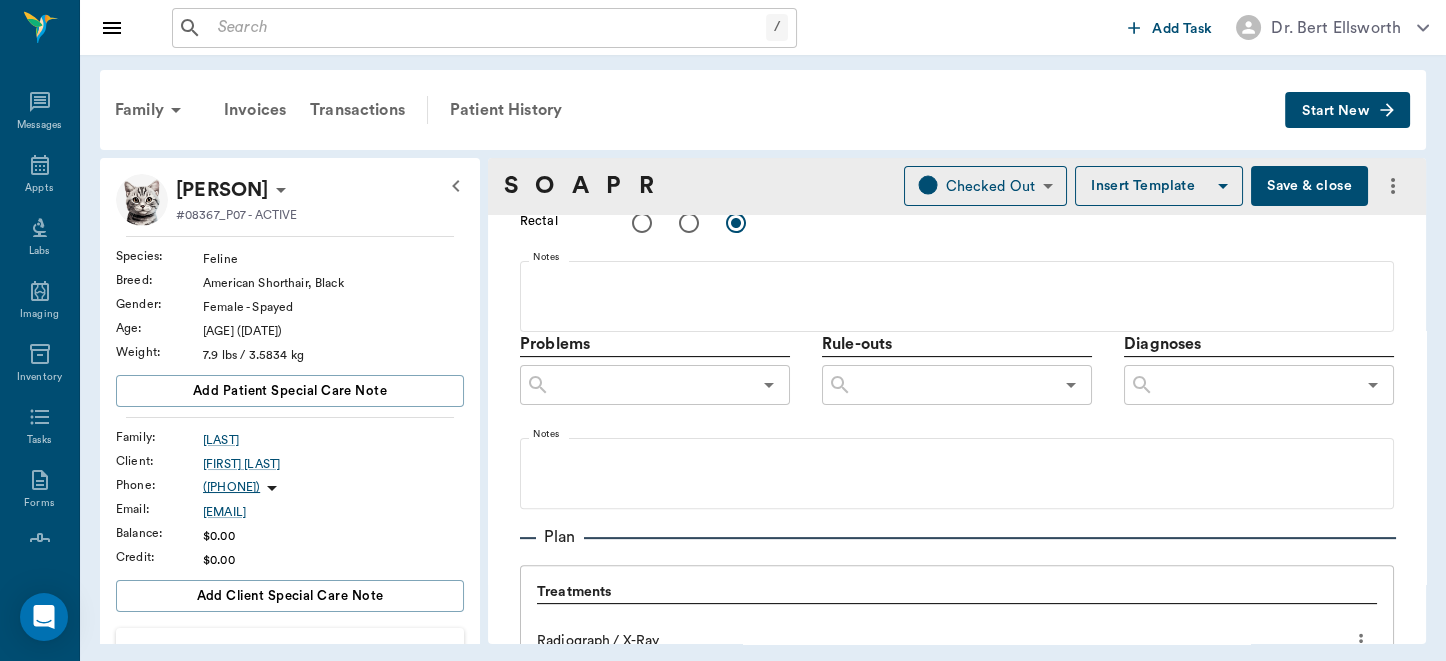 type on "Feel like a stone, squarish, too large to dissolve. Radiograph shows maybe more of a shadow but not radiolucent. US shows bladder with large shadow." 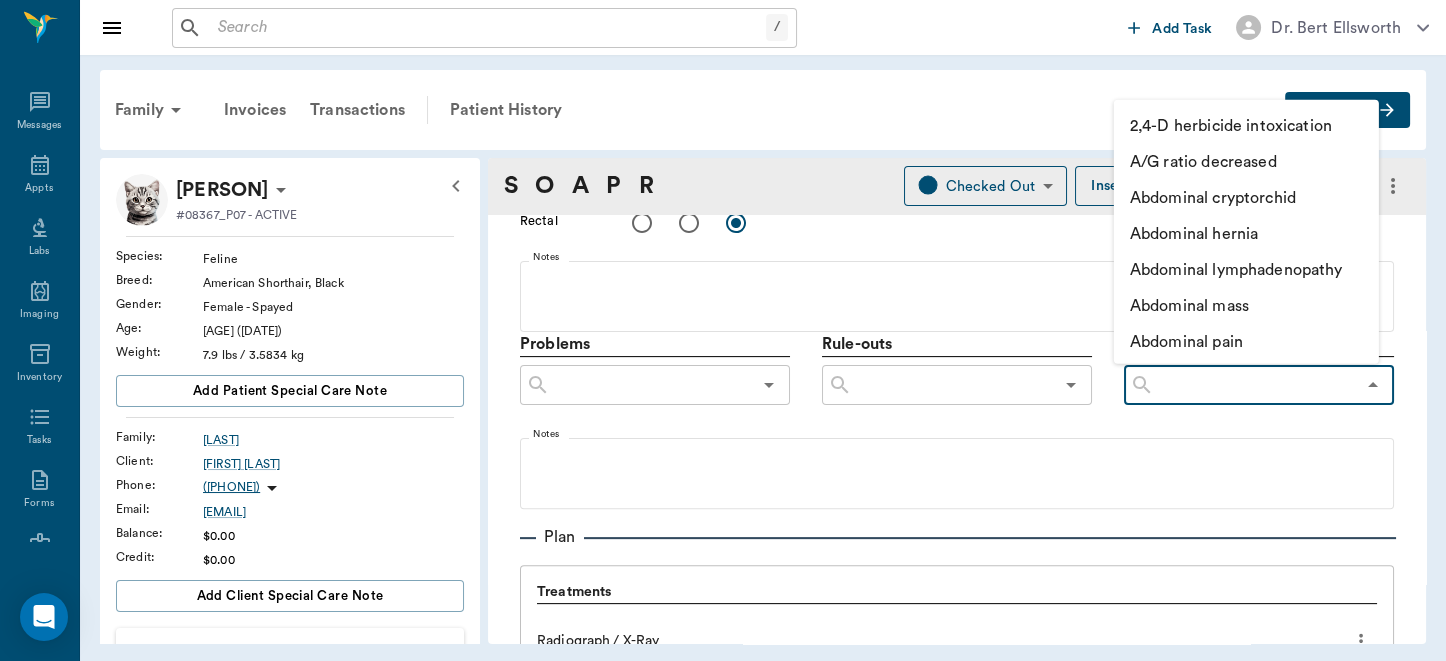 click on "​" at bounding box center [957, 385] 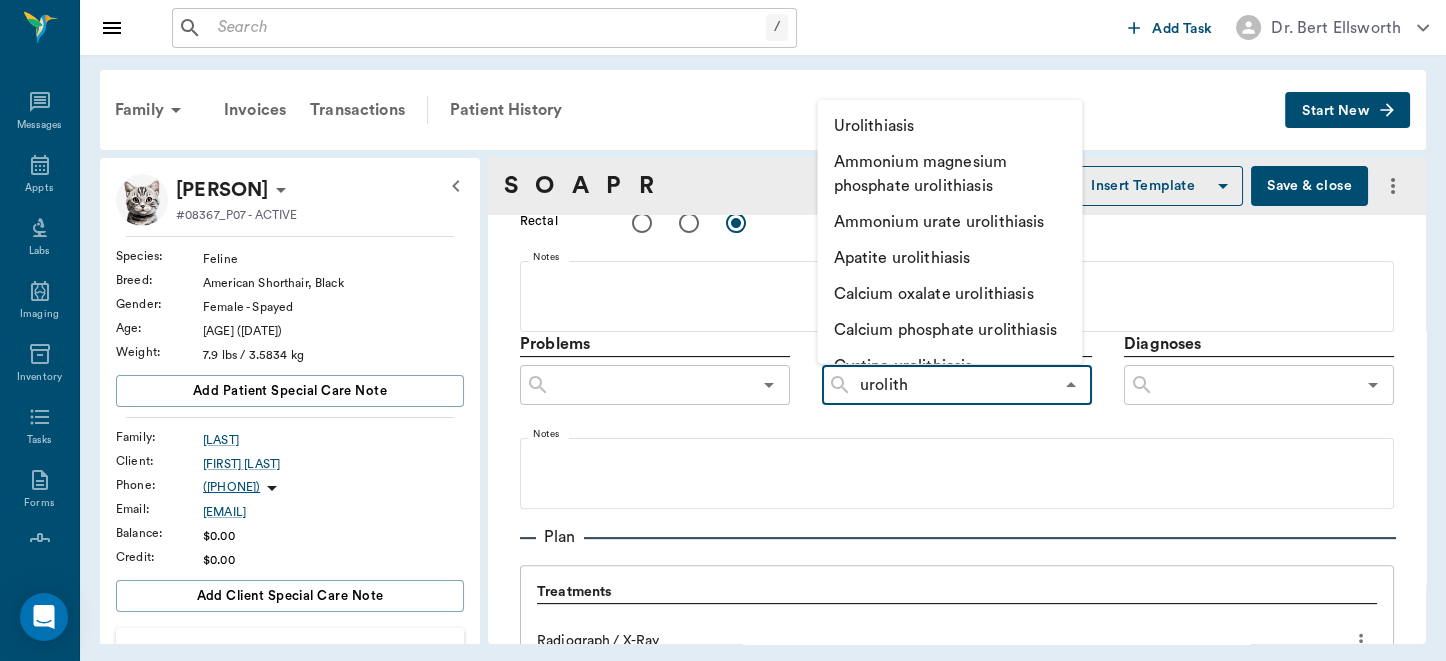 type on "urolith" 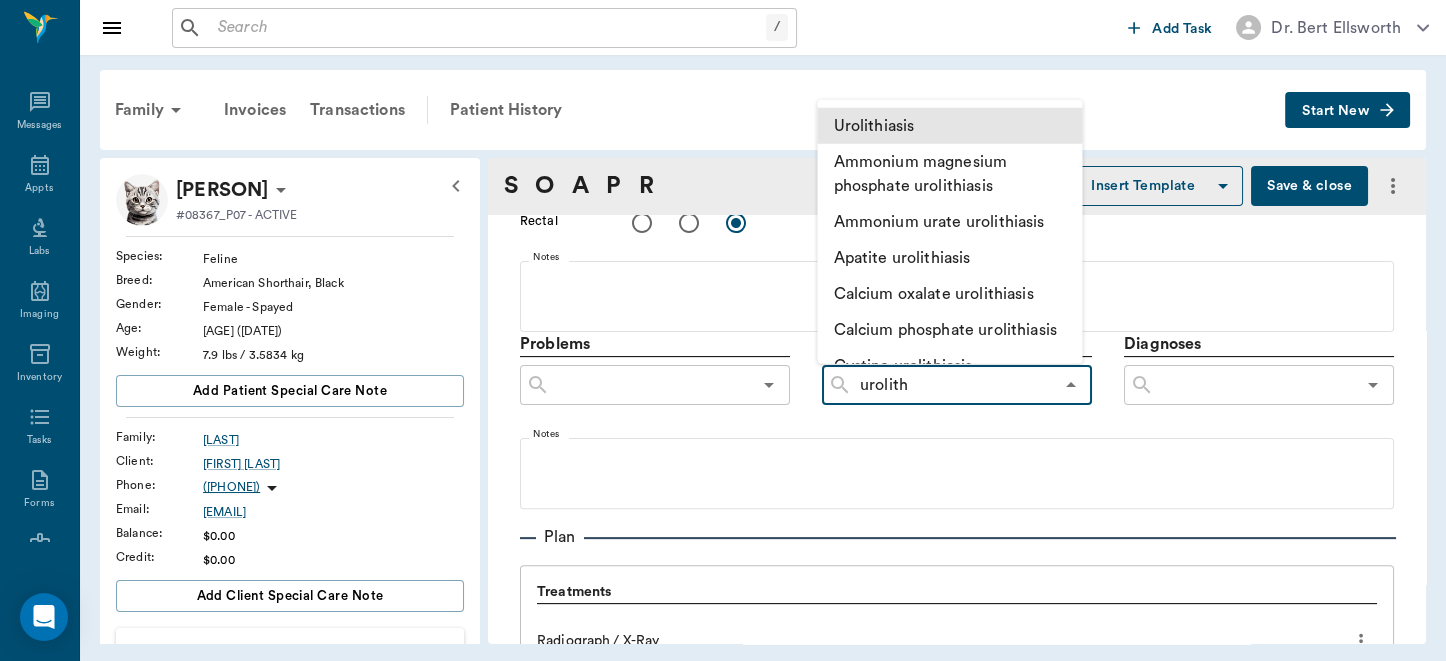 click on "Urolithiasis" at bounding box center (949, 125) 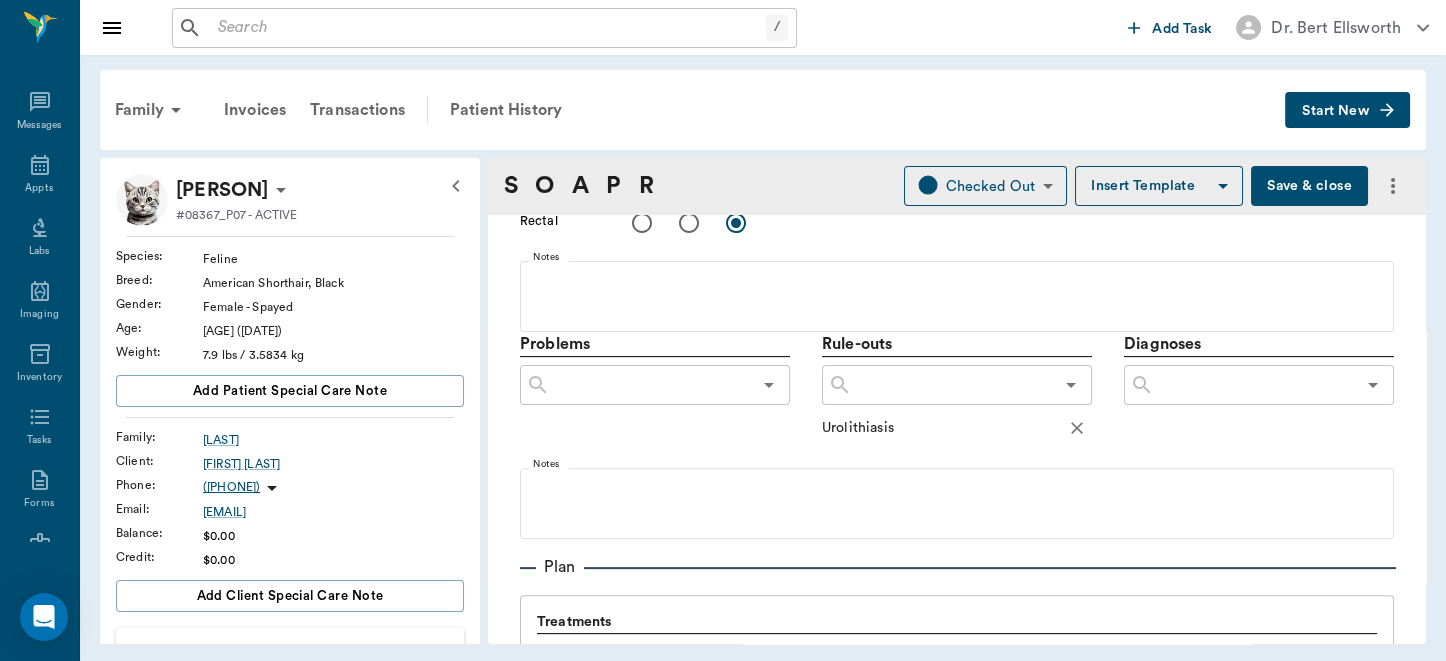 click at bounding box center [952, 385] 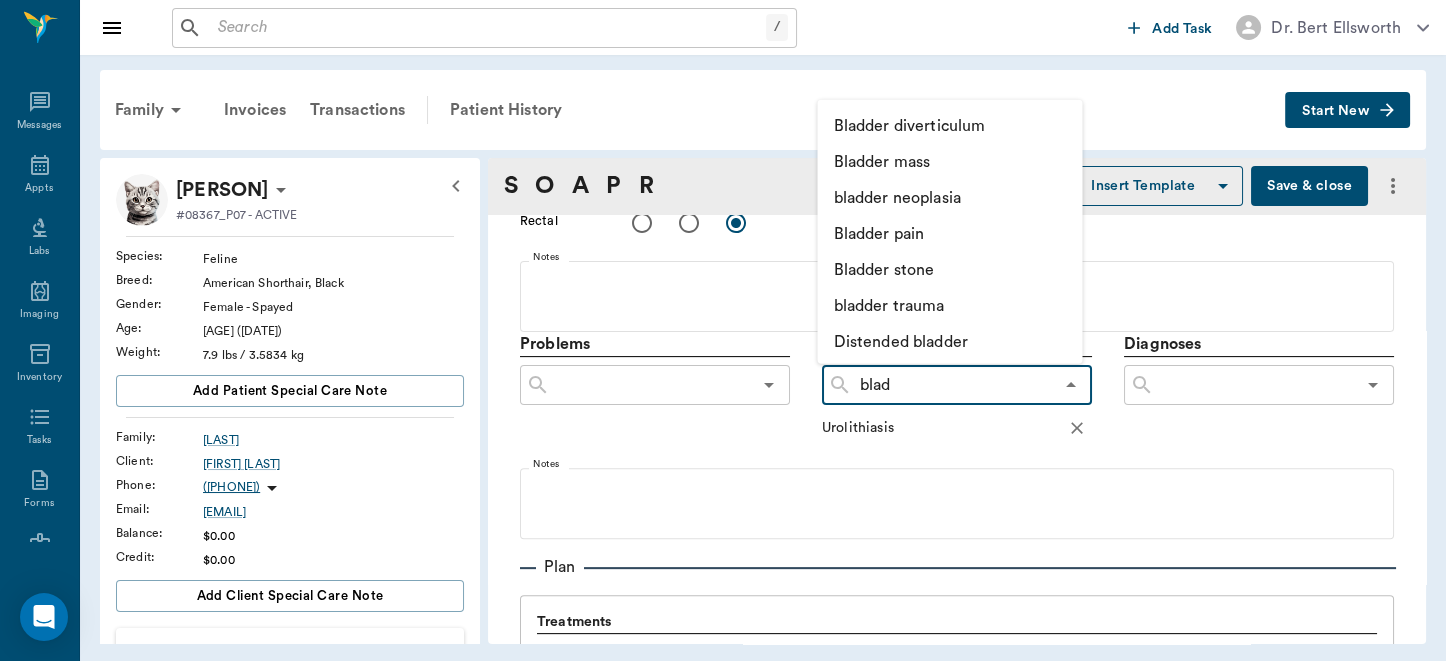 type on "bladd" 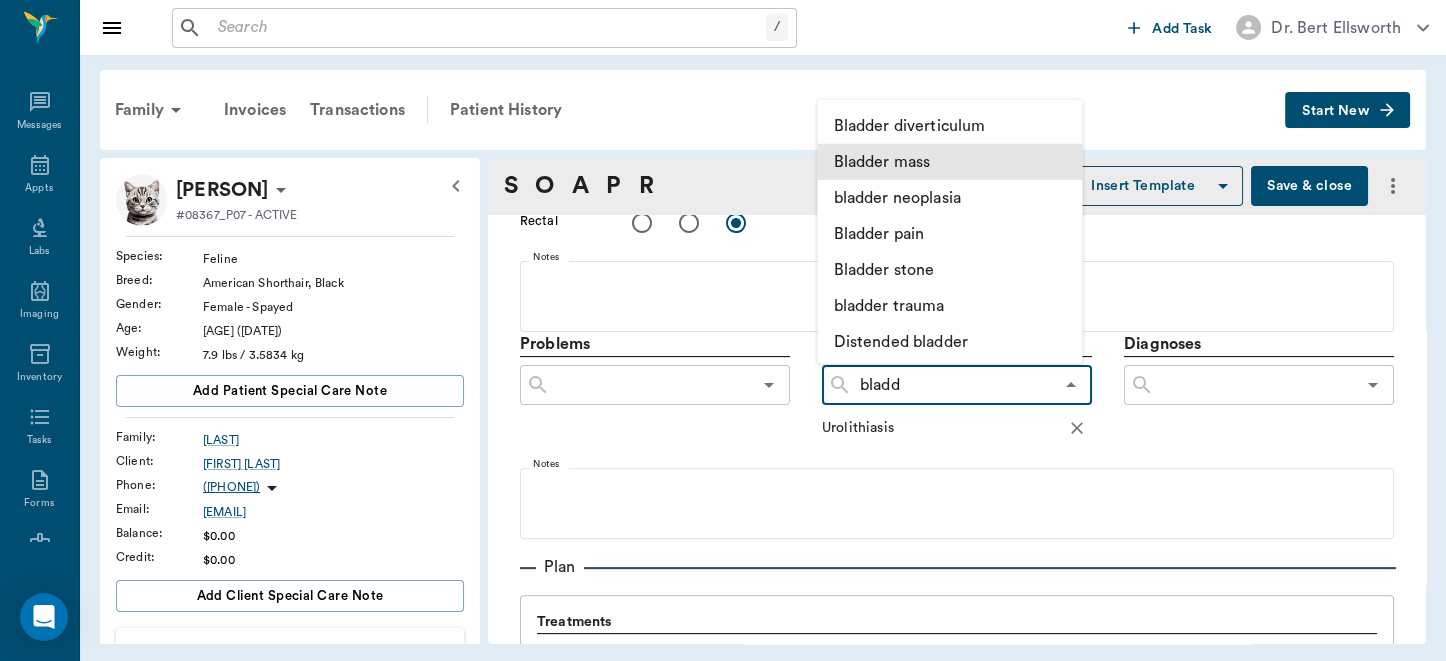 click on "Bladder mass" at bounding box center (949, 161) 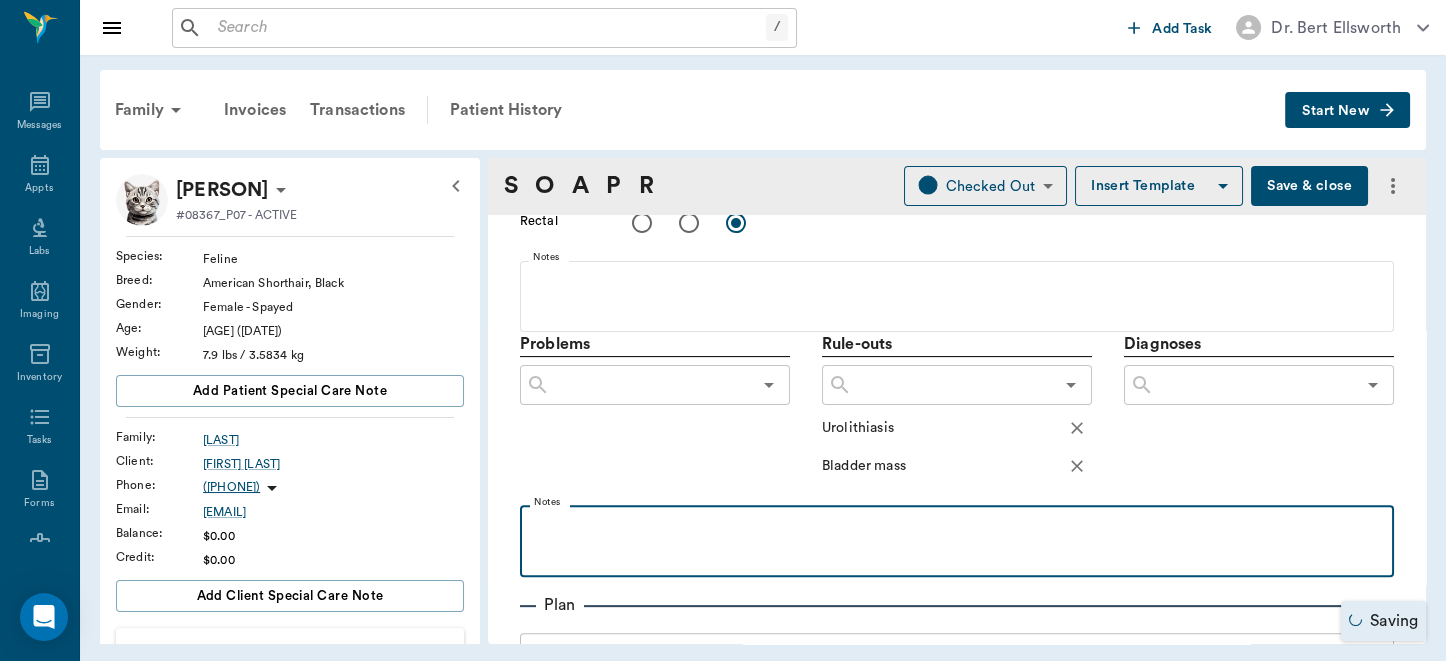 click at bounding box center (957, 527) 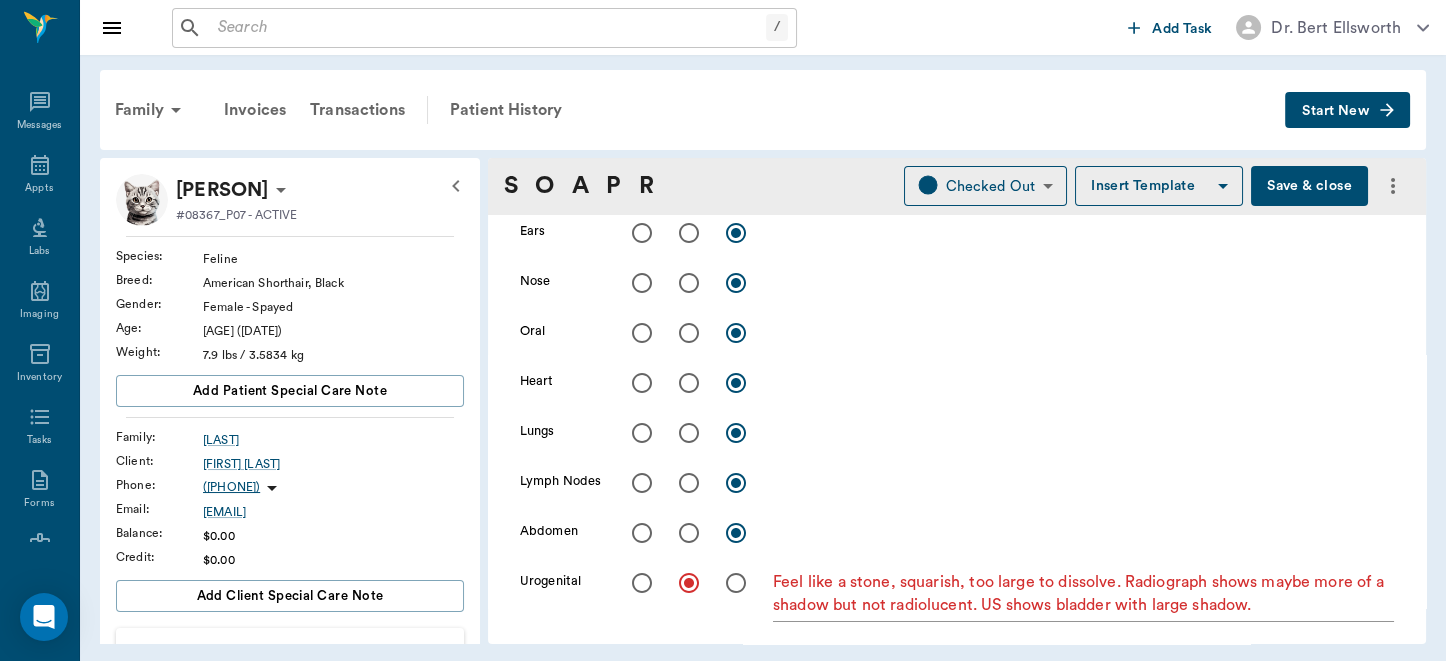 scroll, scrollTop: 0, scrollLeft: 0, axis: both 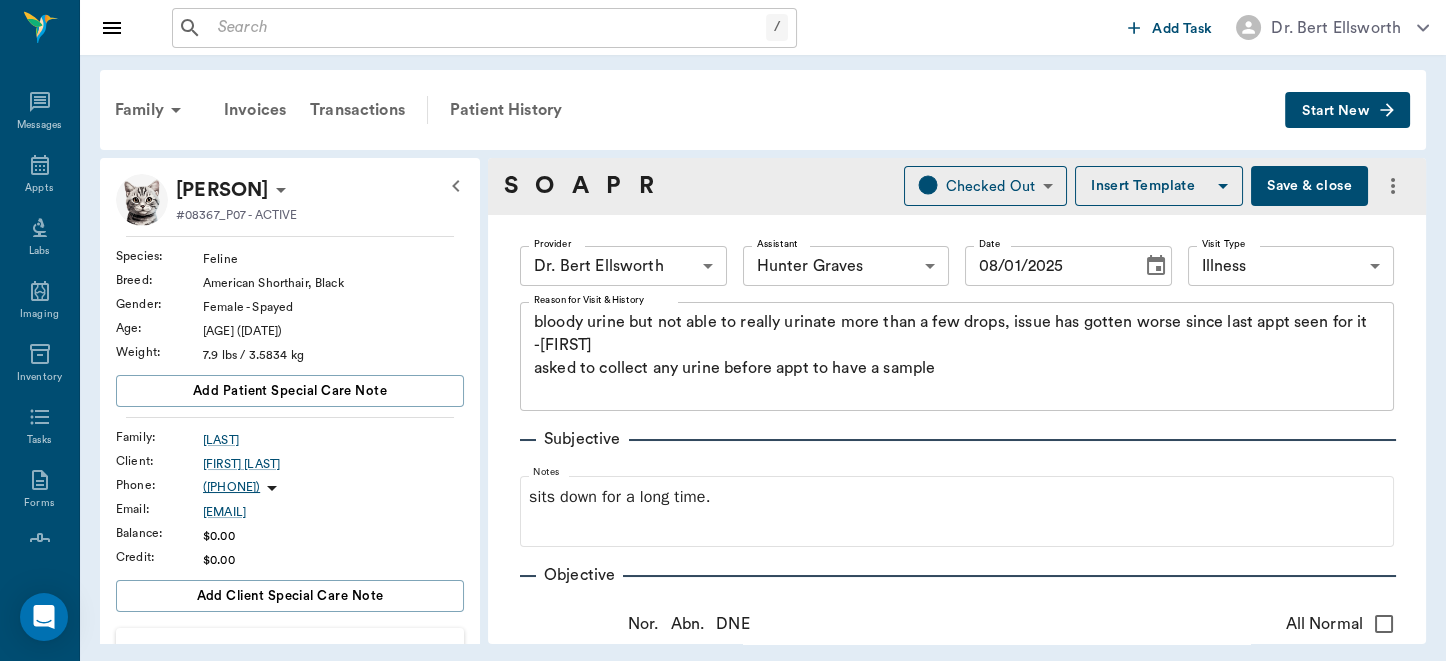 click on "Save & close" at bounding box center [1309, 186] 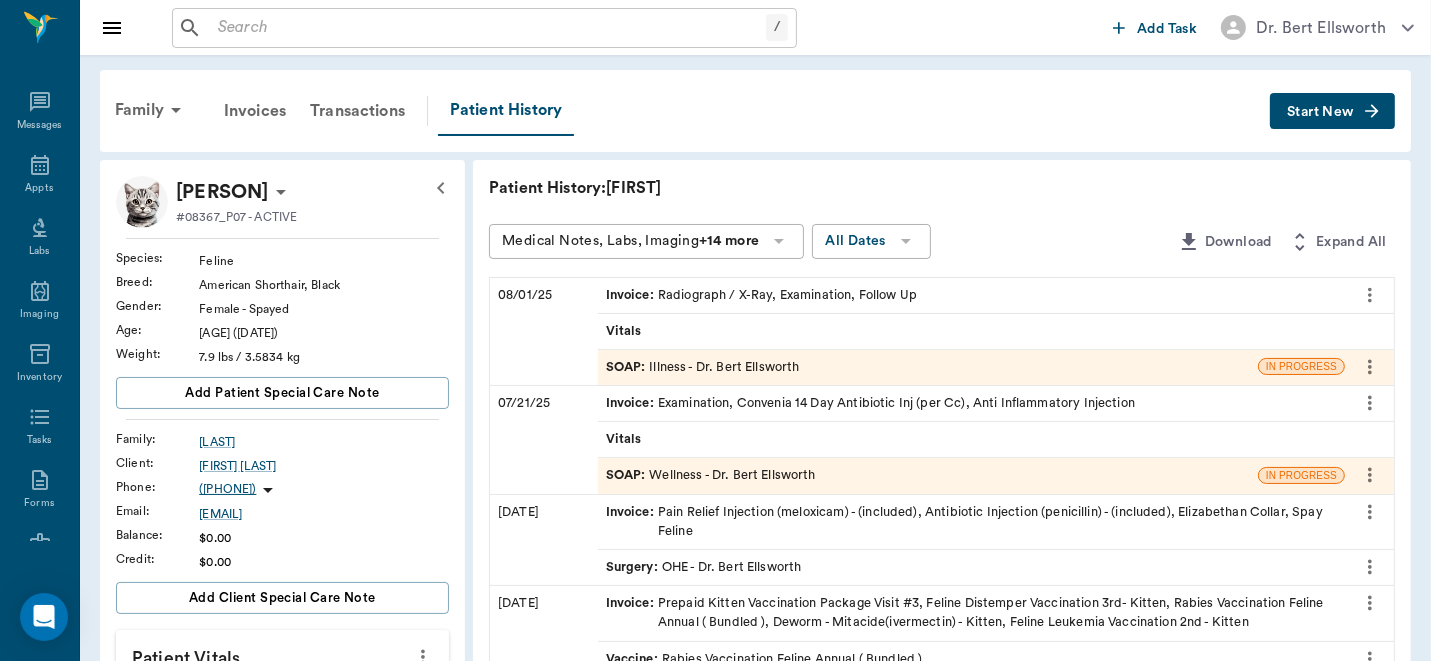 click on "Vitals" at bounding box center [626, 331] 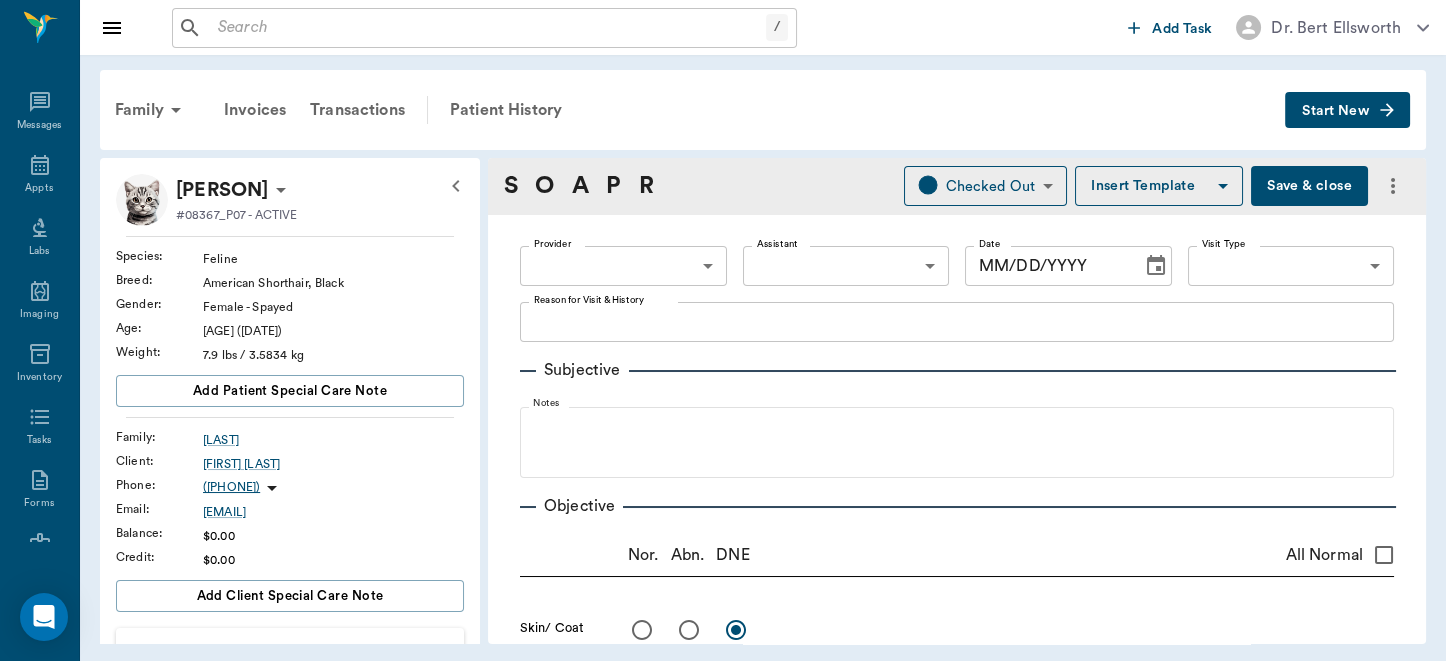 type on "63ec2f075fda476ae8351a4d" 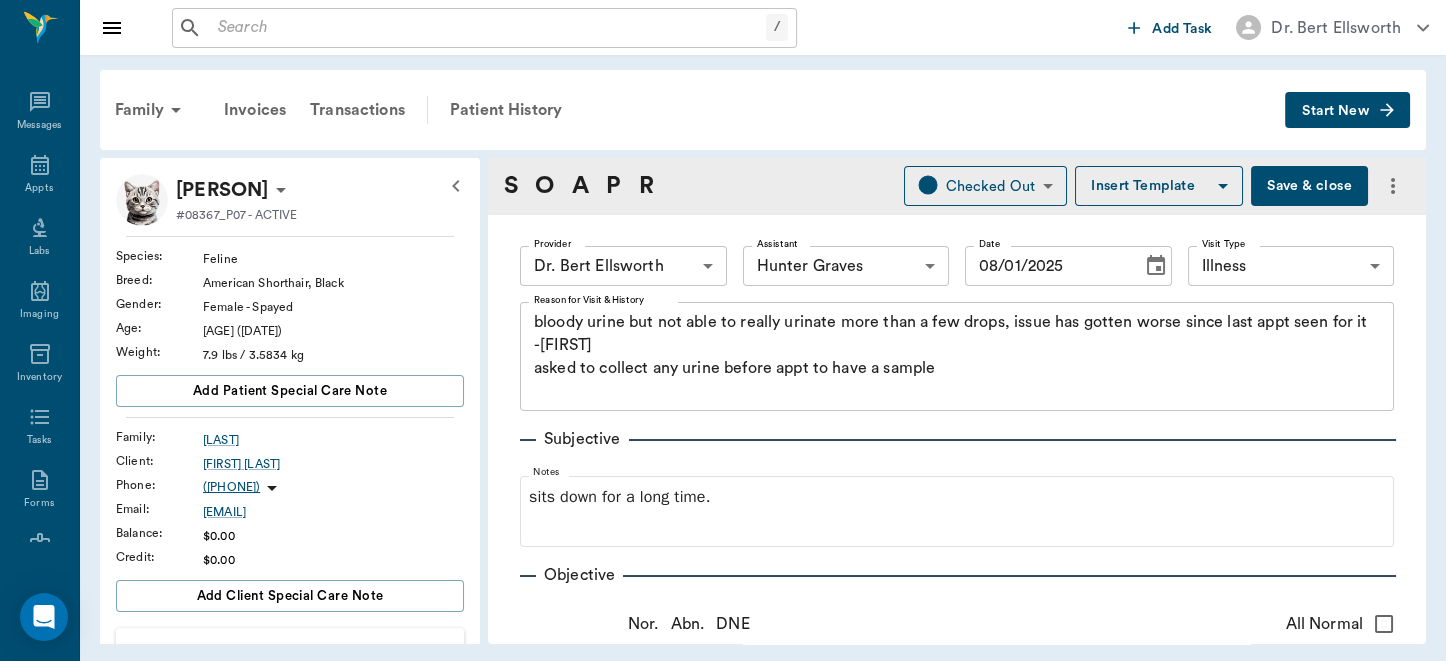 type on "08/01/2025" 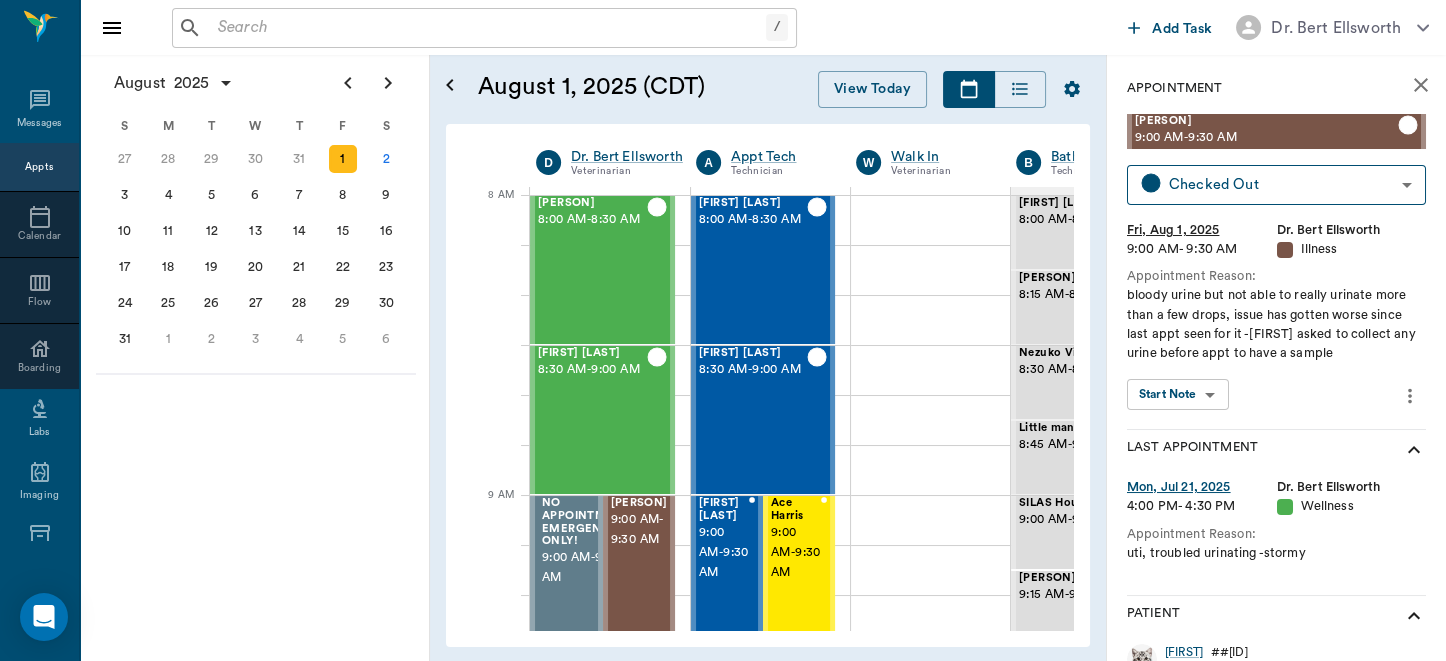 scroll, scrollTop: 0, scrollLeft: 0, axis: both 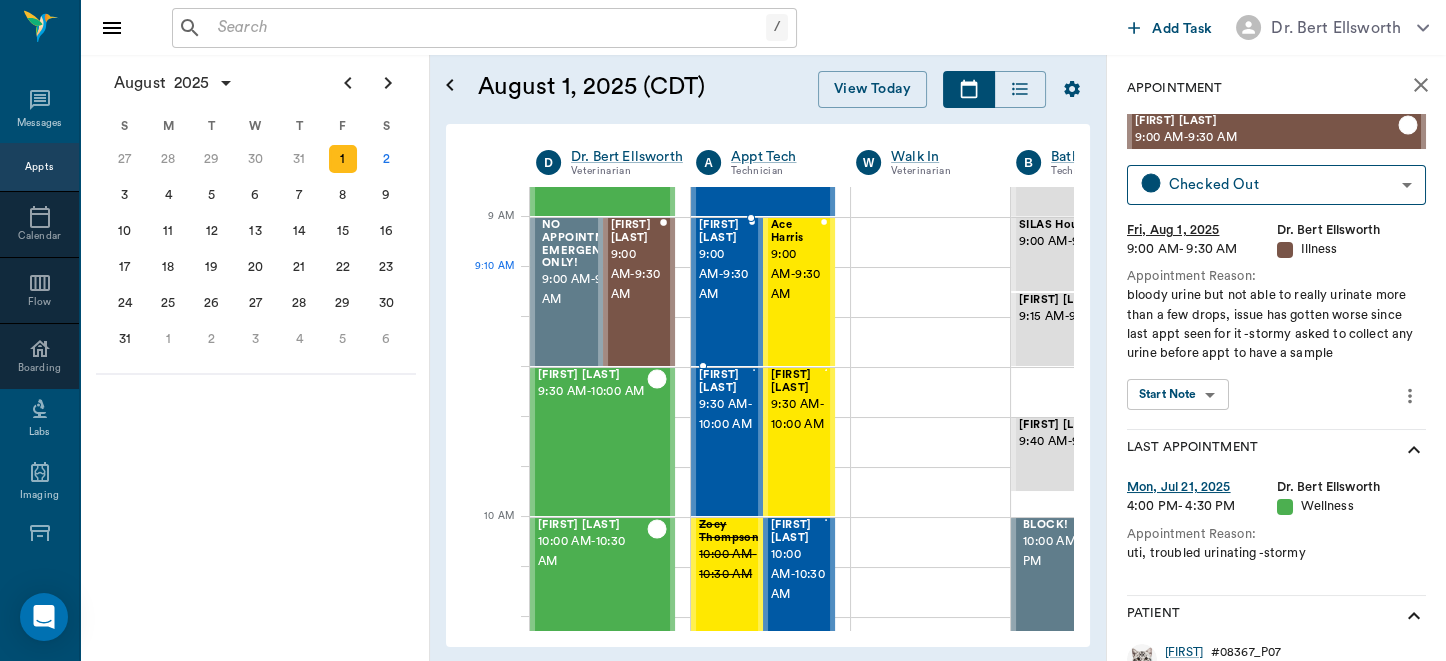 click on "9:00 AM  -  9:30 AM" at bounding box center (724, 275) 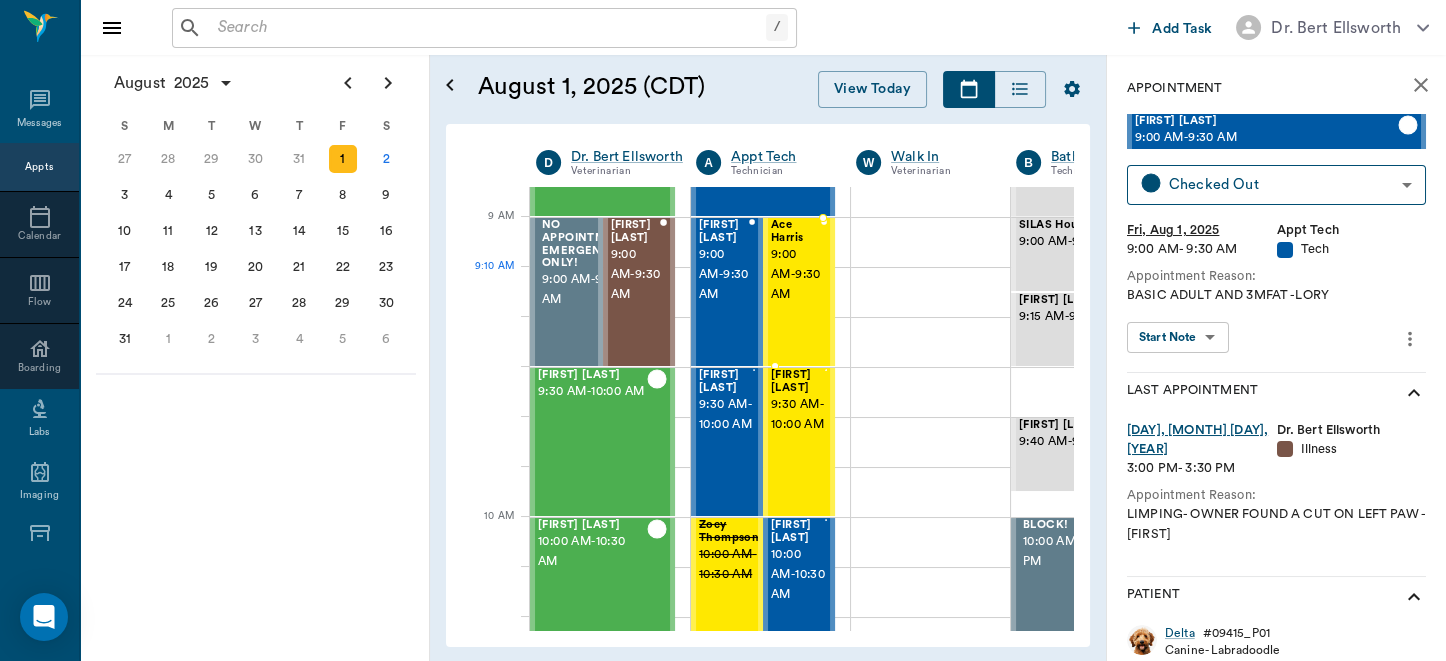 click on "9:00 AM  -  9:30 AM" at bounding box center [796, 275] 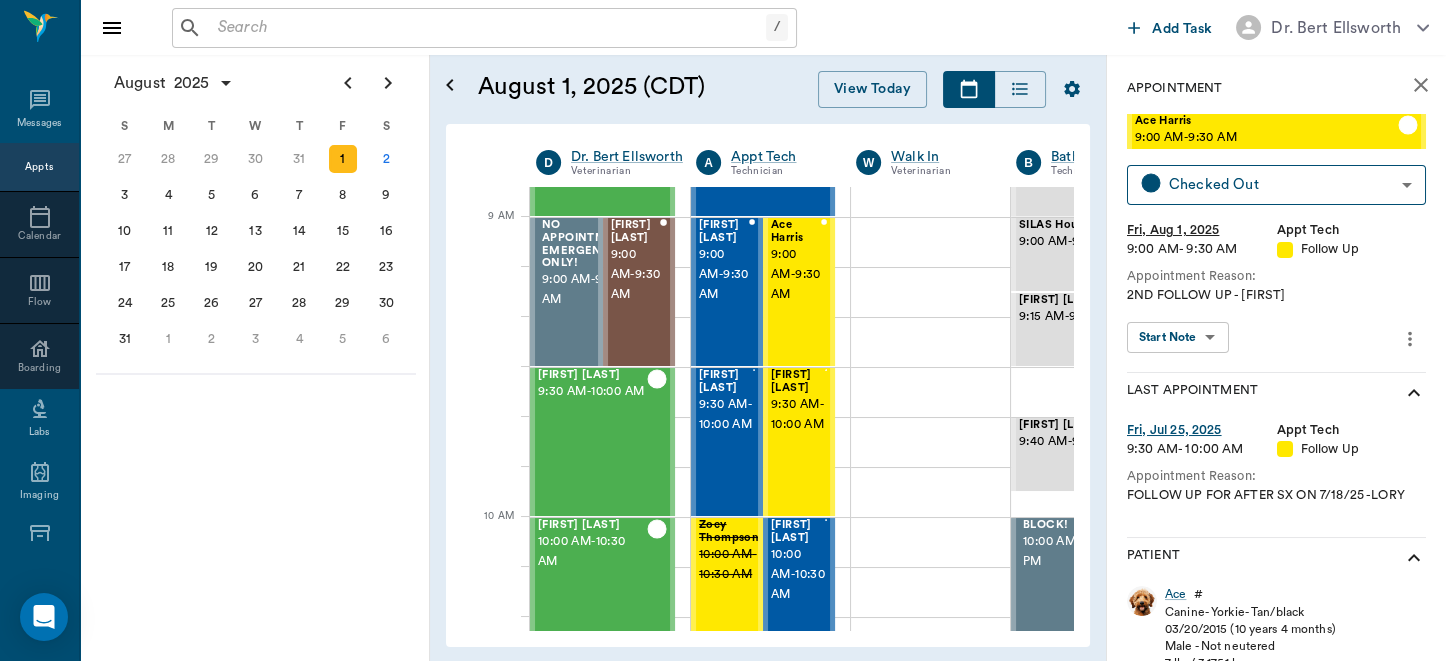 click on "/ ​ Add Task Dr. [FIRST] [LAST] Nectar Messages Appts Calendar Flow Boarding Labs Imaging Inventory Tasks Forms Staff Reports Lookup Settings August 2025 S M T W T F S 29 30 Jul 1 2 3 4 5 6 7 8 9 10 11 12 13 14 15 16 17 18 19 20 21 22 23 24 25 26 27 28 29 30 31 Aug 1 2 3 4 5 6 7 8 9 S M T W T F S 27 28 29 30 31 Aug 1 2 3 4 5 6 7 8 9 10 11 12 13 14 15 16 17 18 19 20 21 22 23 24 25 26 27 28 29 30 31 Sep 1 2 3 4 5 6 S M T W T F S 31 Sep 1 2 3 4 5 6 7 8 9 10 11 12 13 14 15 16 17 18 19 20 21 22 23 24 25 26 27 28 29 30 Oct 1 2 3 4 5 6 7 8 9 10 11 August 1, 2025 (CDT) View Today August 2025 Today 1 Fri Aug 2025 D Dr. [FIRST] [LAST] Veterinarian A Appt Tech Technician W Walk In Veterinarian B Bath ​& Surgery Technician B Board ​&Procedures Other D Dr. [FIRST] [LAST] Veterinarian 8 AM 9 AM 10 AM 11 AM 12 PM 1 PM 2 PM 3 PM 4 PM 5 PM 6 PM 7 PM 8 PM 9:10 AM [FIRST] [LAST] 8:00 AM  -  8:30 AM [FIRST] [LAST] 8:30 AM  -  9:00 AM NO APPOINTMENT! EMERGENCY ONLY! 9:00 AM  -  9:30 AM [FIRST] [LAST] 9:00 AM  -  9:30 AM  -" at bounding box center [723, 330] 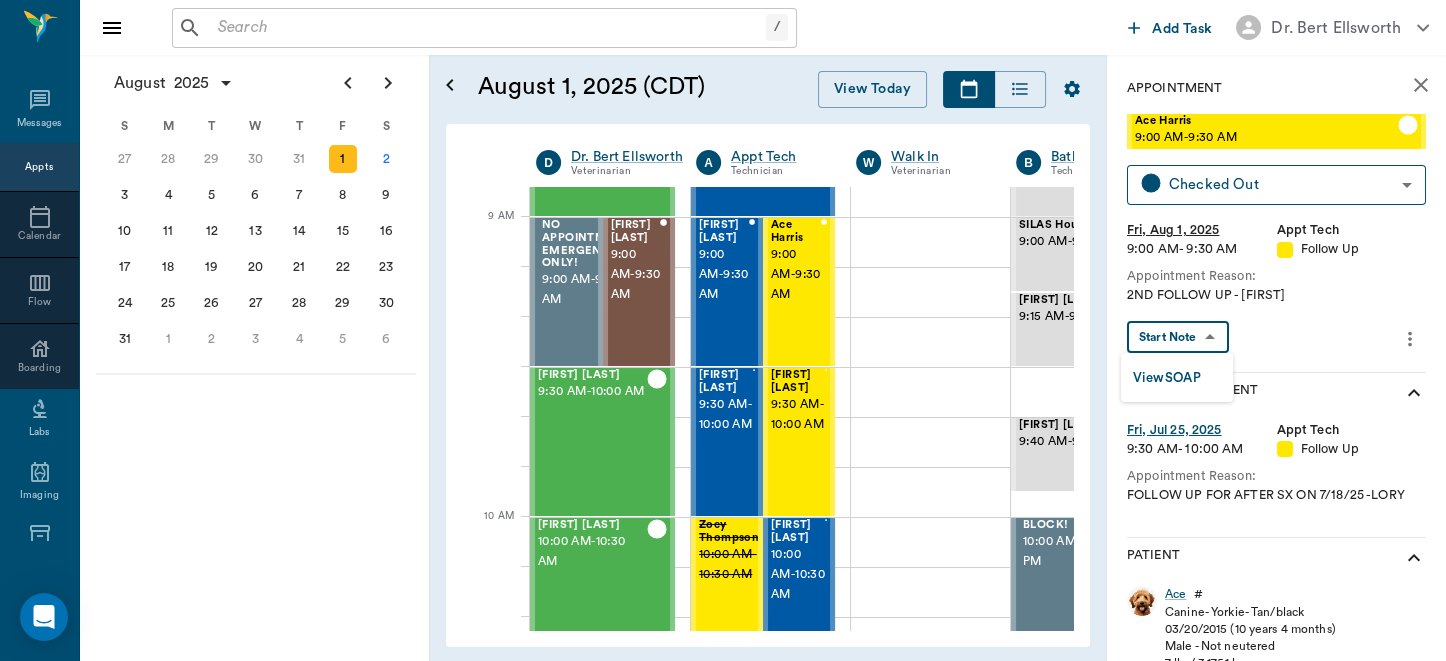 click on "View  SOAP" at bounding box center (1167, 378) 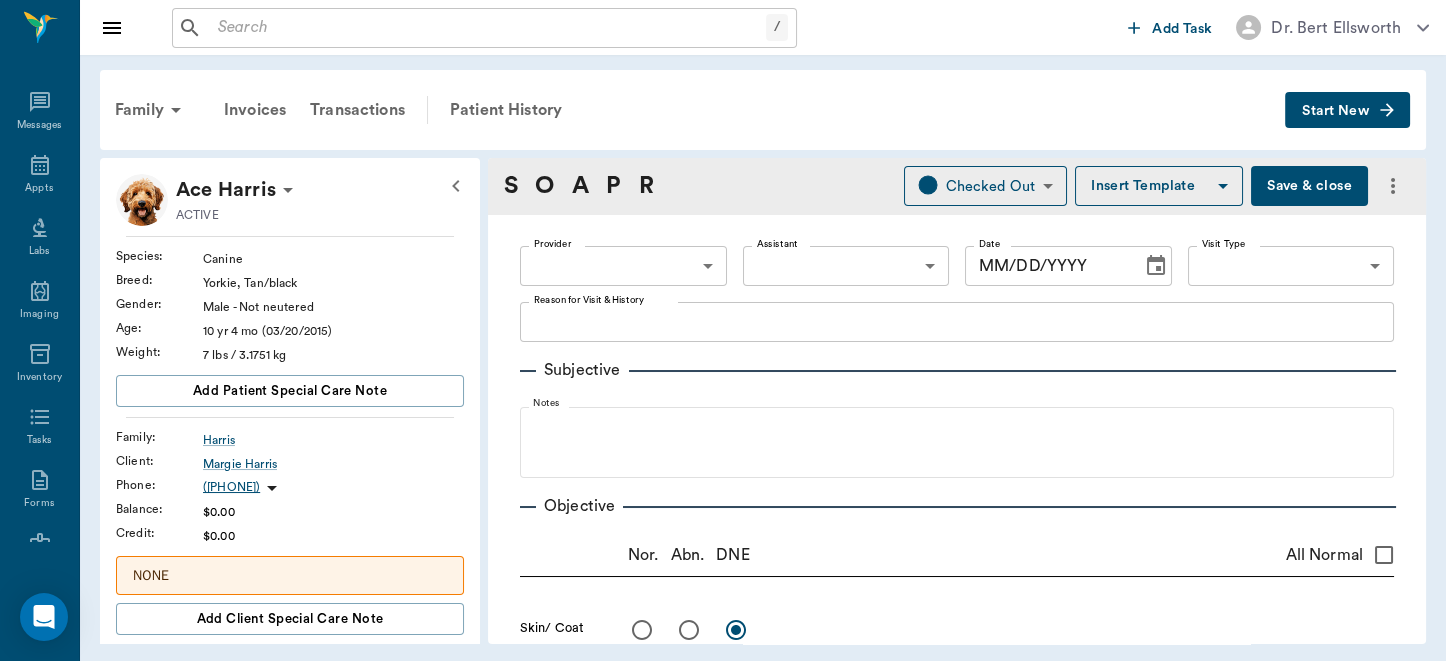 type on "63ec2f075fda476ae8351a4d" 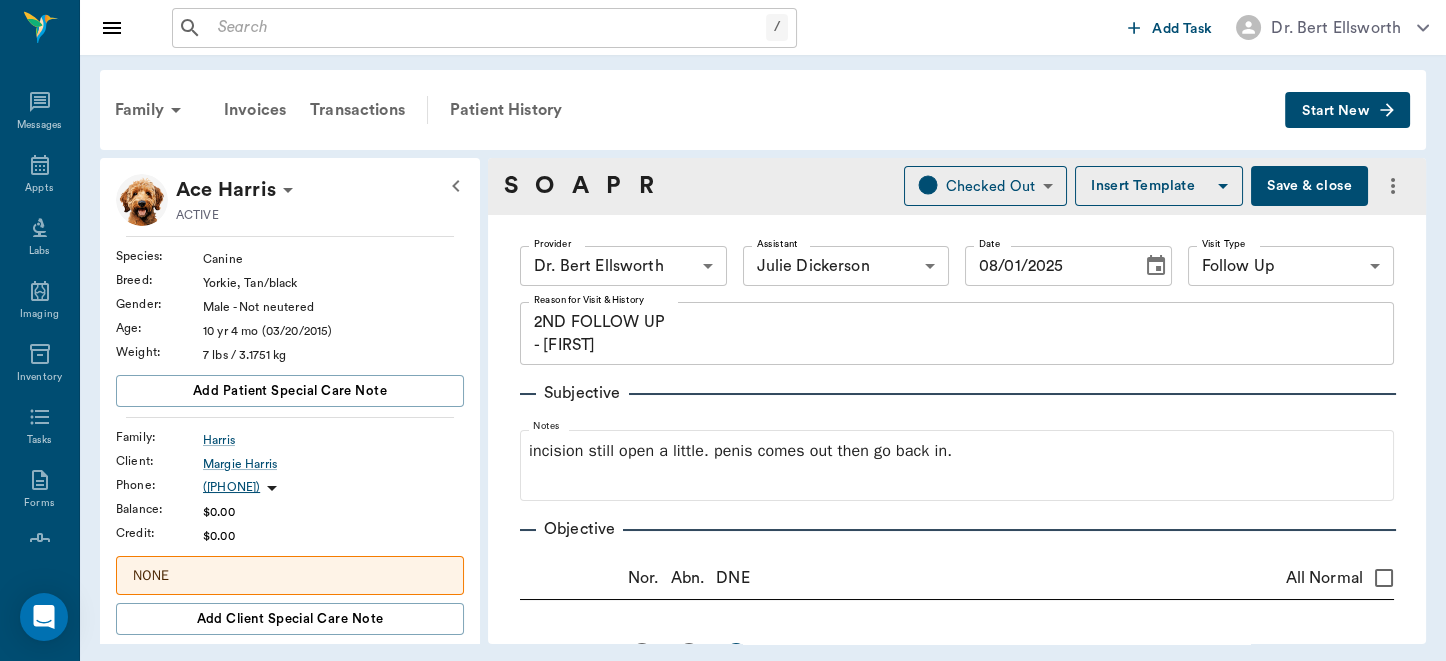 type on "08/01/2025" 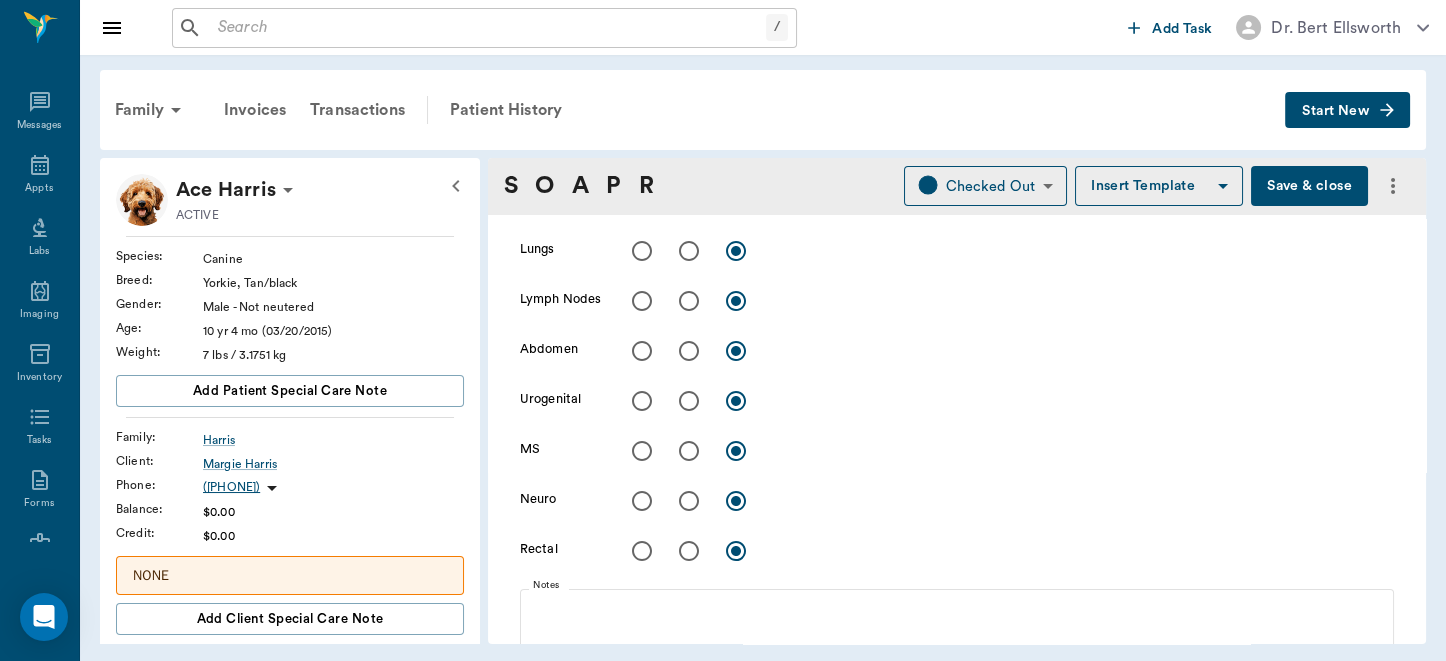 scroll, scrollTop: 909, scrollLeft: 0, axis: vertical 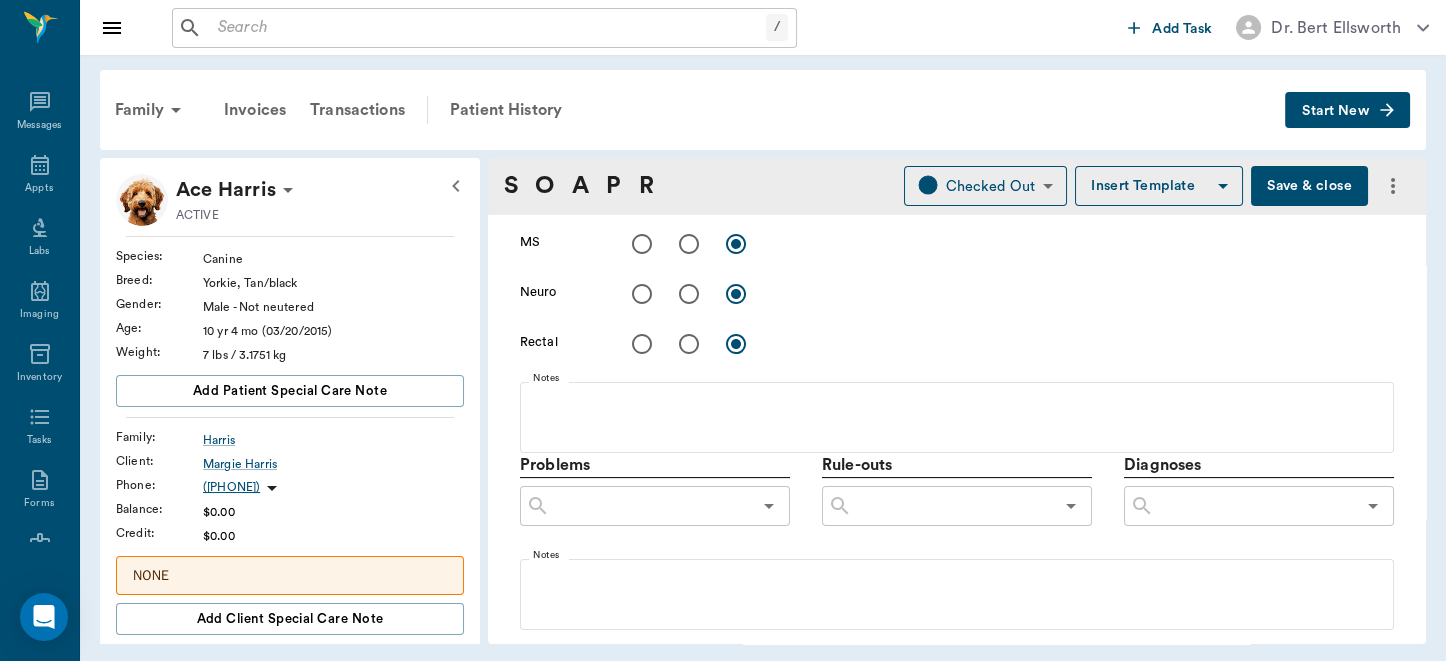 click at bounding box center [1254, 506] 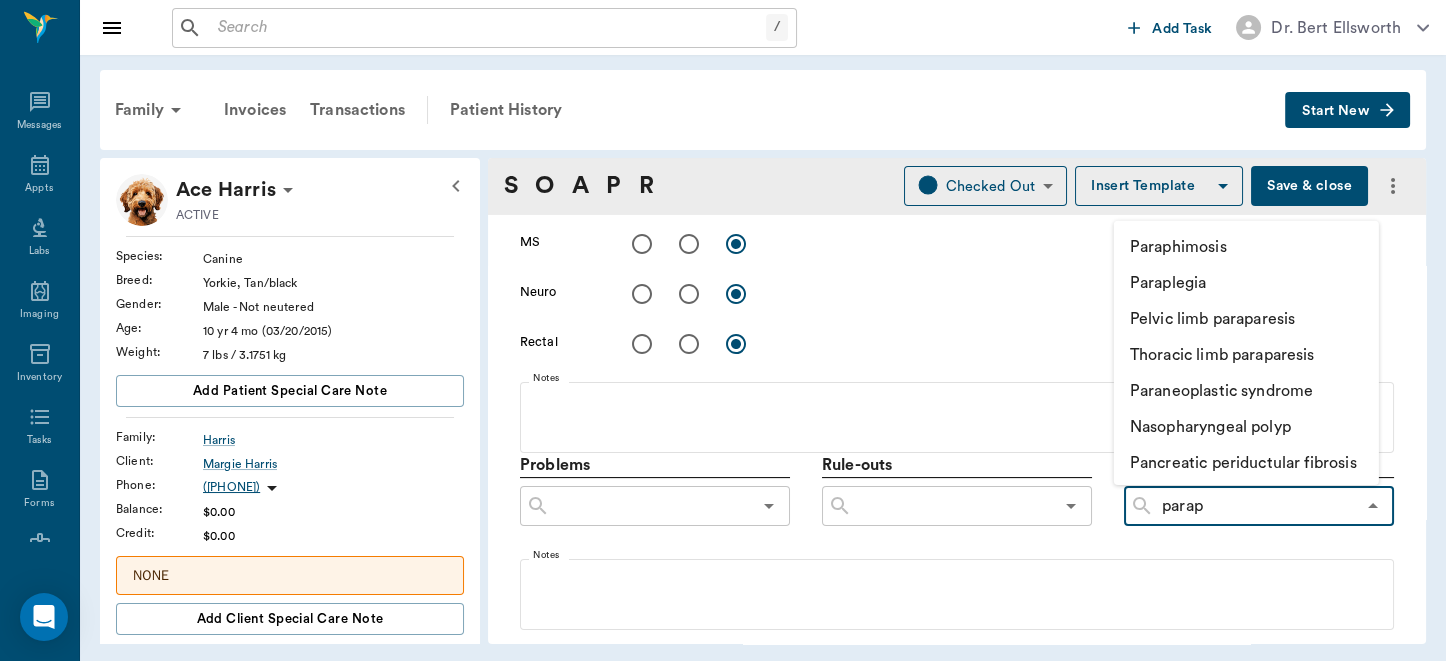 type on "paraph" 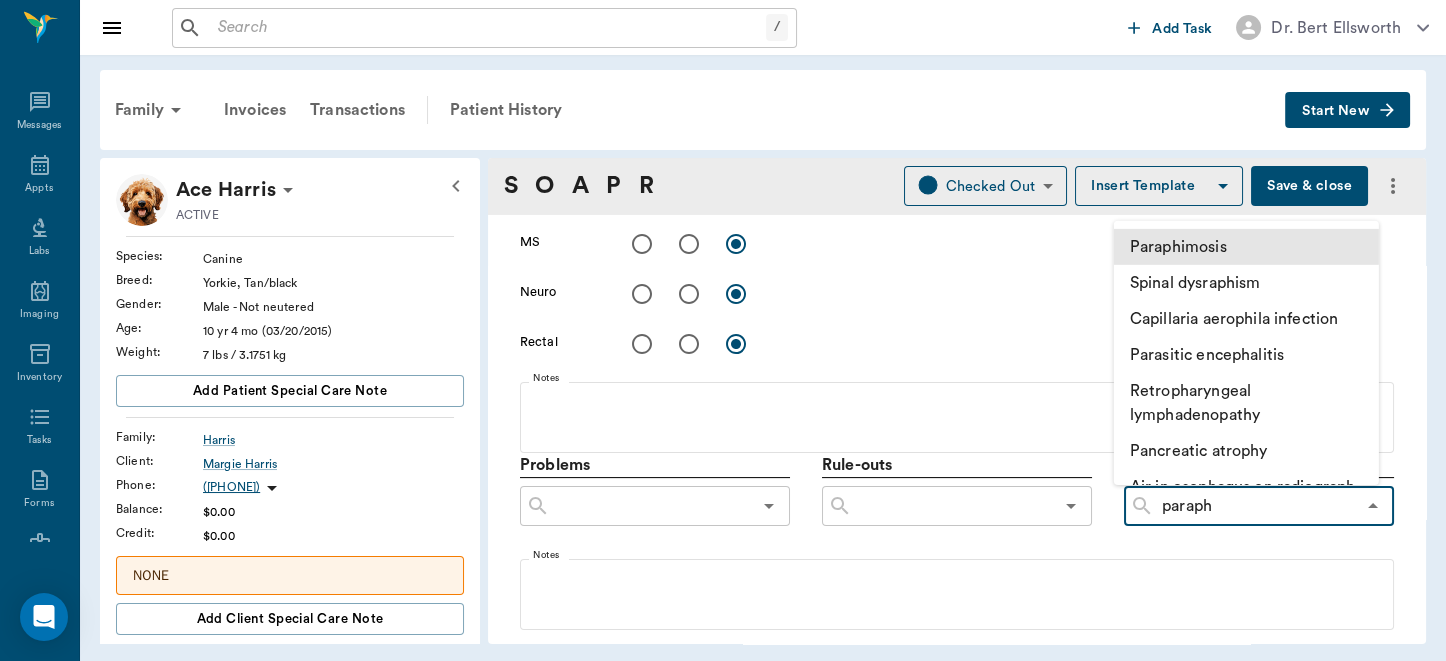 click on "Paraphimosis" at bounding box center (1246, 246) 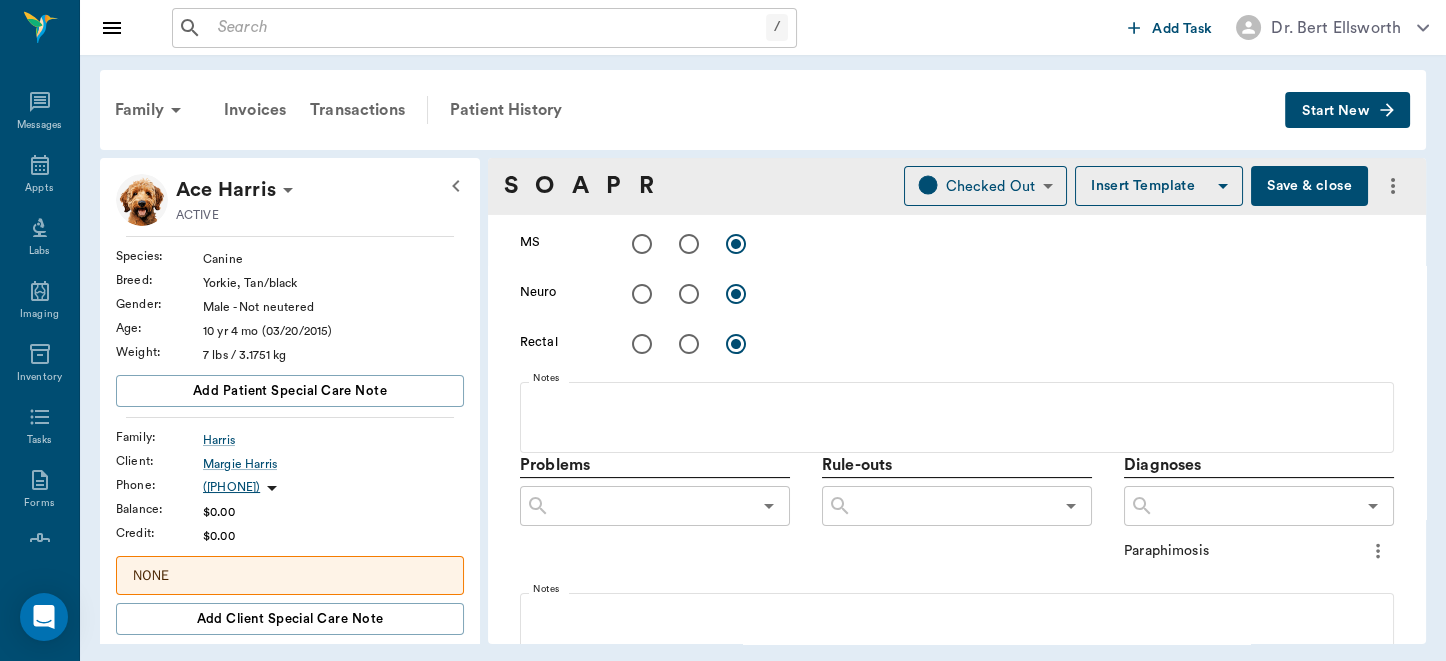 scroll, scrollTop: 882, scrollLeft: 0, axis: vertical 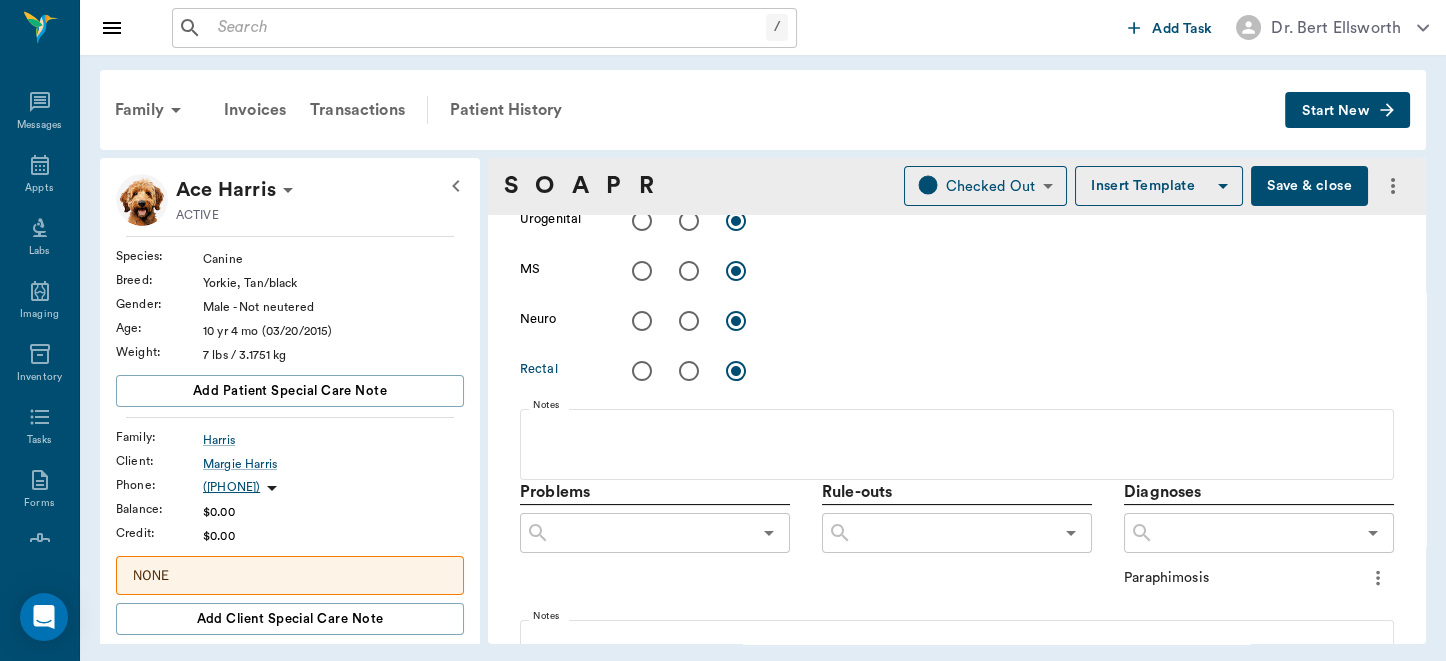 click at bounding box center [689, 371] 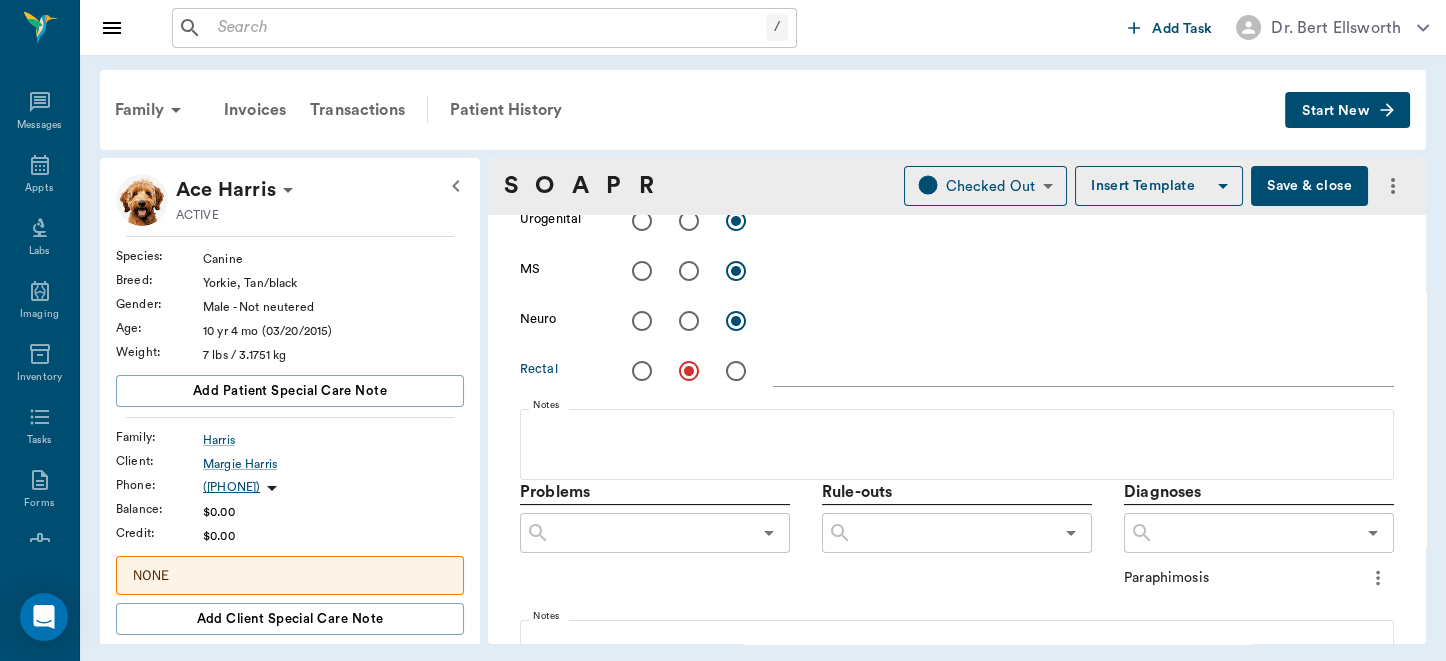 click at bounding box center (1083, 370) 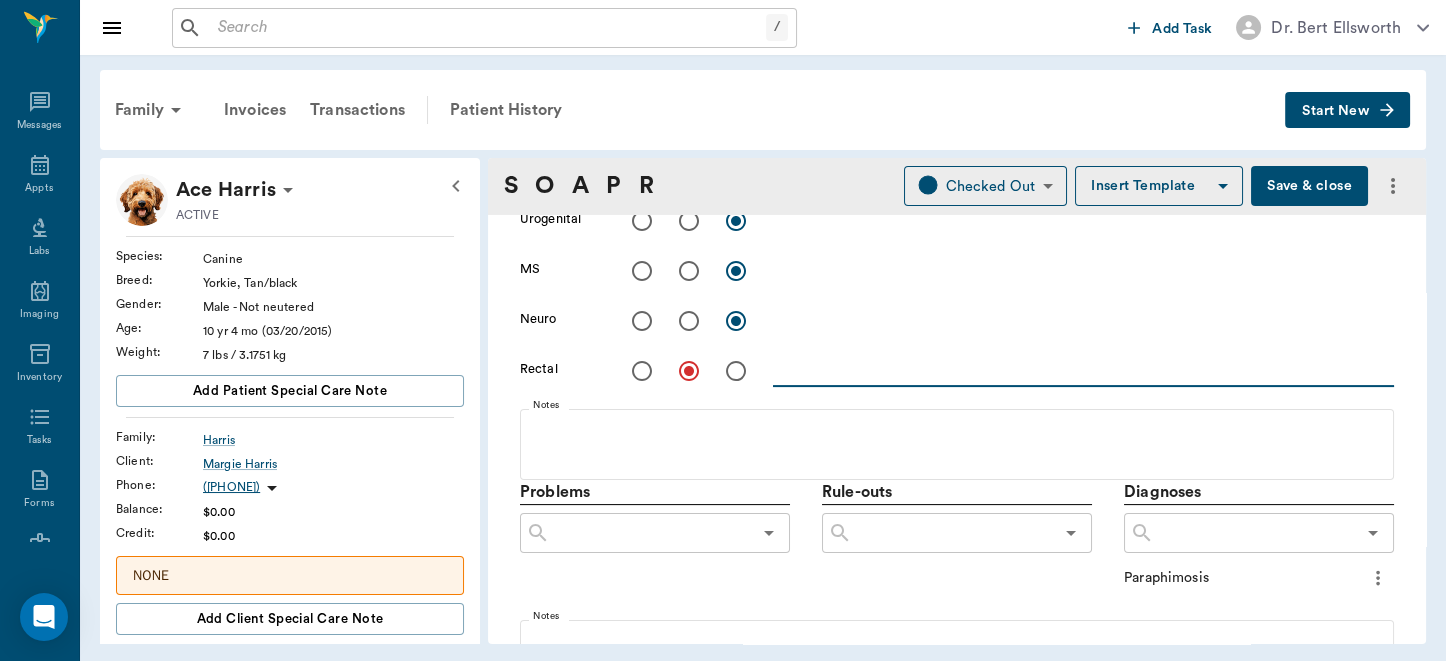 click at bounding box center (1083, 370) 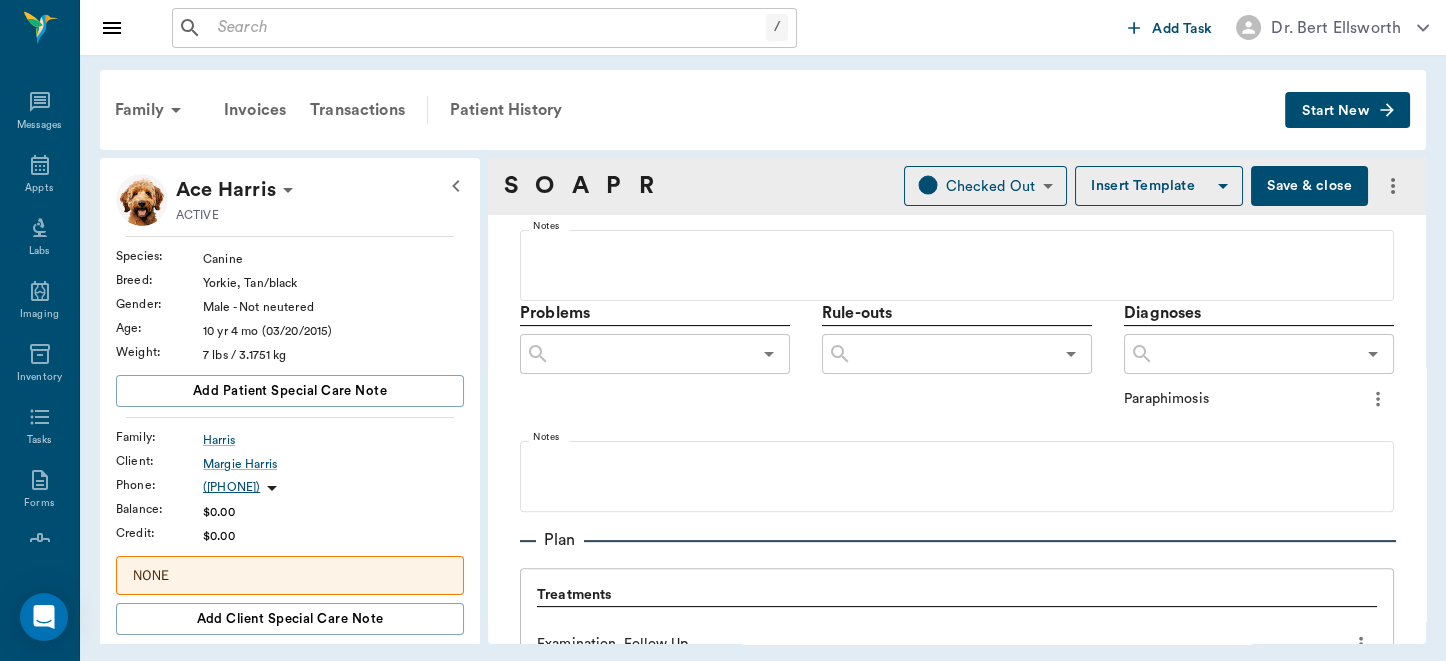 scroll, scrollTop: 1066, scrollLeft: 0, axis: vertical 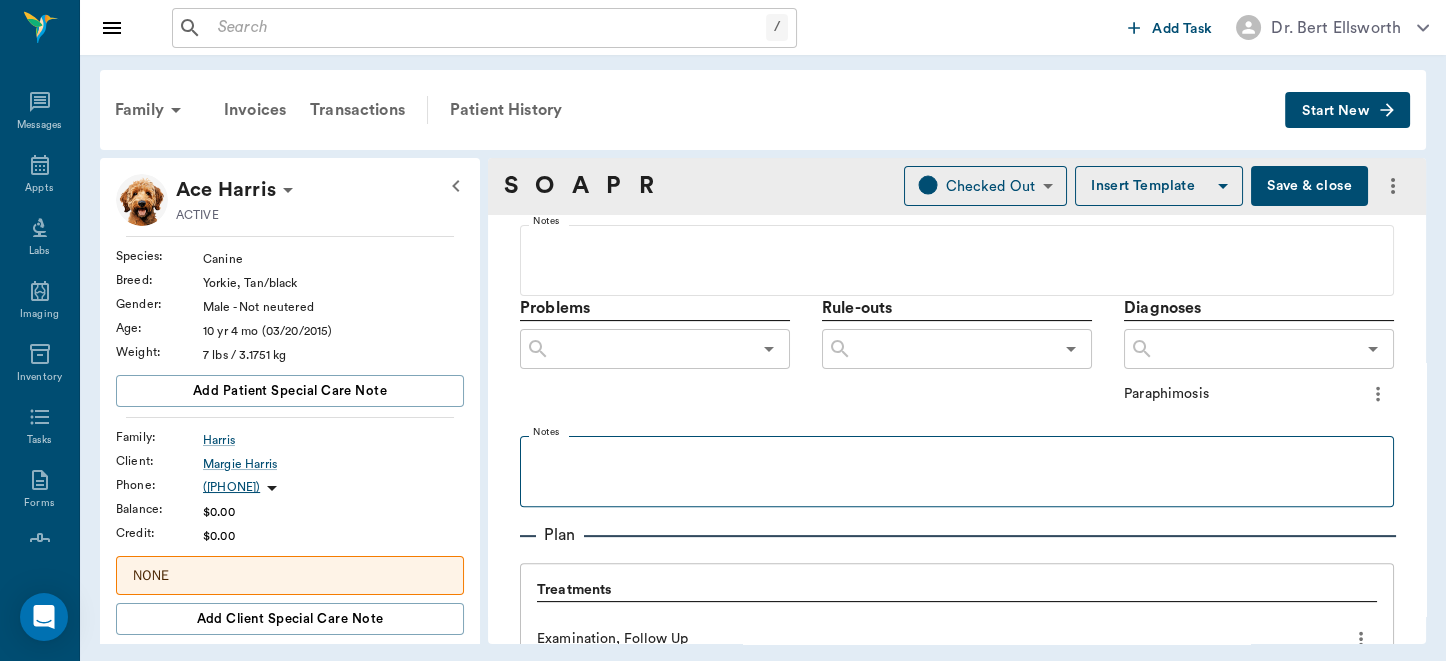 type on "wound at dorsal anus is 50% closed," 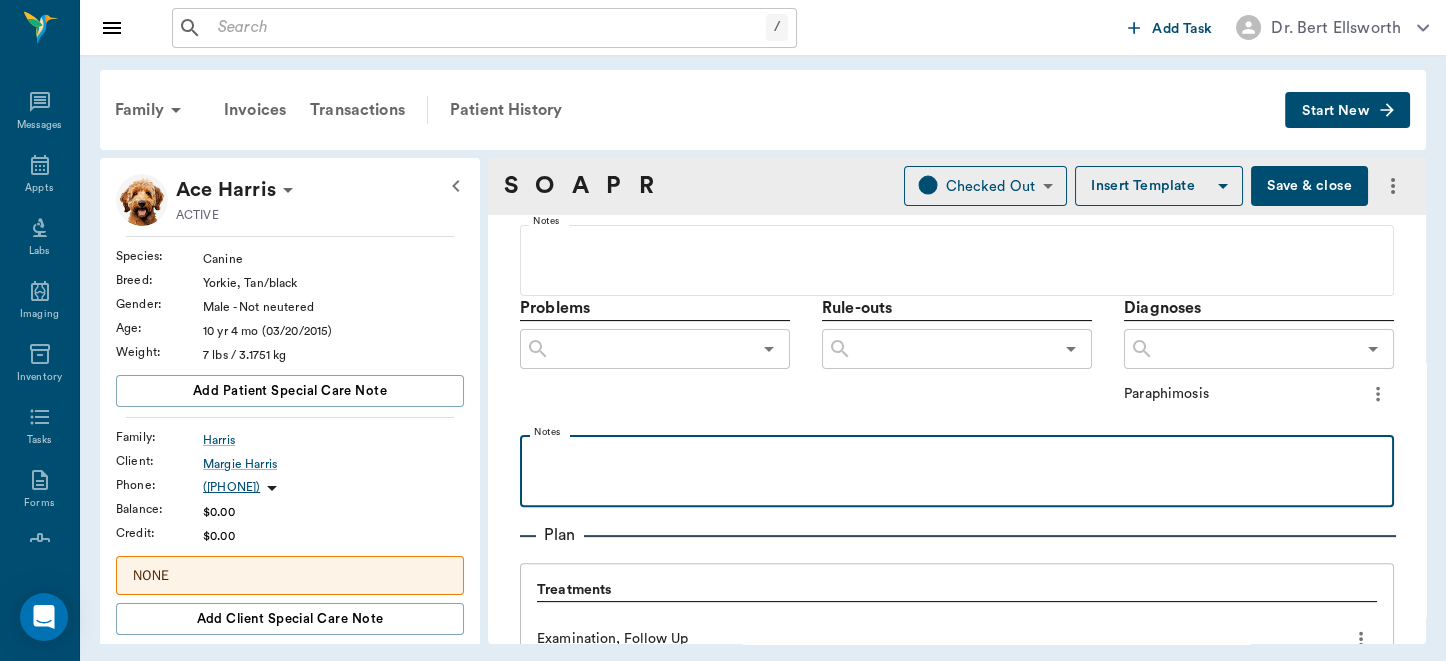 click at bounding box center (957, 457) 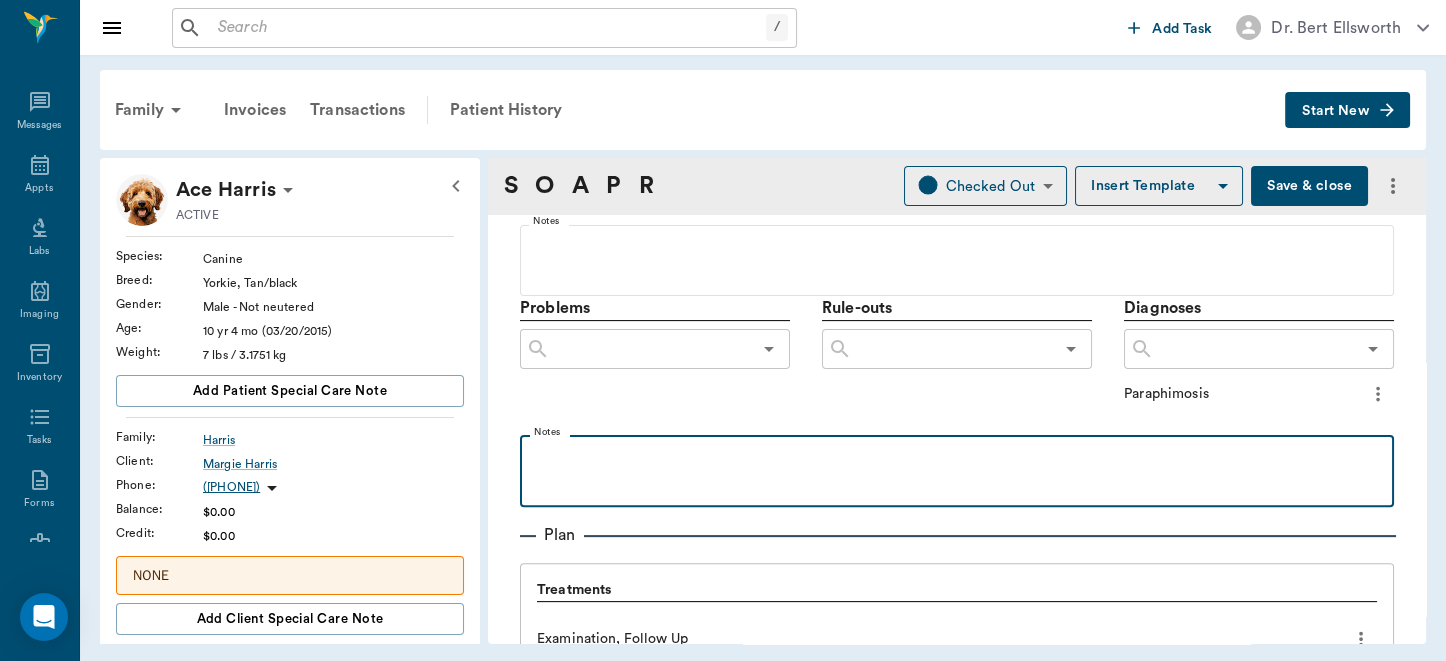 type 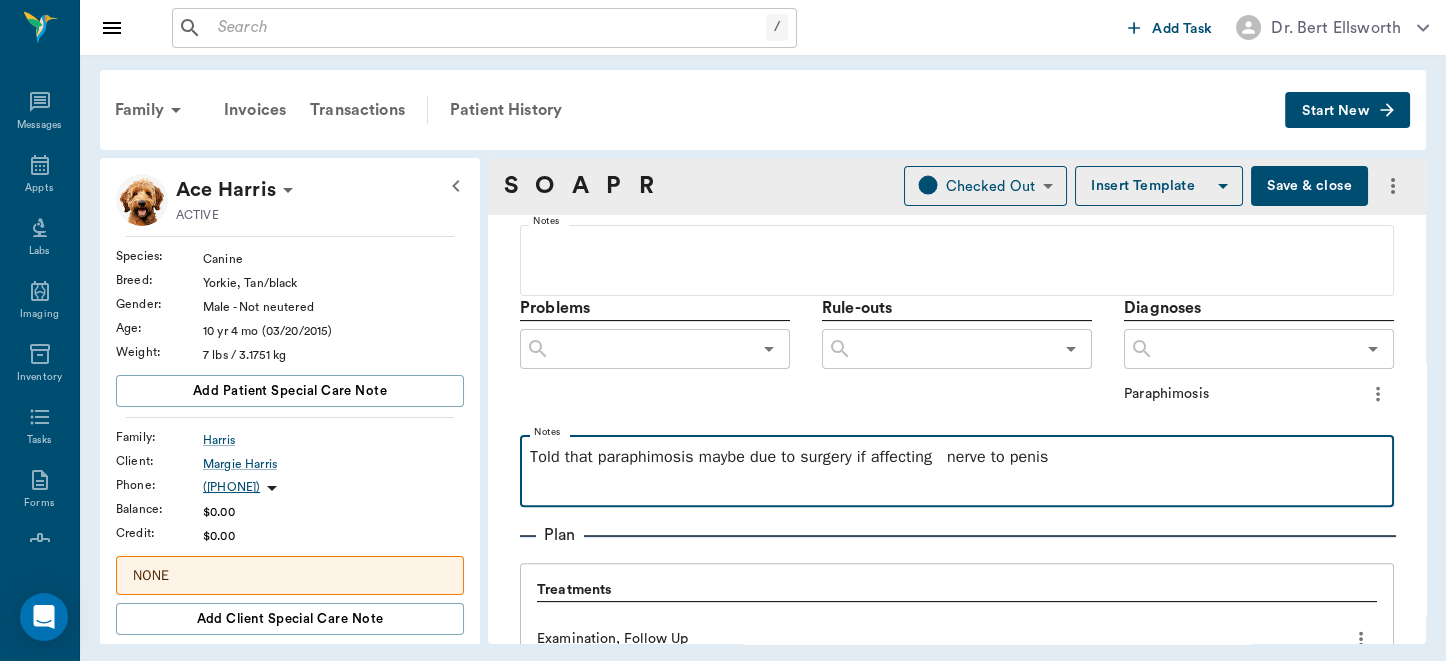 click on "Told that paraphimosis maybe due to surgery if affecting   nerve to penis" at bounding box center (957, 457) 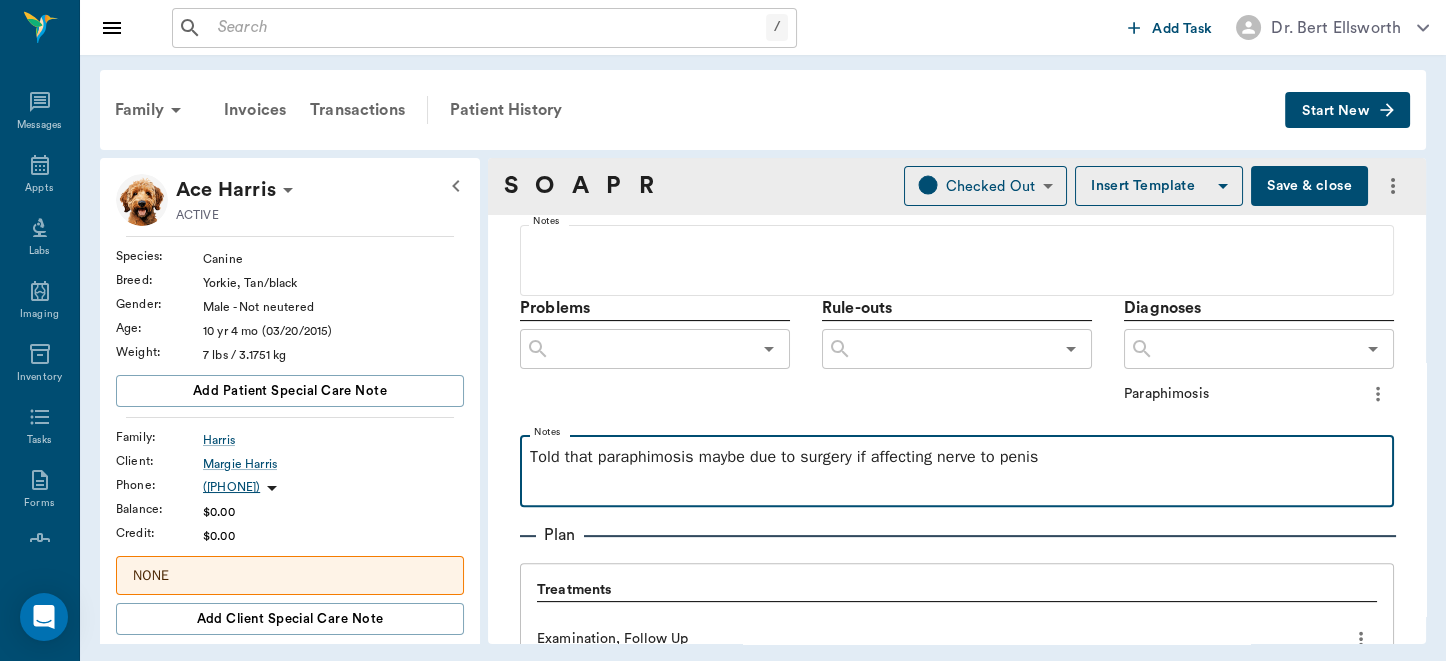 click on "Told that paraphimosis maybe due to surgery if affecting nerve to penis" at bounding box center (957, 457) 